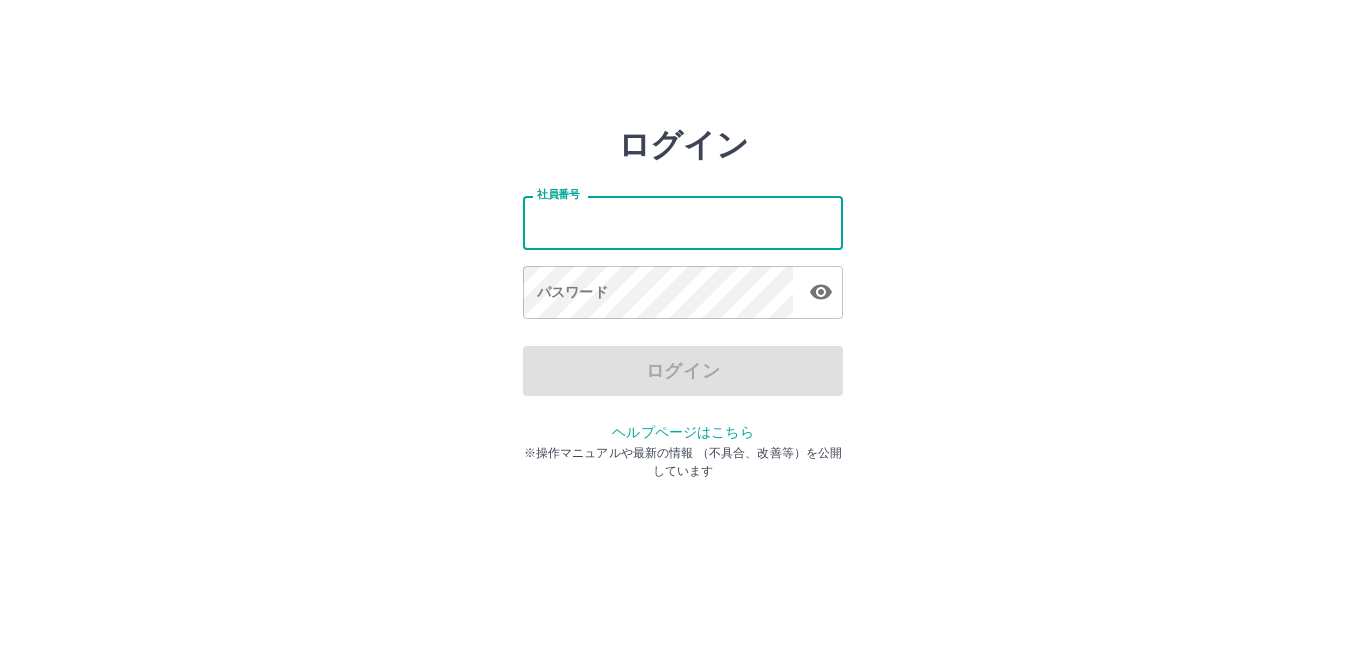 scroll, scrollTop: 0, scrollLeft: 0, axis: both 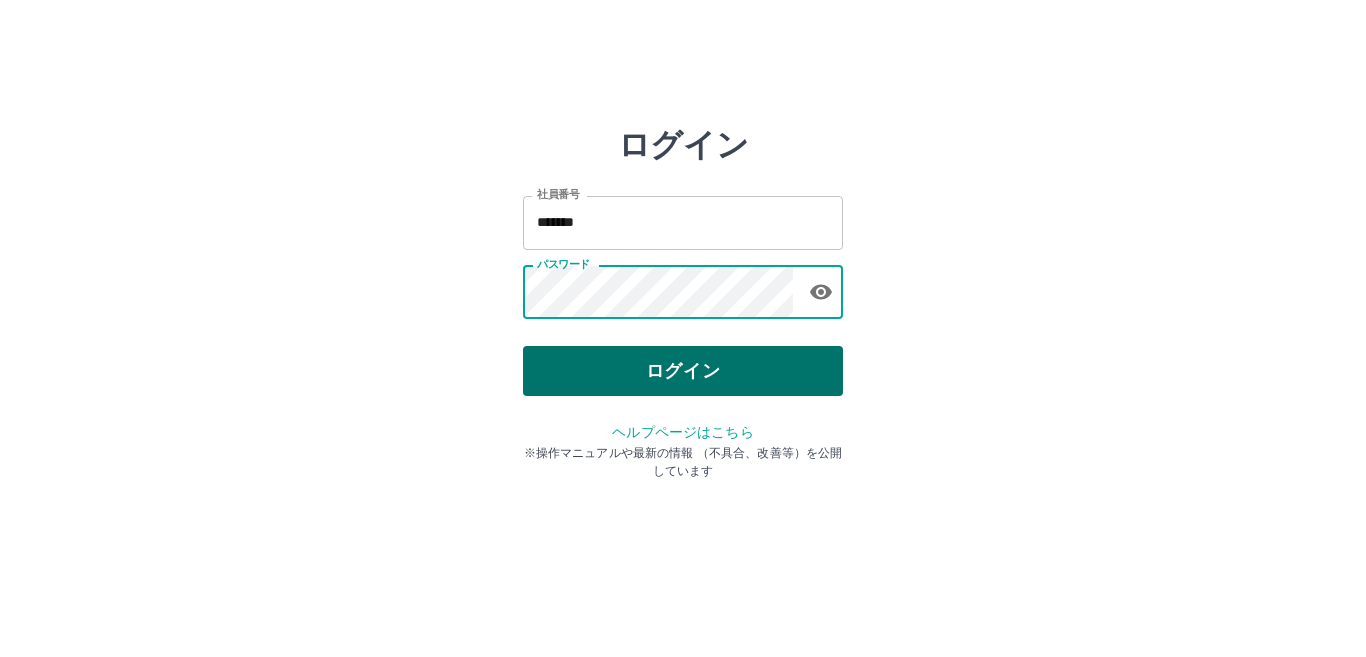 click on "ログイン" at bounding box center (683, 371) 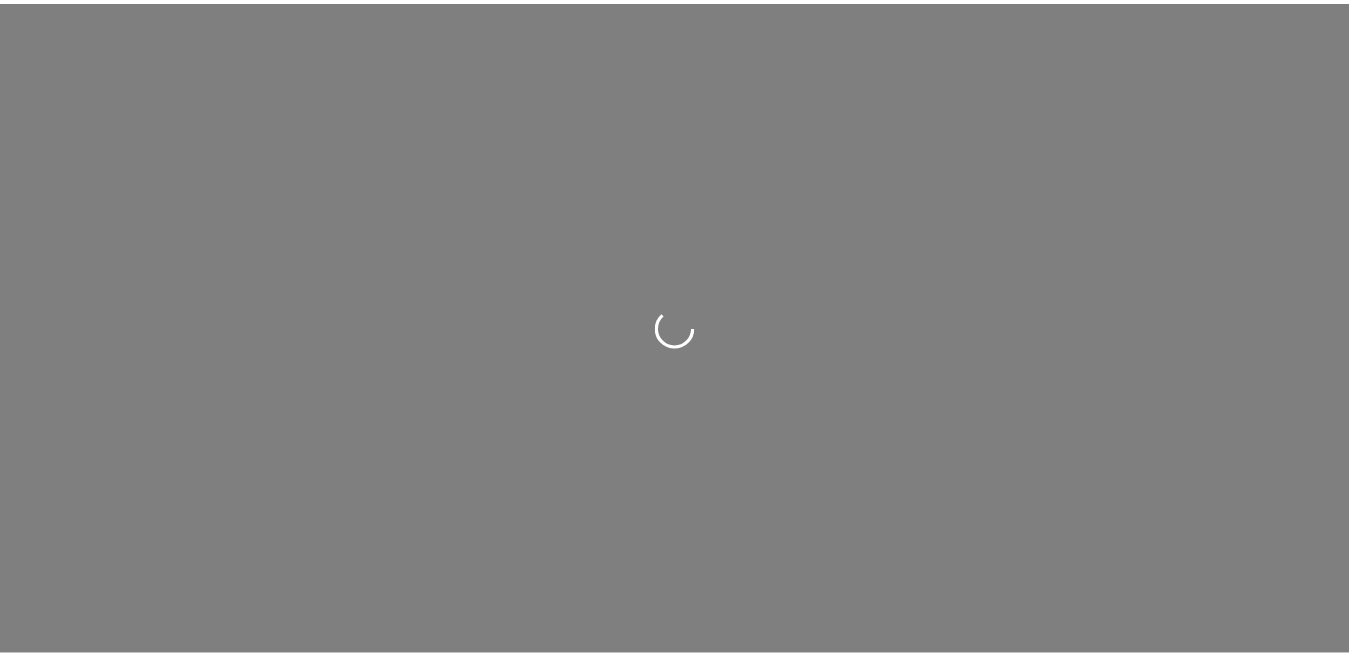 scroll, scrollTop: 0, scrollLeft: 0, axis: both 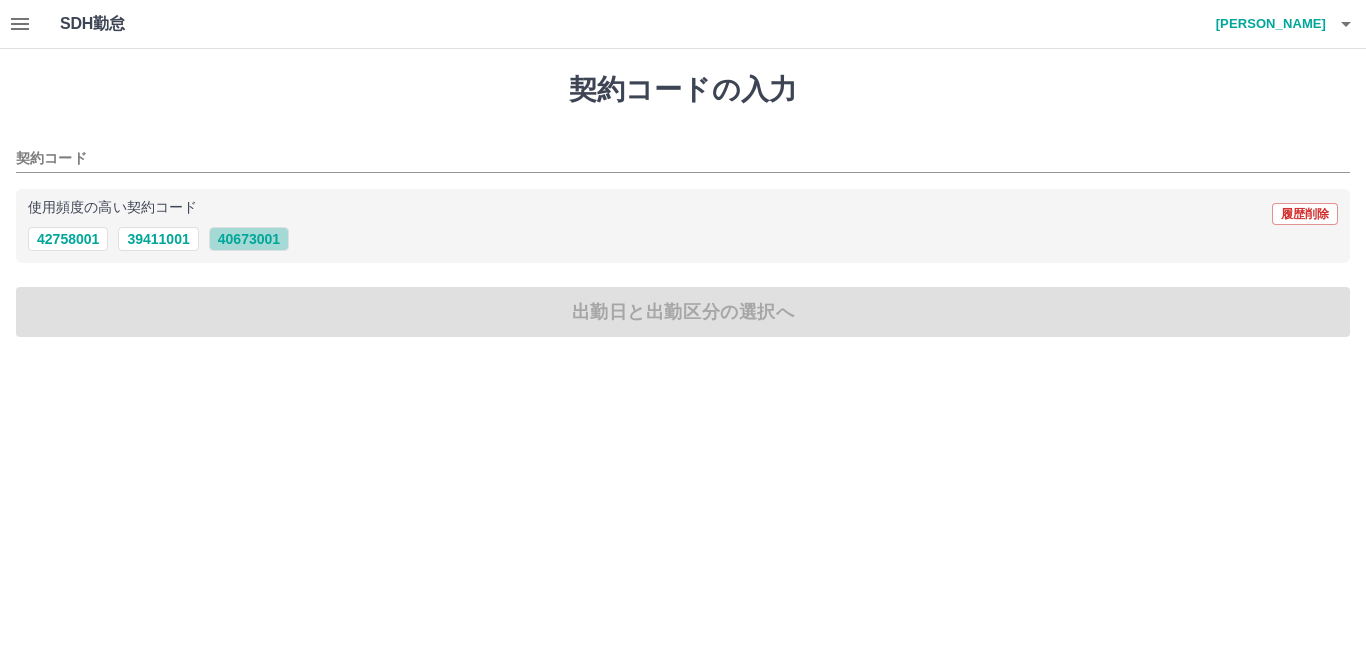 click on "40673001" at bounding box center [249, 239] 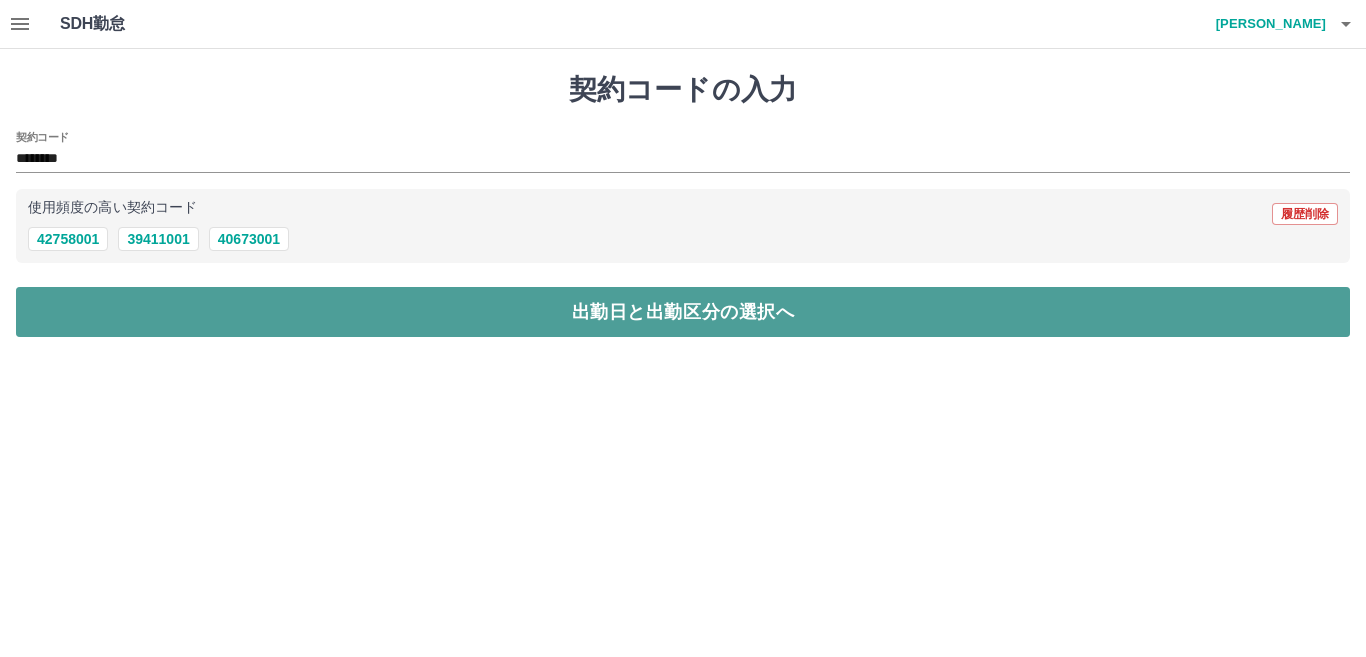 click on "出勤日と出勤区分の選択へ" at bounding box center (683, 312) 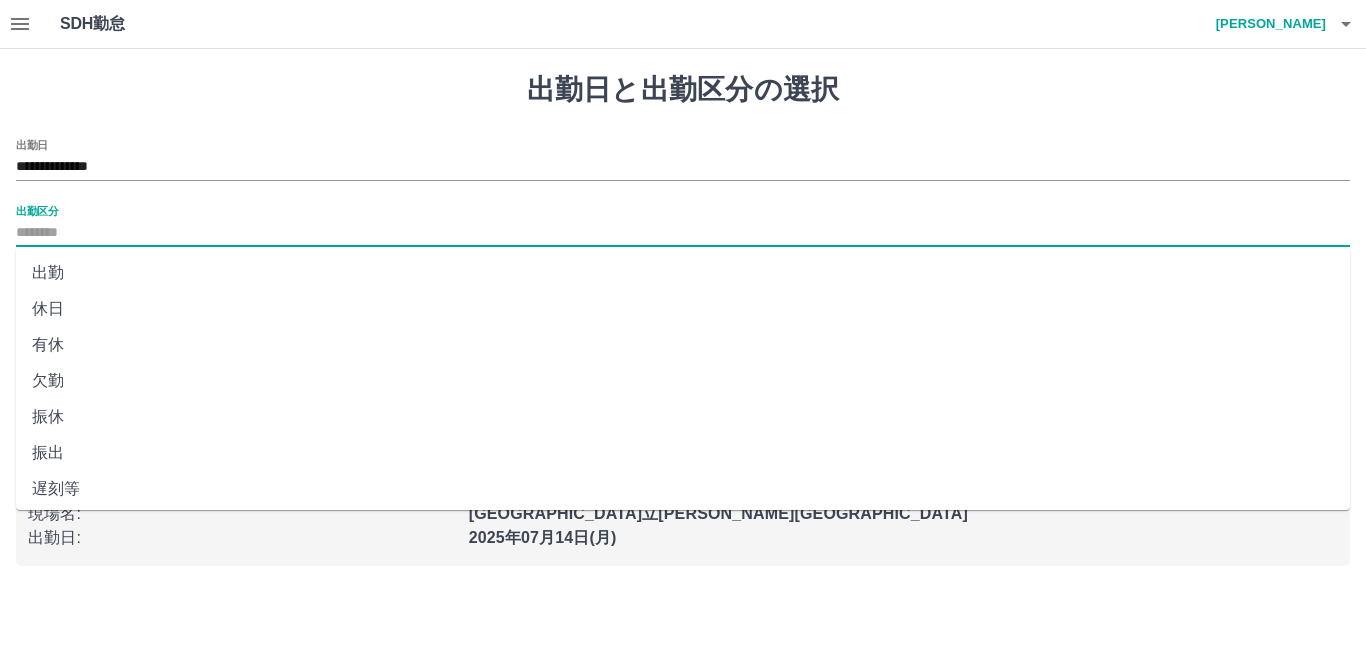 click on "出勤区分" at bounding box center (683, 233) 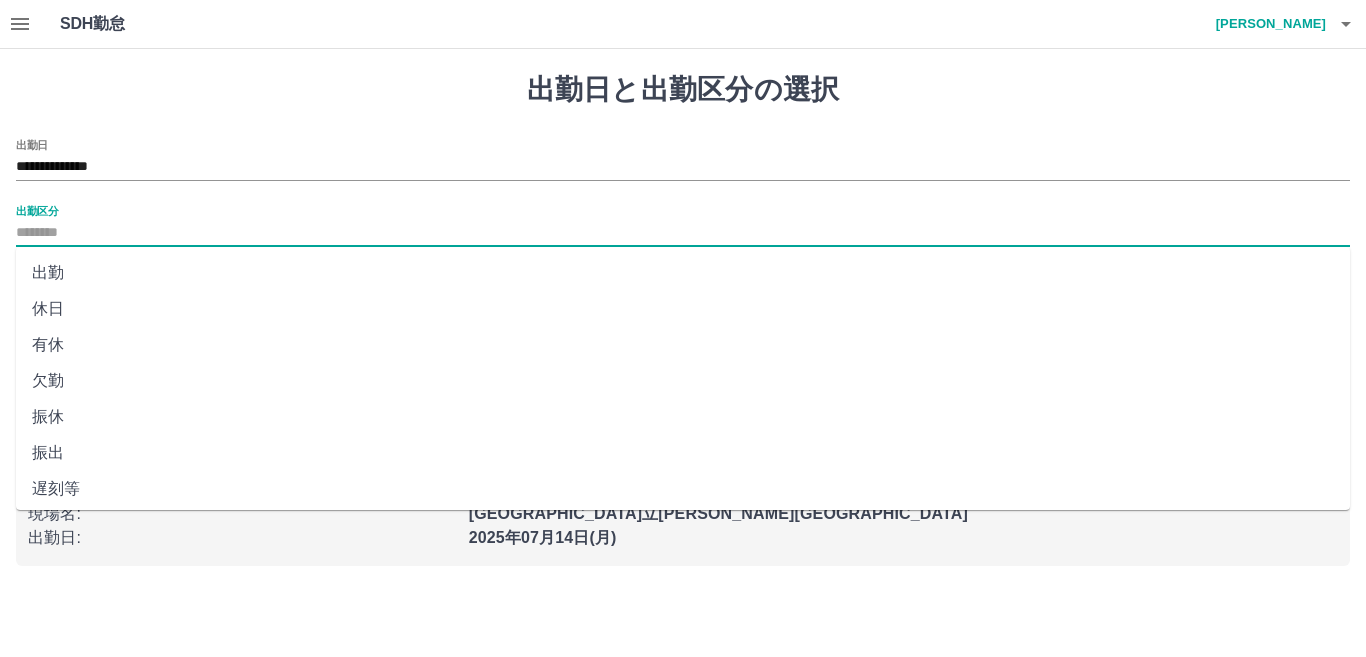 click on "出勤" at bounding box center (683, 273) 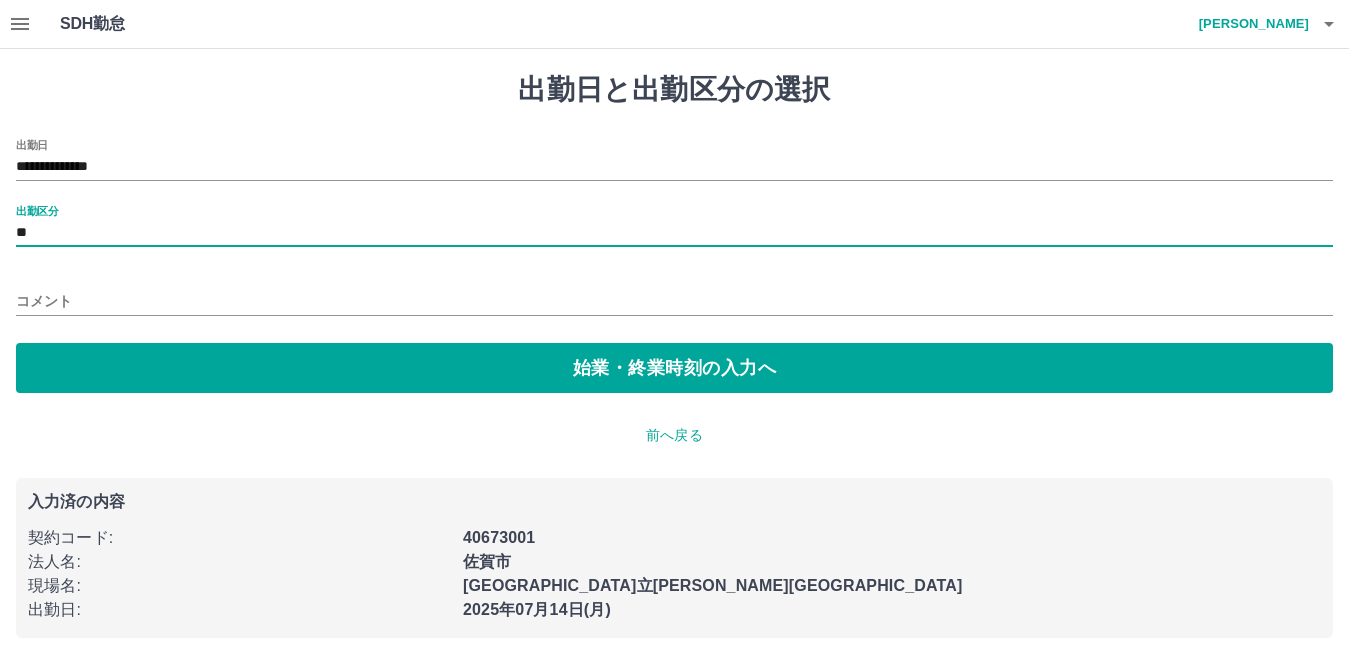 click on "**********" at bounding box center (674, 266) 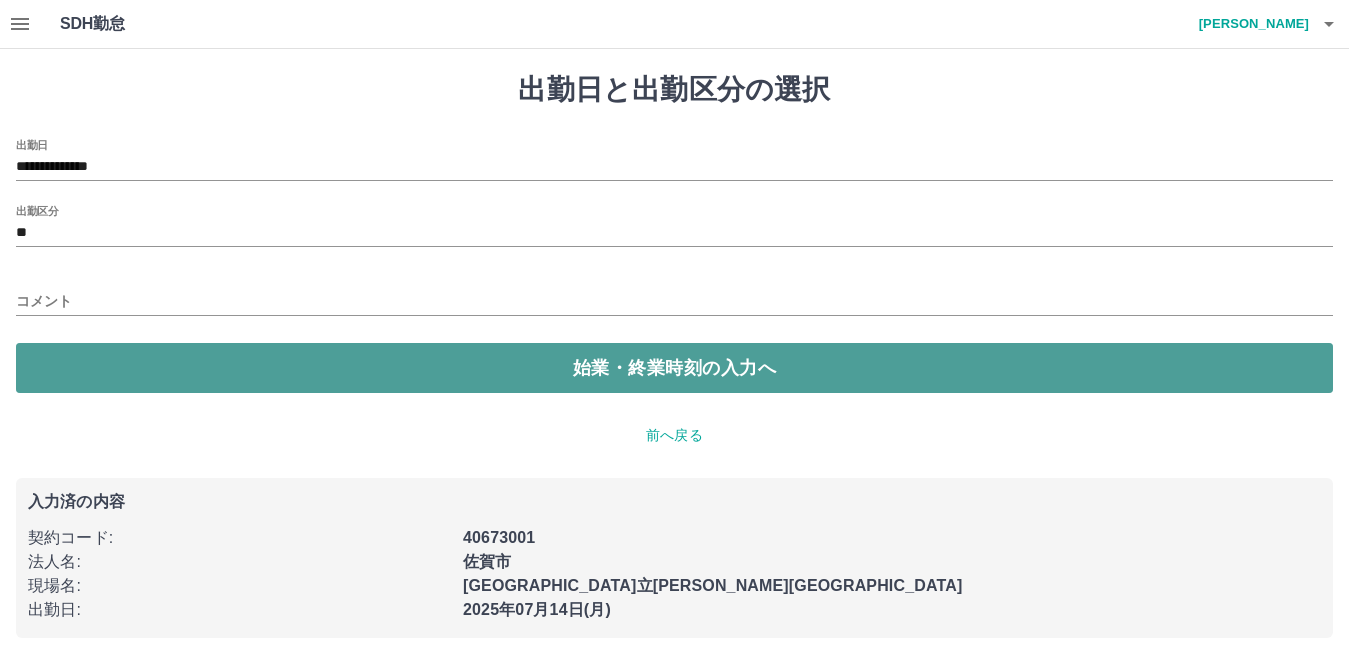 click on "始業・終業時刻の入力へ" at bounding box center [674, 368] 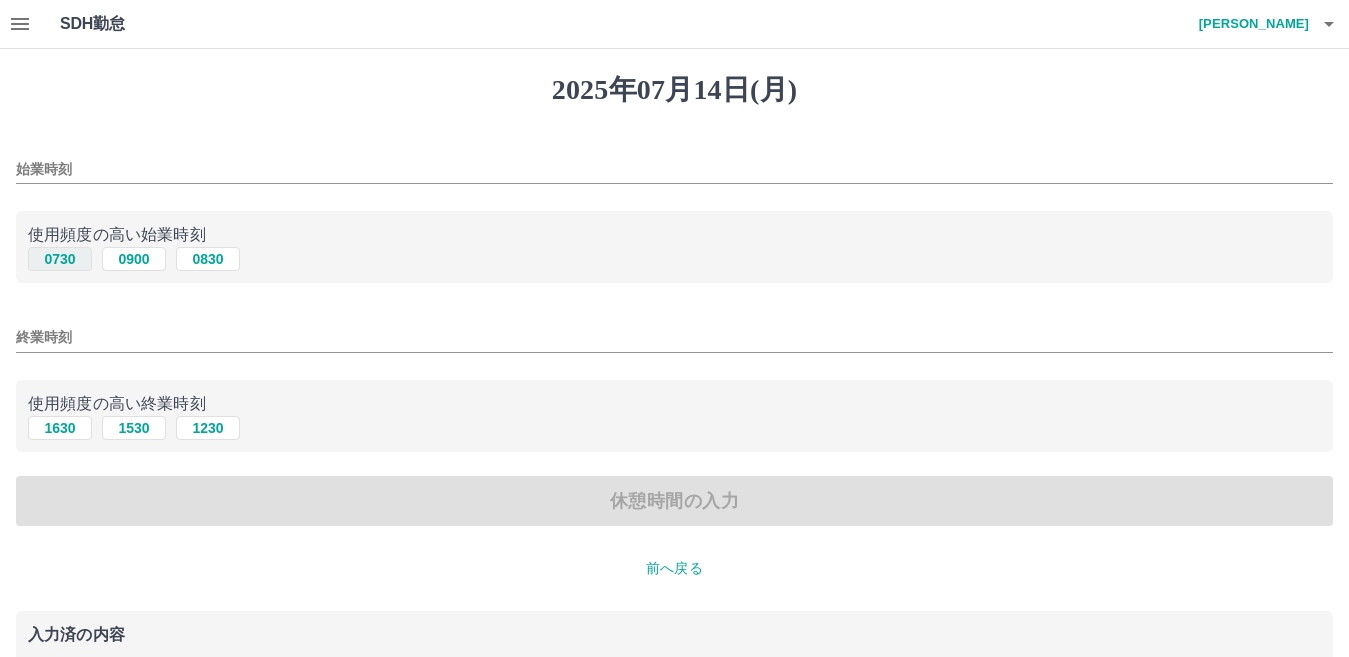 click on "0730" at bounding box center [60, 259] 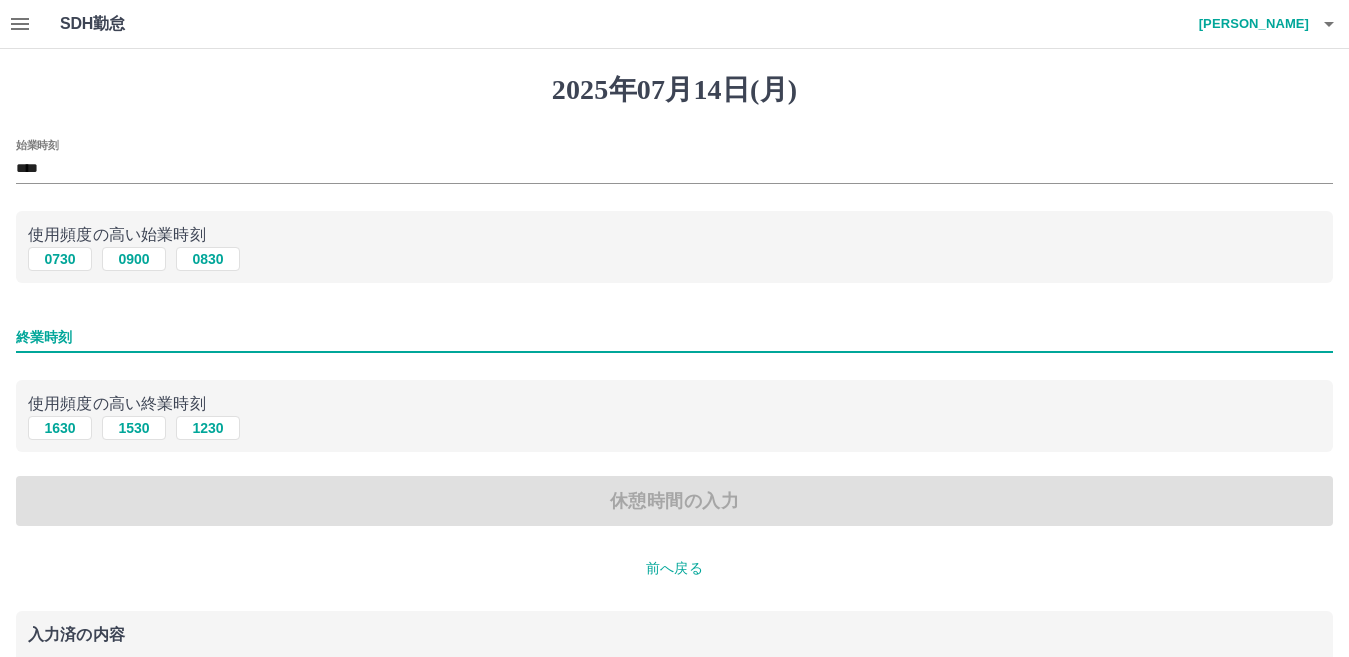 click on "終業時刻" at bounding box center [674, 337] 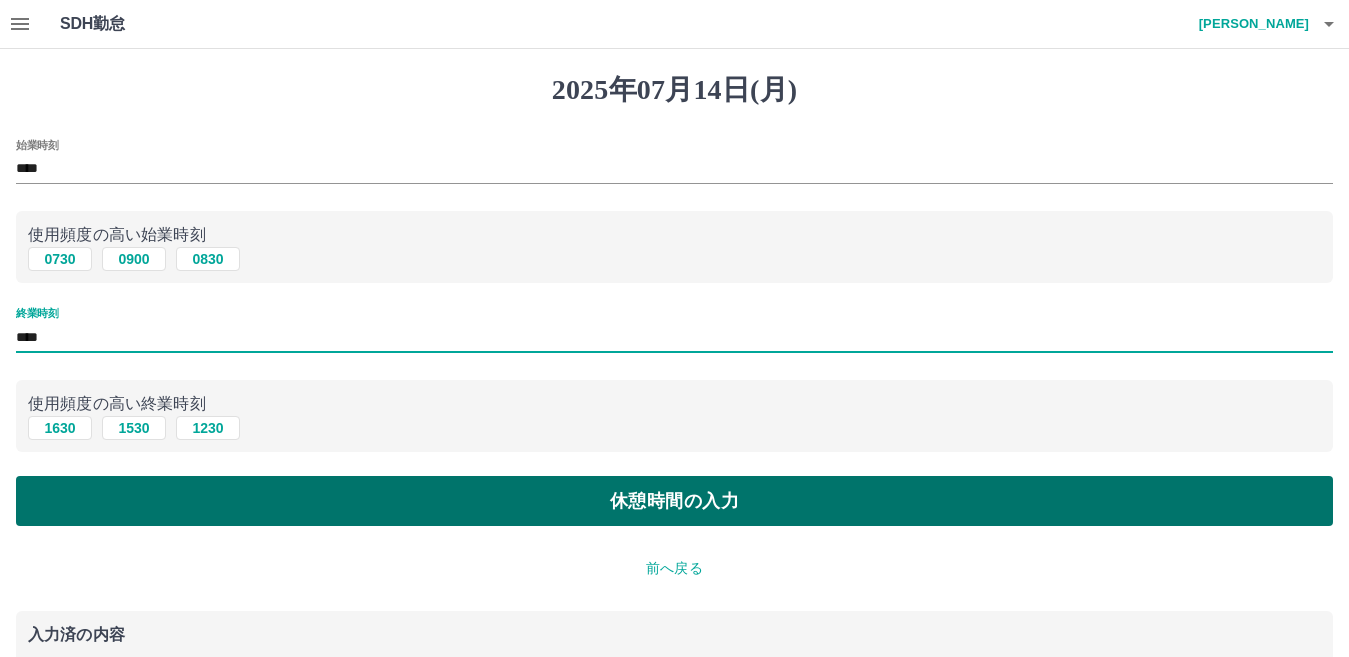 click on "休憩時間の入力" at bounding box center [674, 501] 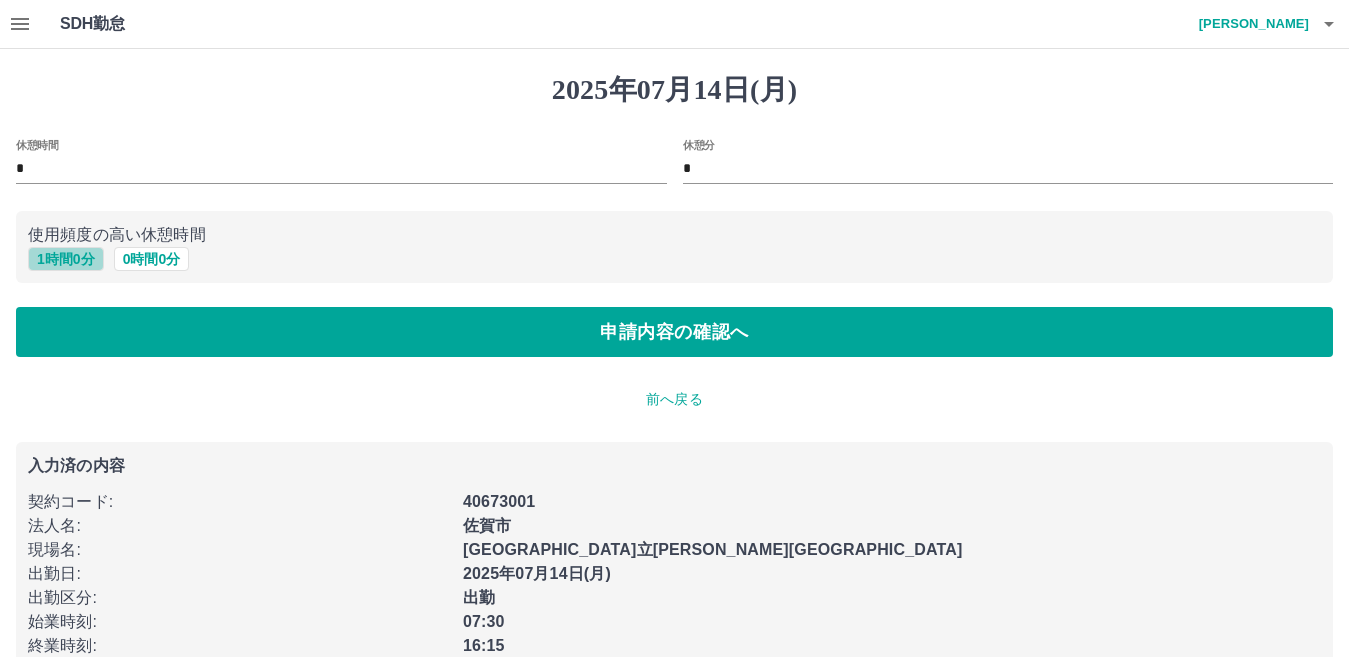 click on "1 時間 0 分" at bounding box center (66, 259) 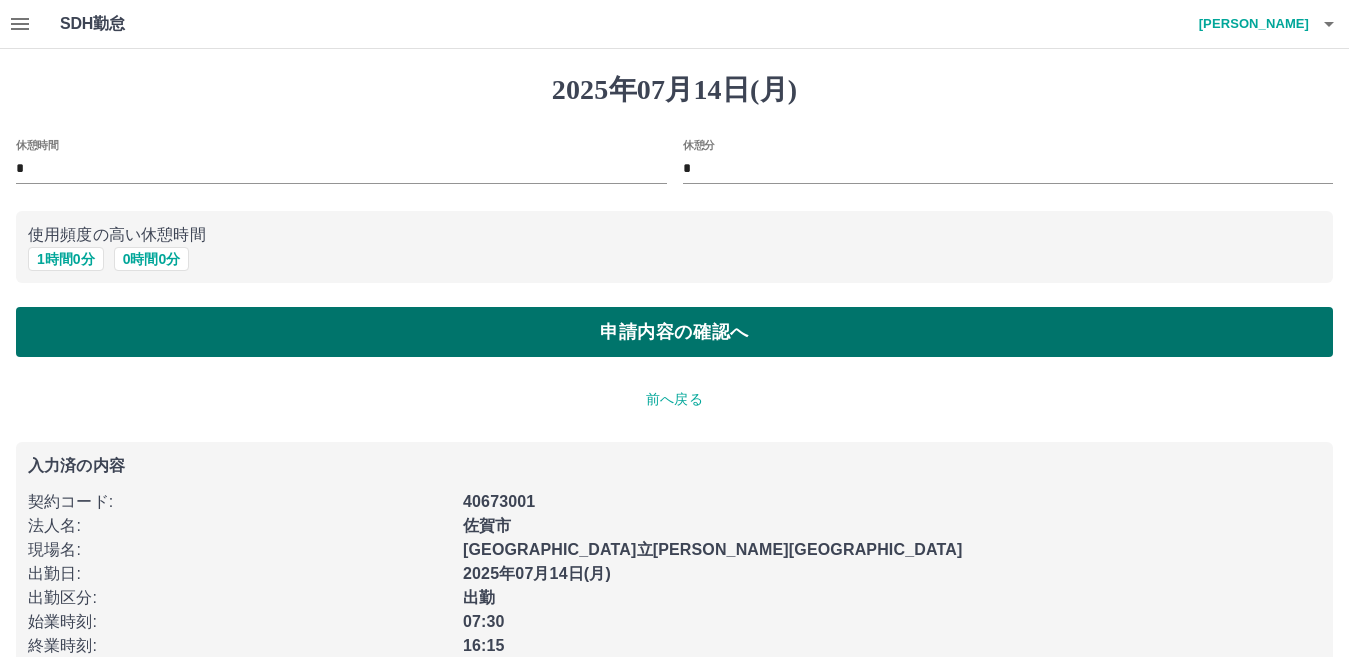 click on "申請内容の確認へ" at bounding box center [674, 332] 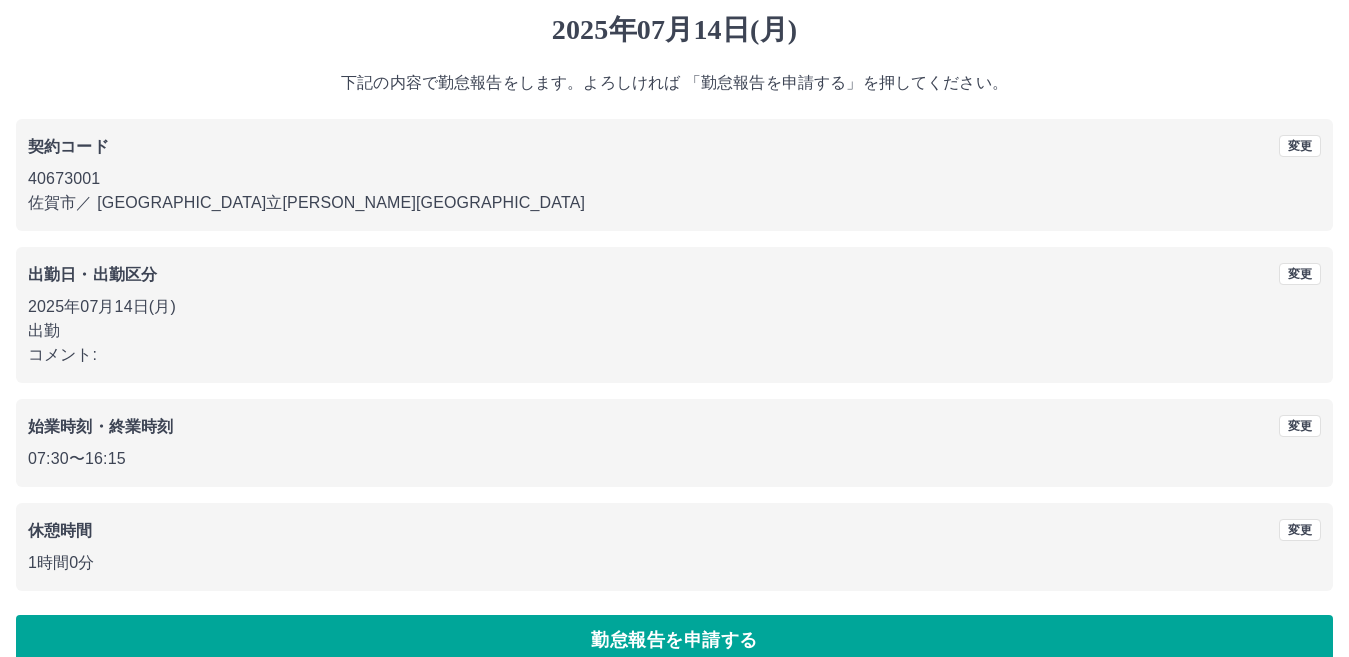 scroll, scrollTop: 92, scrollLeft: 0, axis: vertical 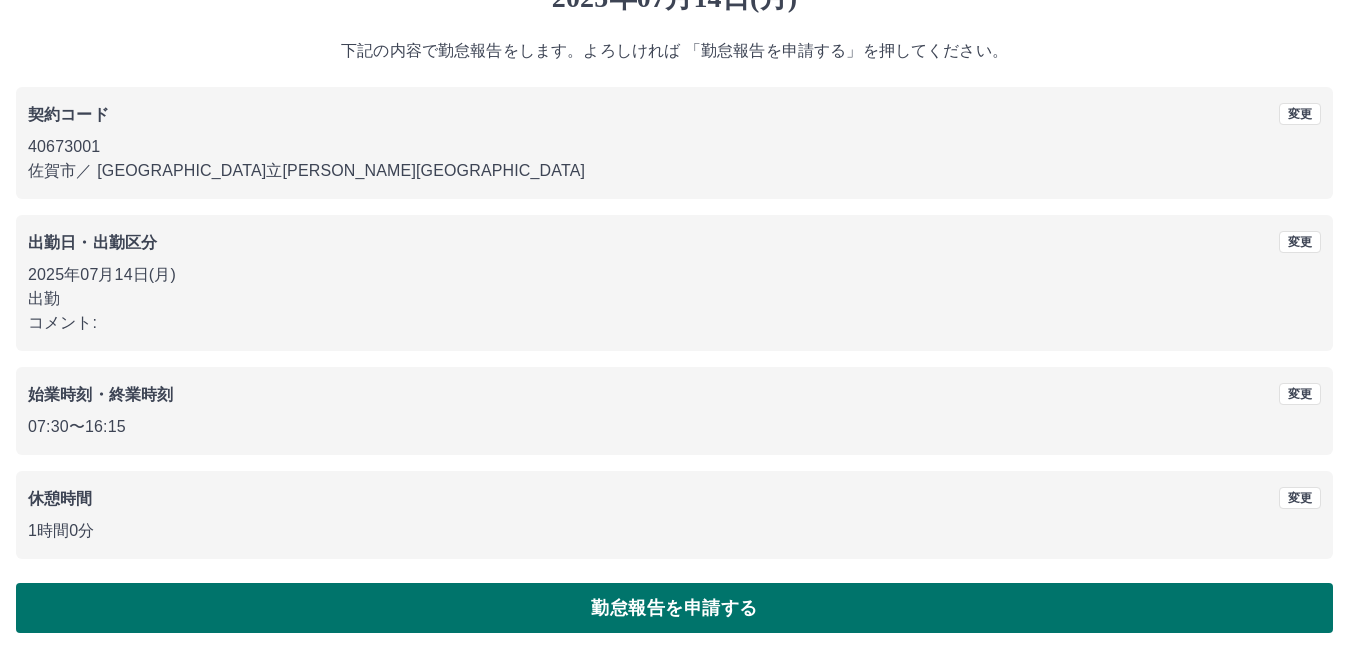 click on "勤怠報告を申請する" at bounding box center [674, 608] 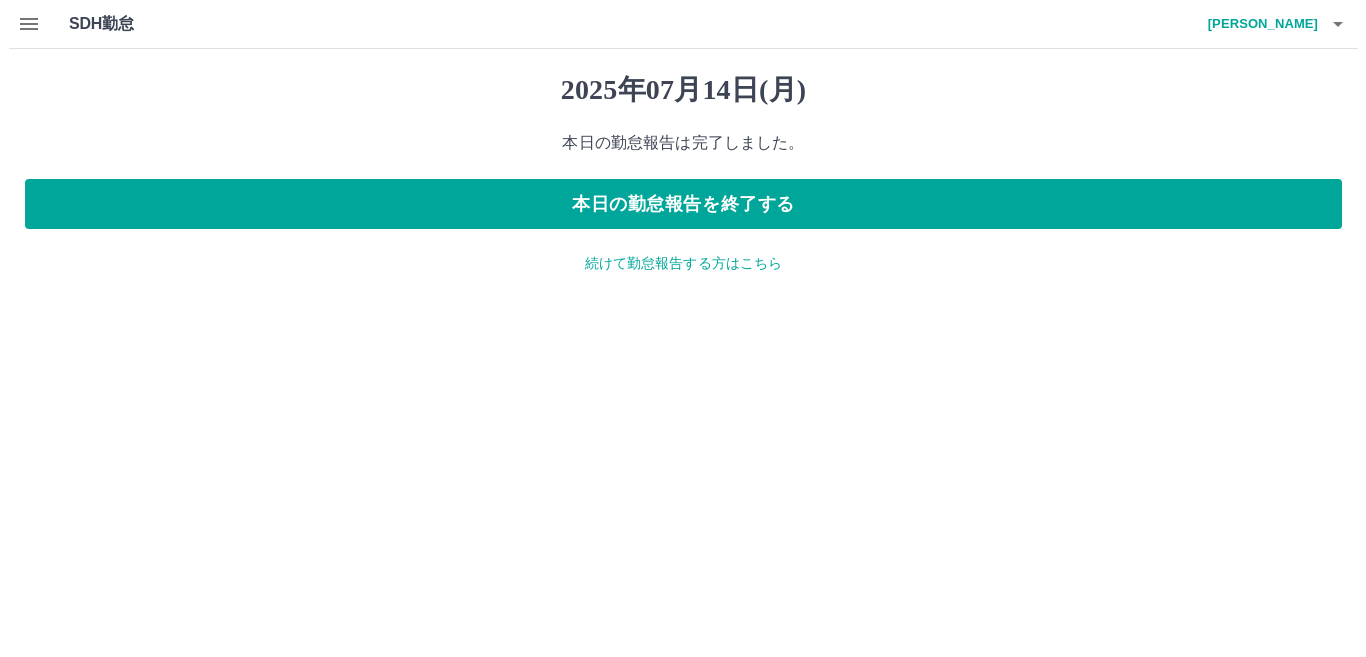 scroll, scrollTop: 0, scrollLeft: 0, axis: both 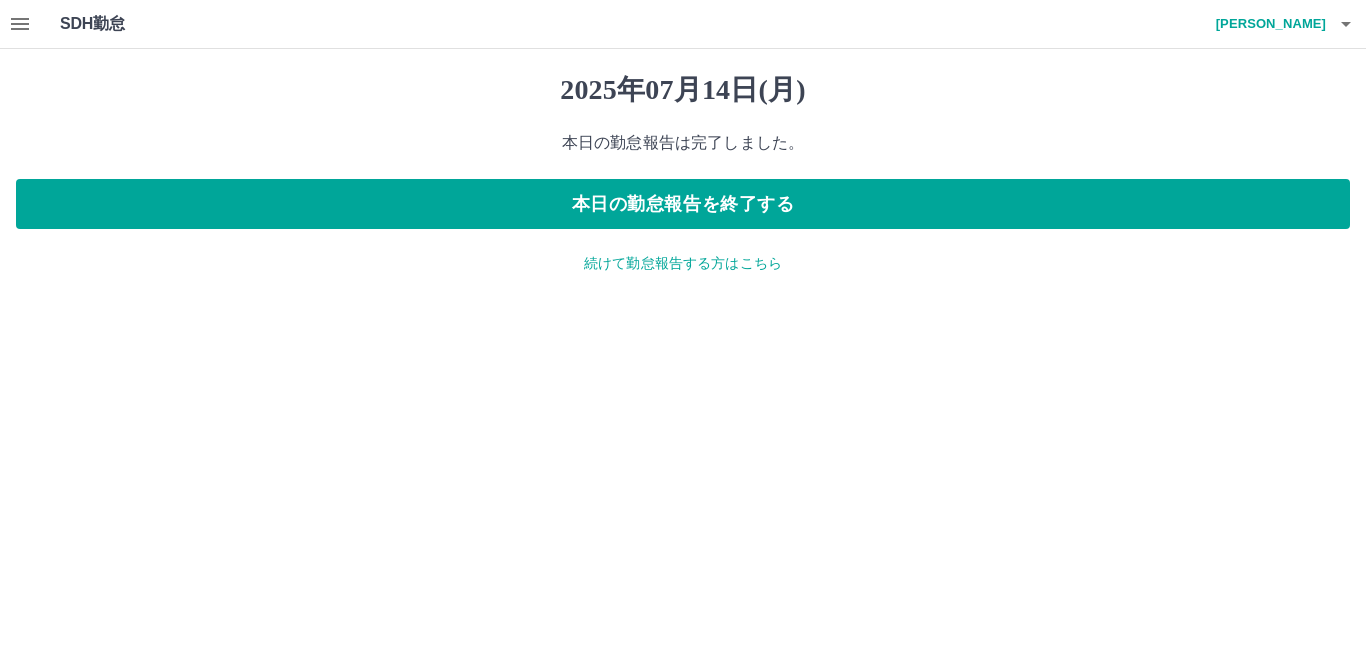 click on "続けて勤怠報告する方はこちら" at bounding box center (683, 263) 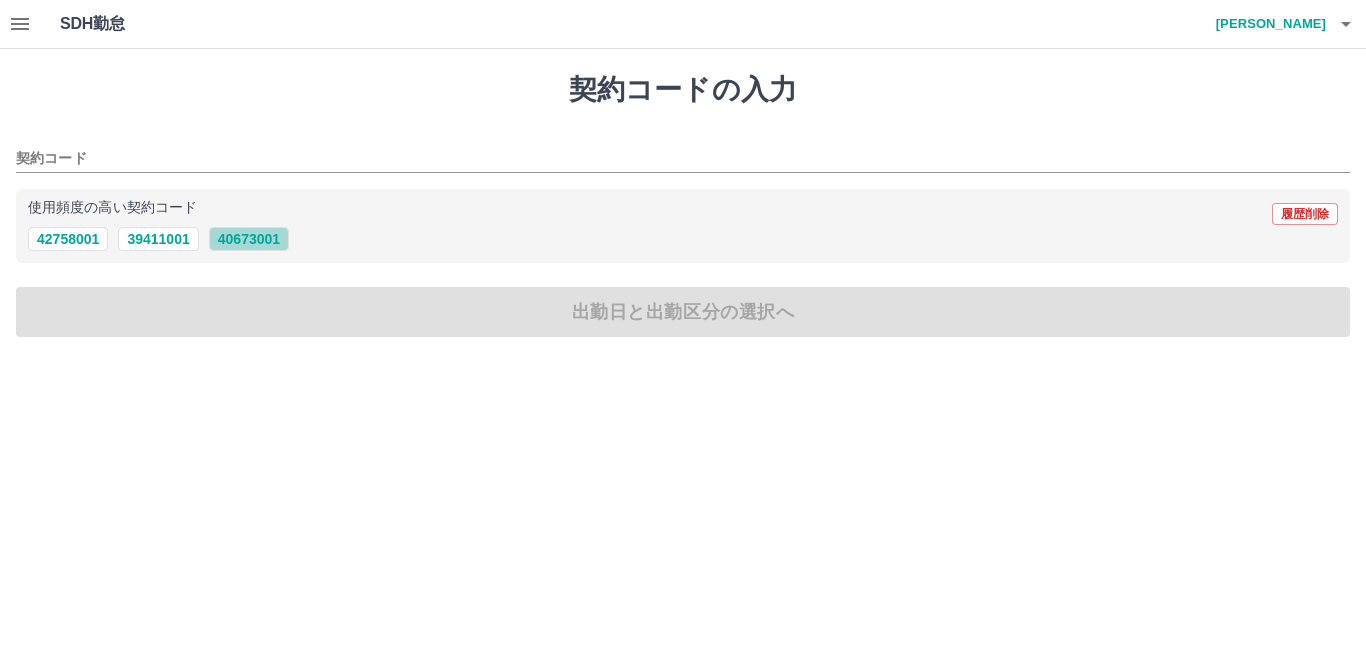 click on "40673001" at bounding box center (249, 239) 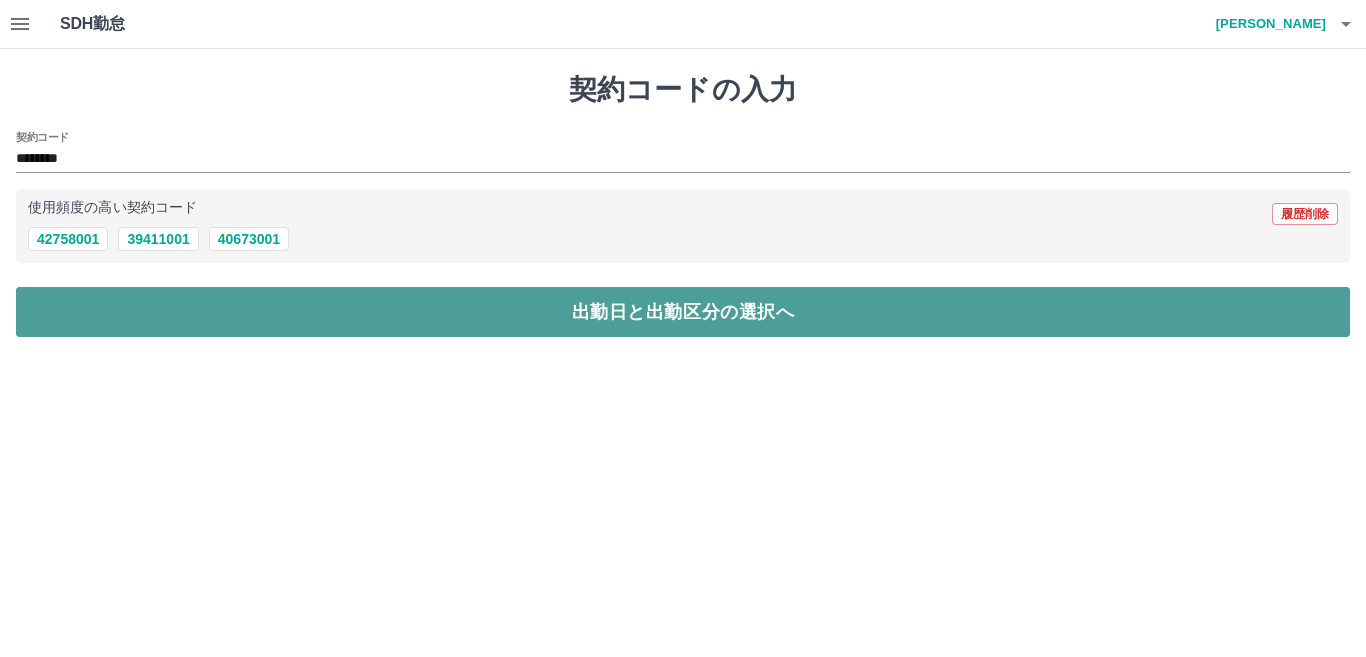click on "出勤日と出勤区分の選択へ" at bounding box center (683, 312) 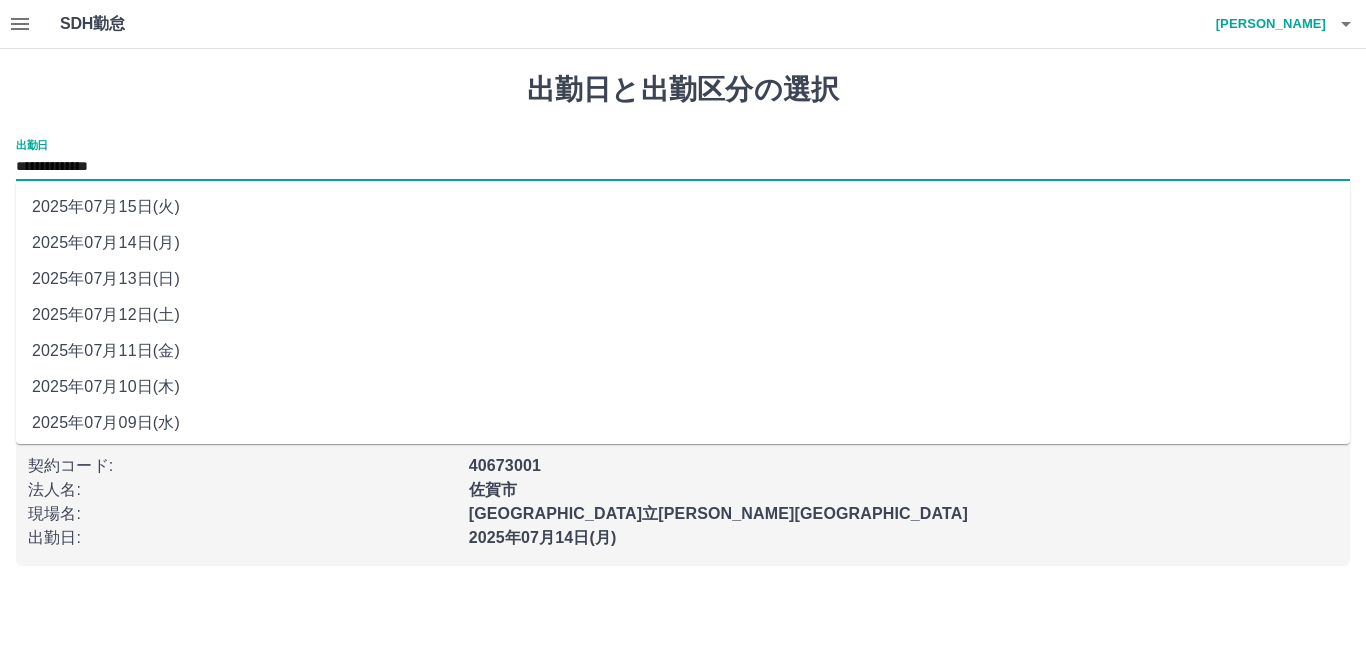 click on "**********" at bounding box center [683, 167] 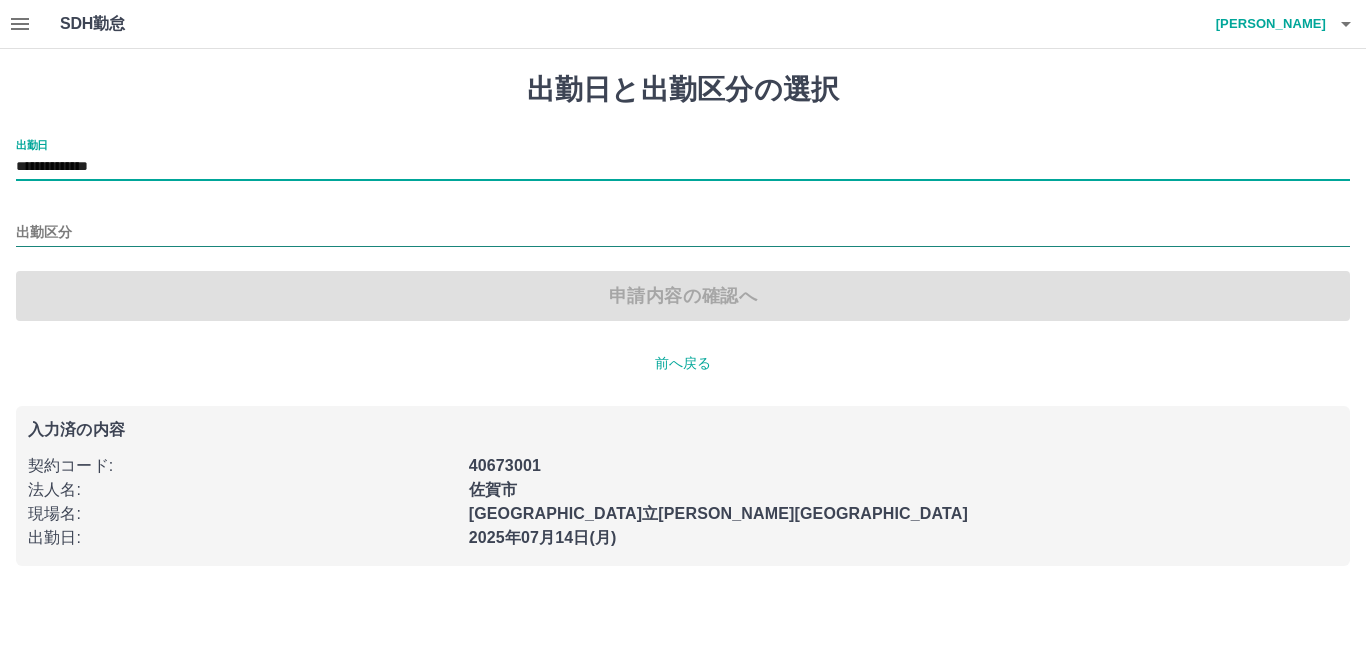 click on "出勤区分" at bounding box center (683, 233) 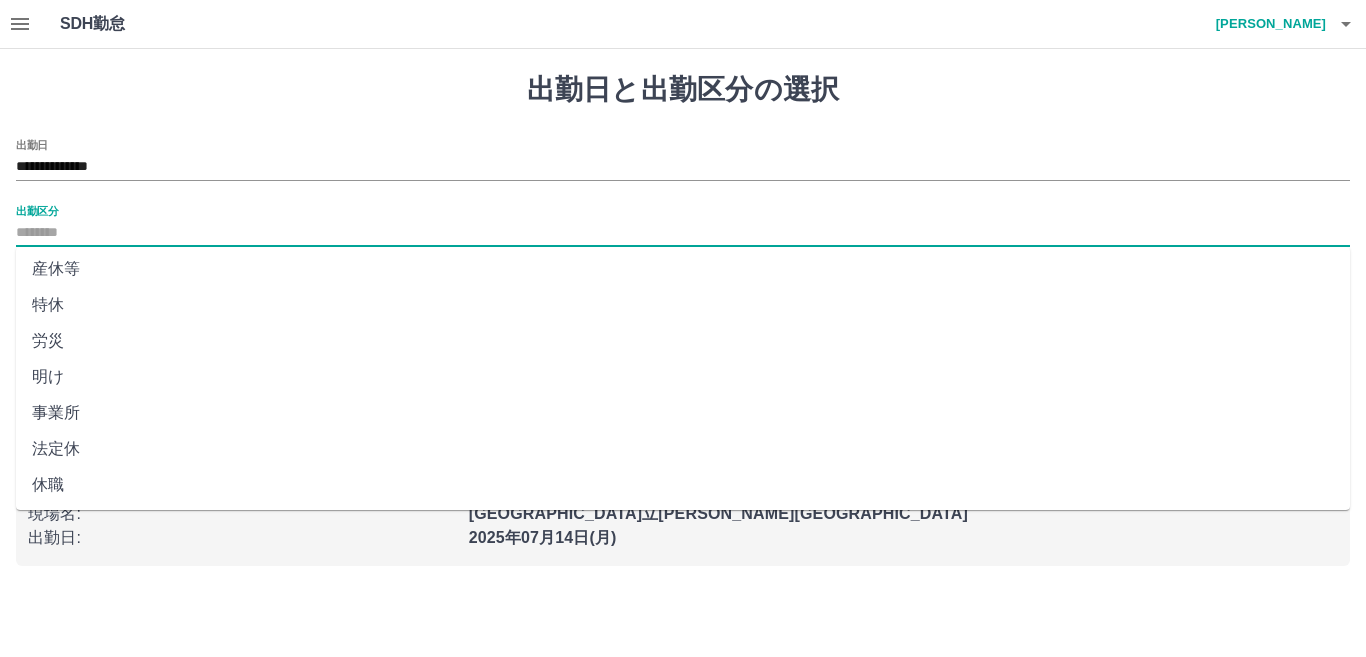 scroll, scrollTop: 401, scrollLeft: 0, axis: vertical 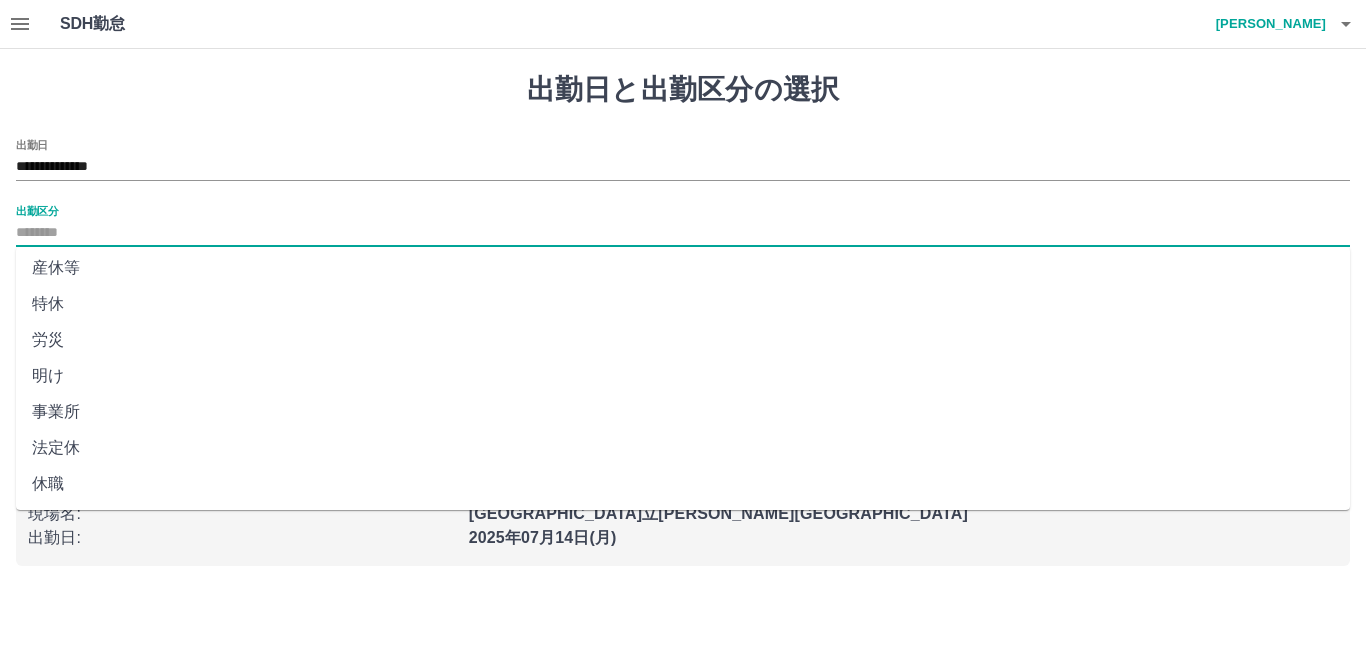 click on "法定休" at bounding box center (683, 448) 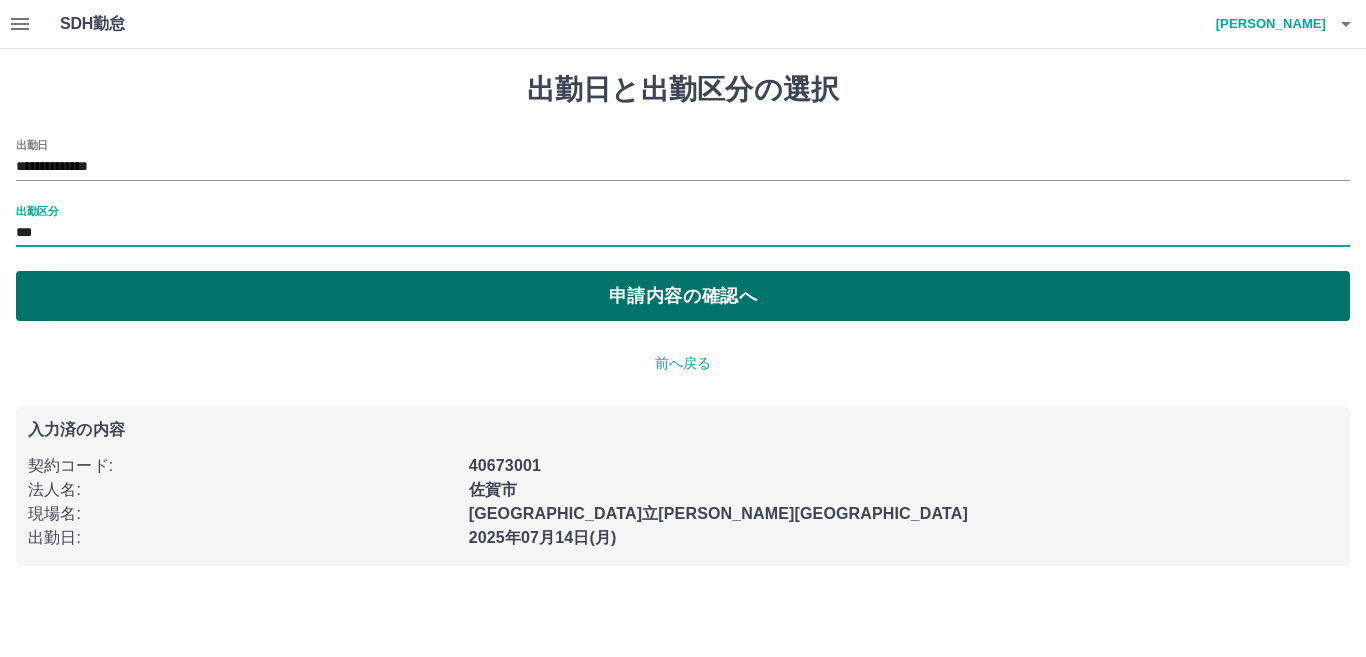 click on "申請内容の確認へ" at bounding box center [683, 296] 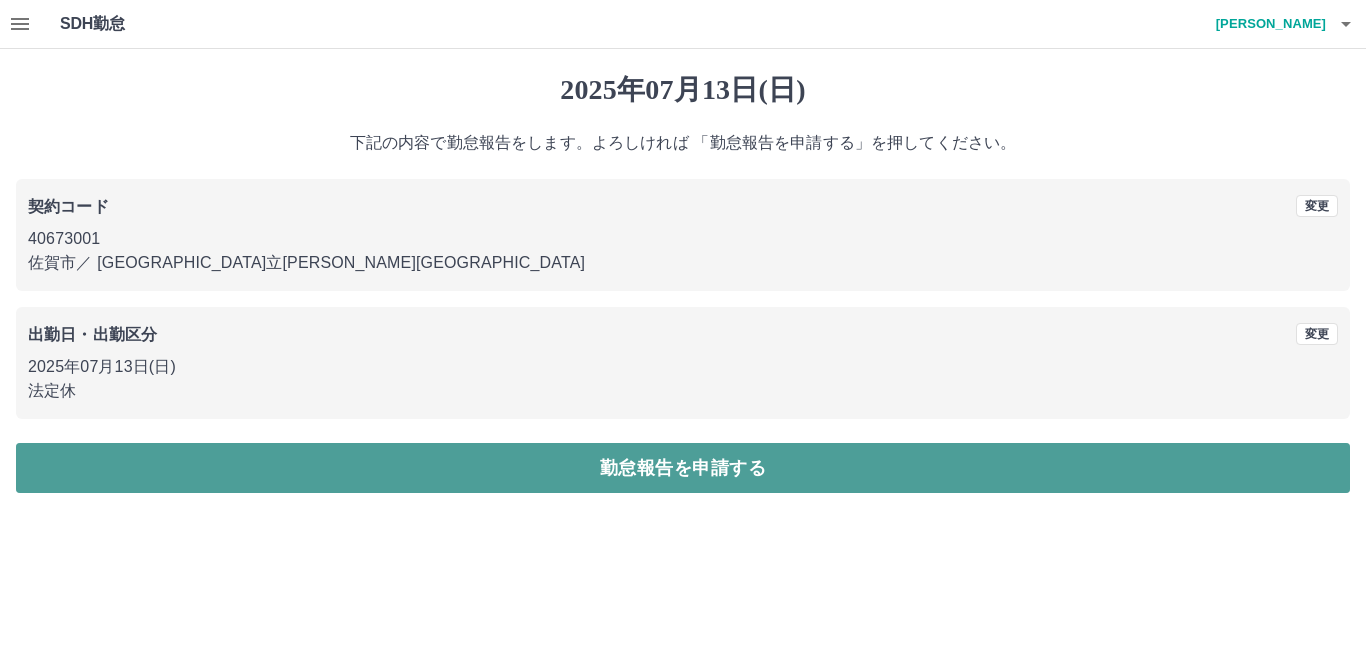 click on "勤怠報告を申請する" at bounding box center [683, 468] 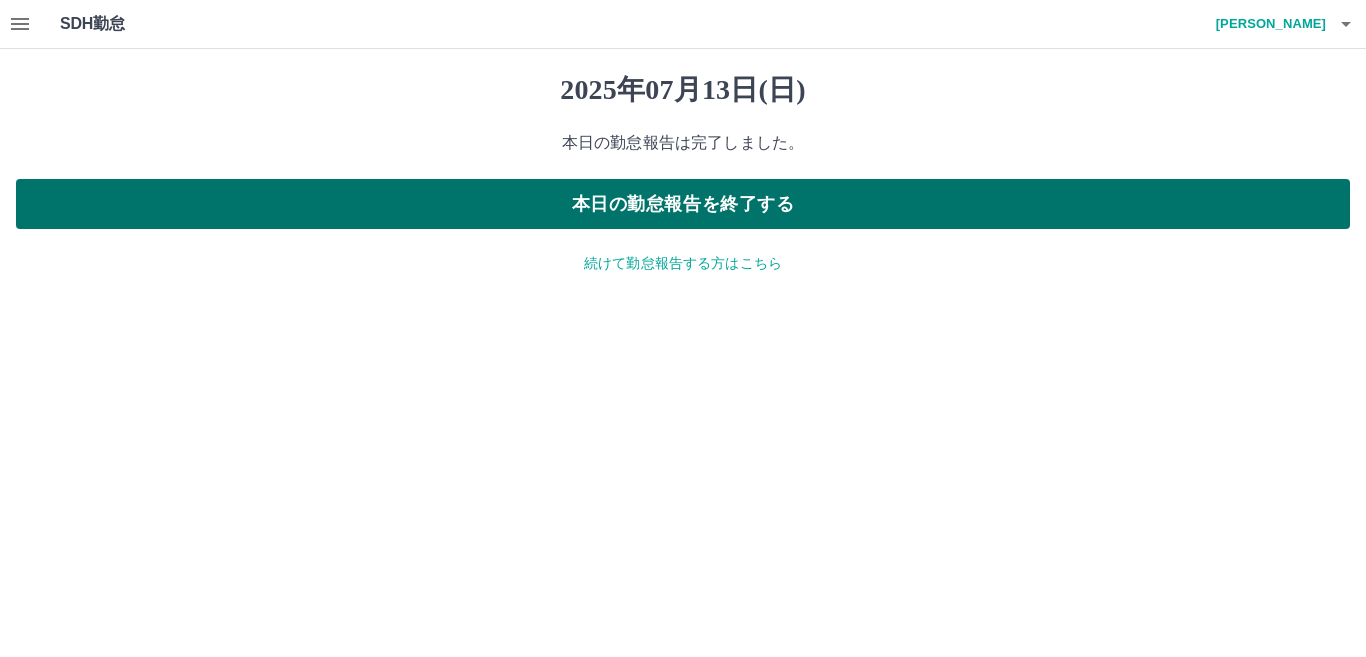 click on "本日の勤怠報告を終了する" at bounding box center [683, 204] 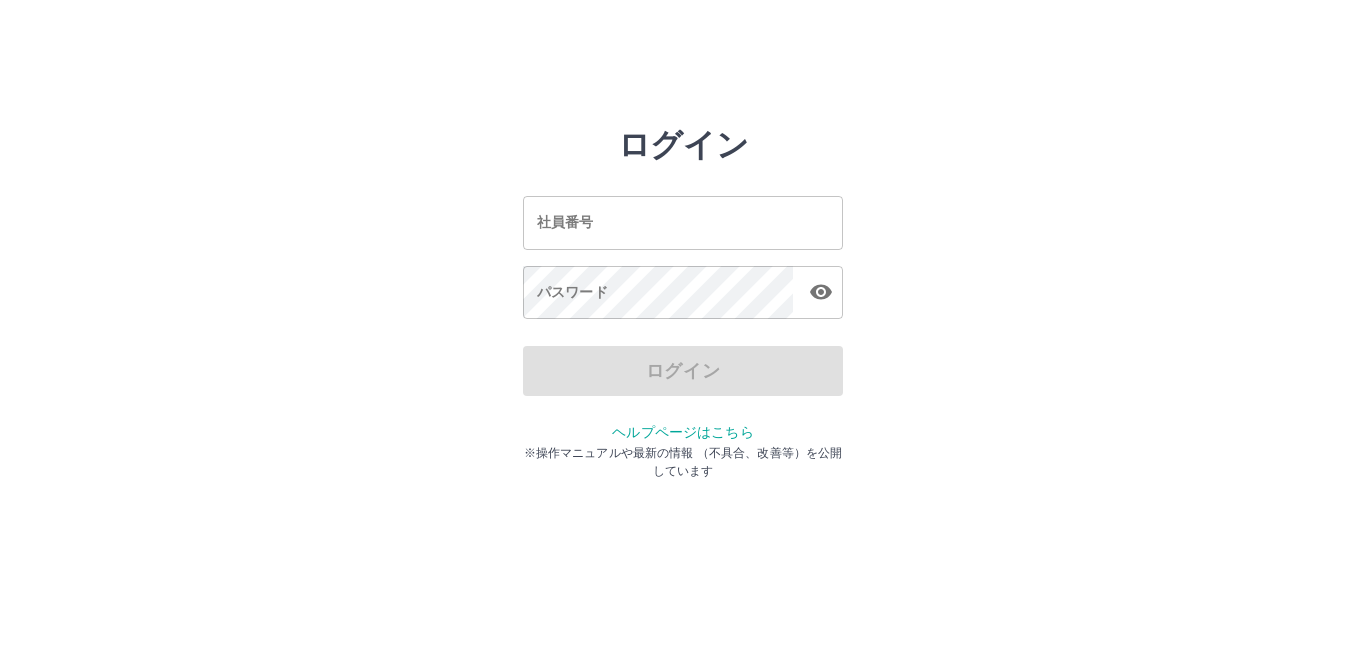 scroll, scrollTop: 0, scrollLeft: 0, axis: both 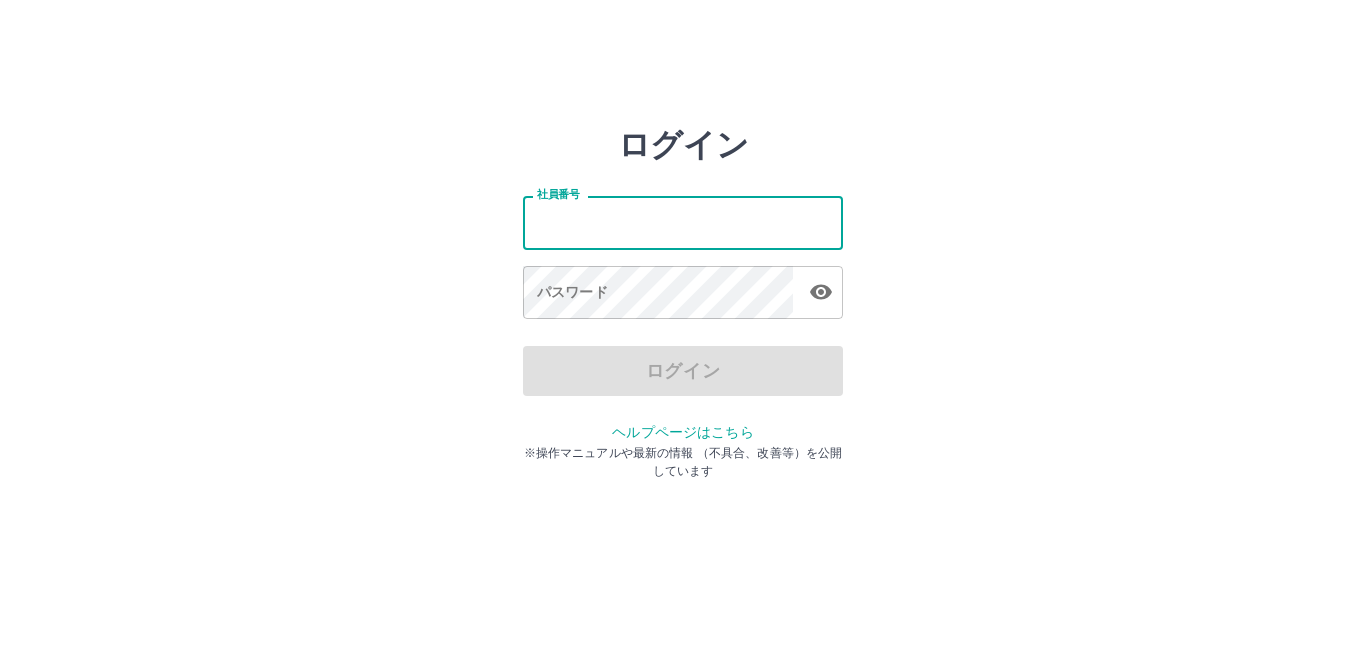 type on "*******" 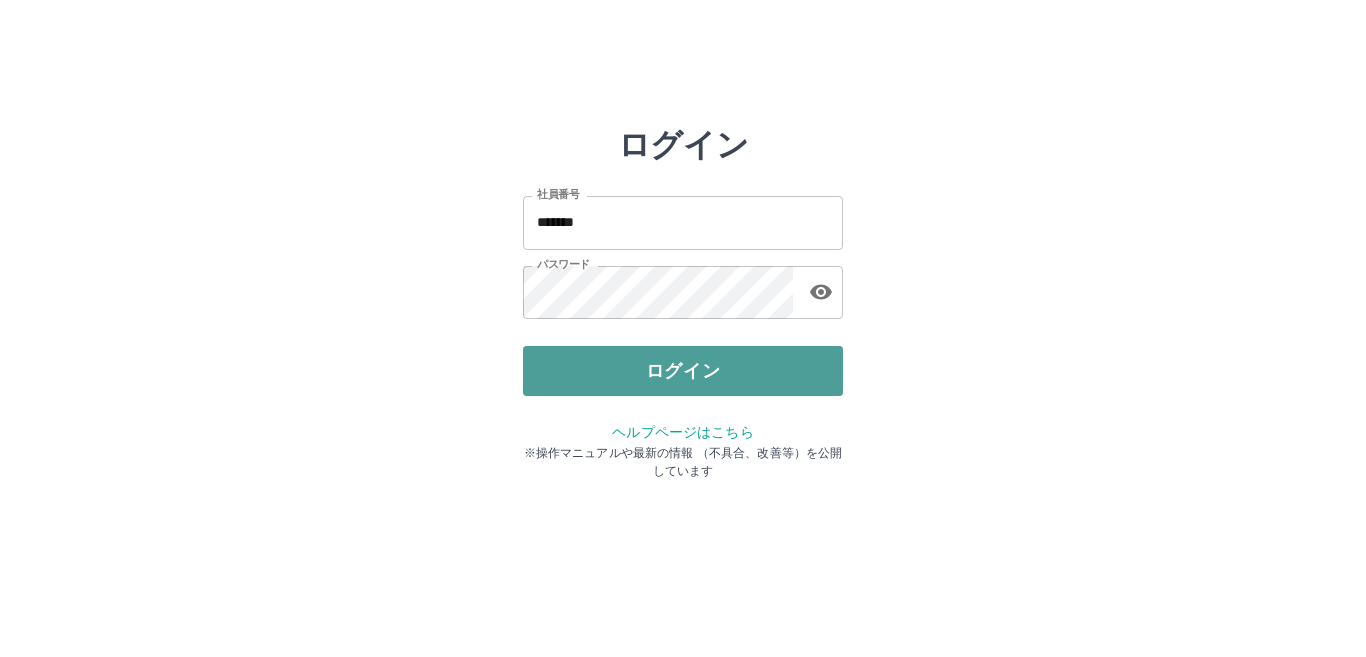 click on "ログイン" at bounding box center [683, 371] 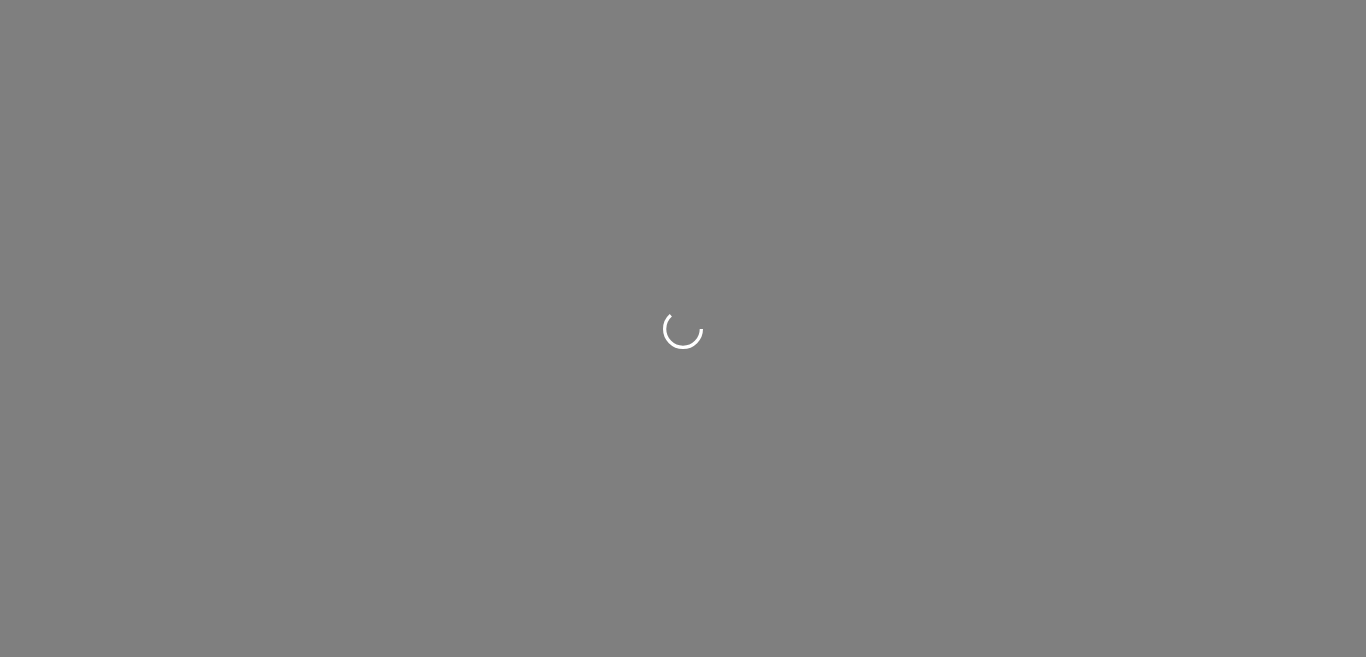 scroll, scrollTop: 0, scrollLeft: 0, axis: both 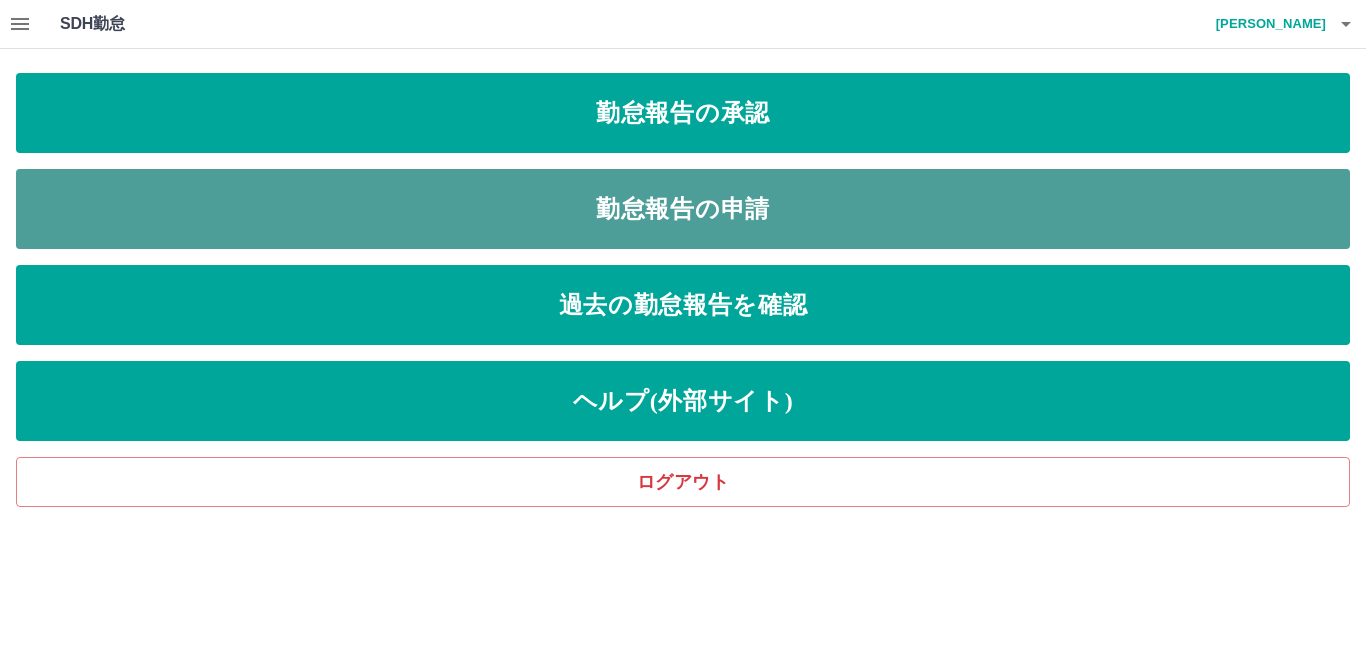 click on "勤怠報告の申請" at bounding box center [683, 209] 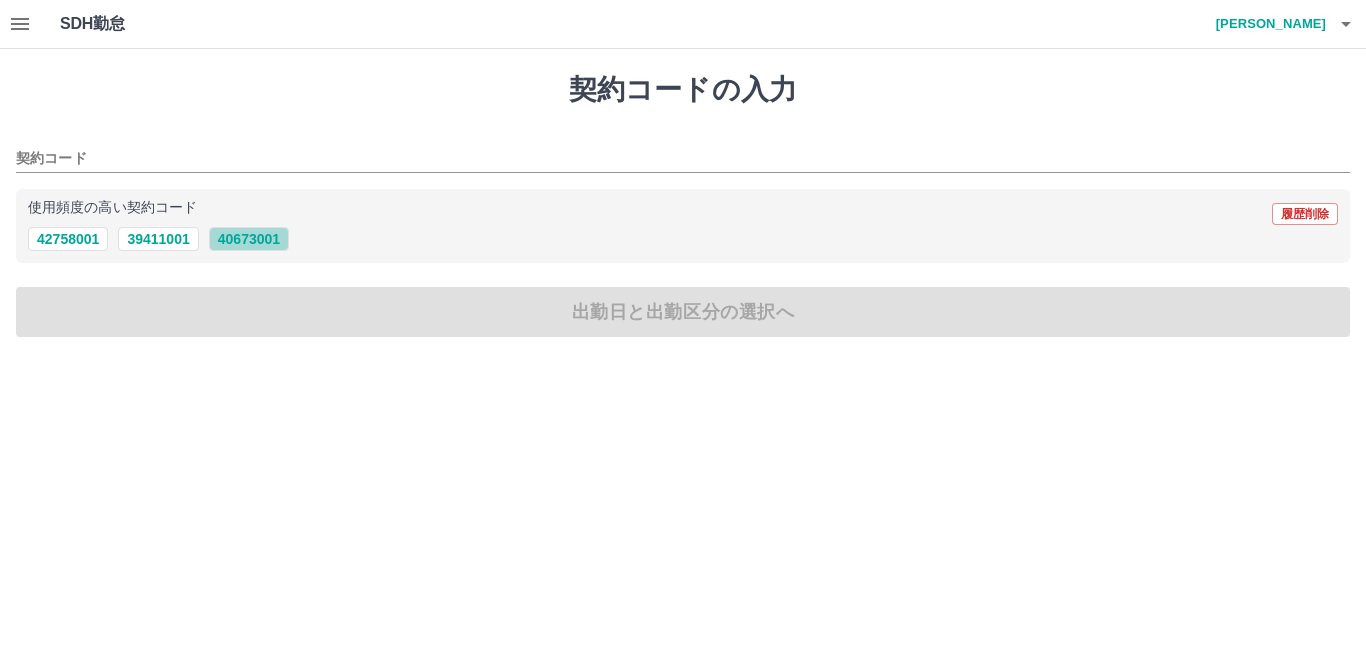 click on "40673001" at bounding box center [249, 239] 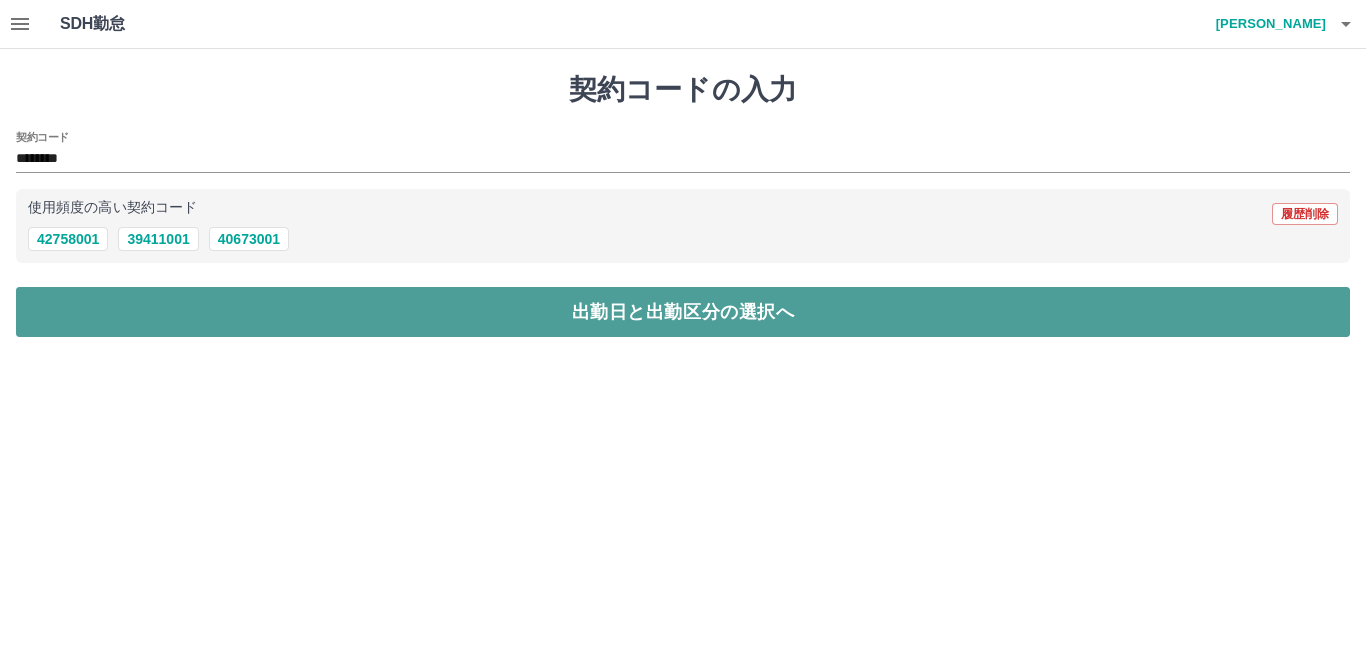 click on "出勤日と出勤区分の選択へ" at bounding box center (683, 312) 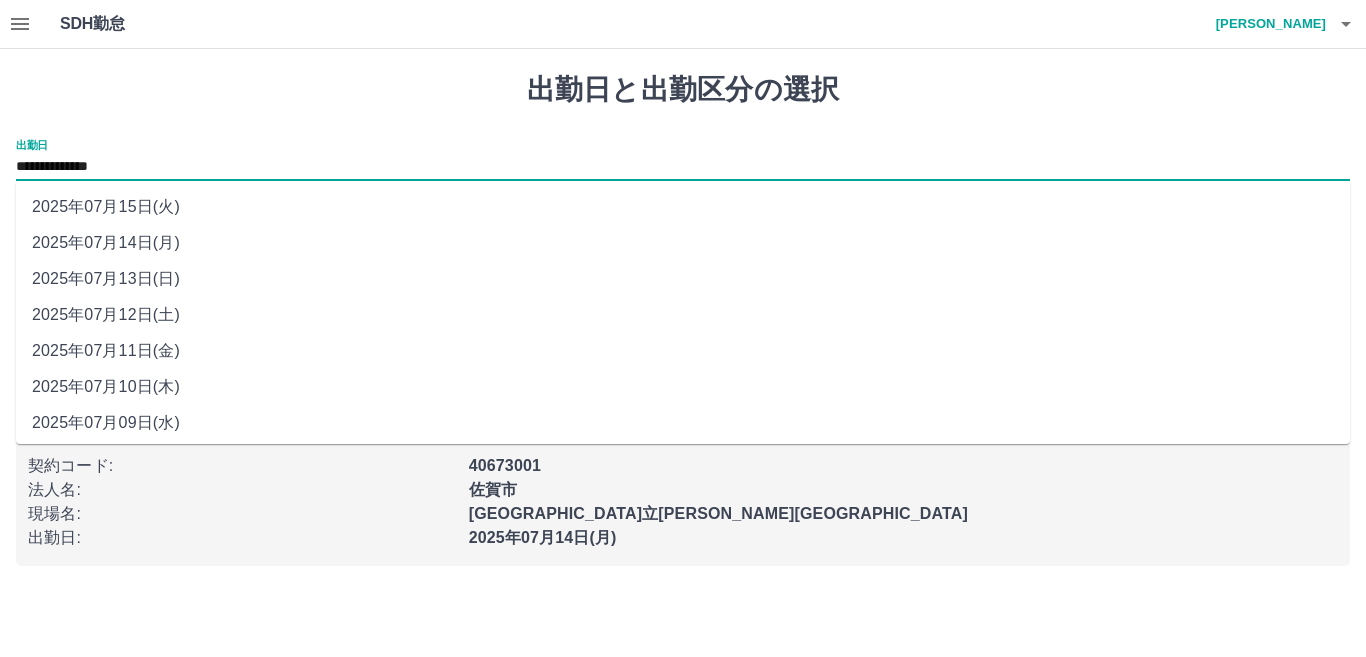 click on "**********" at bounding box center [683, 167] 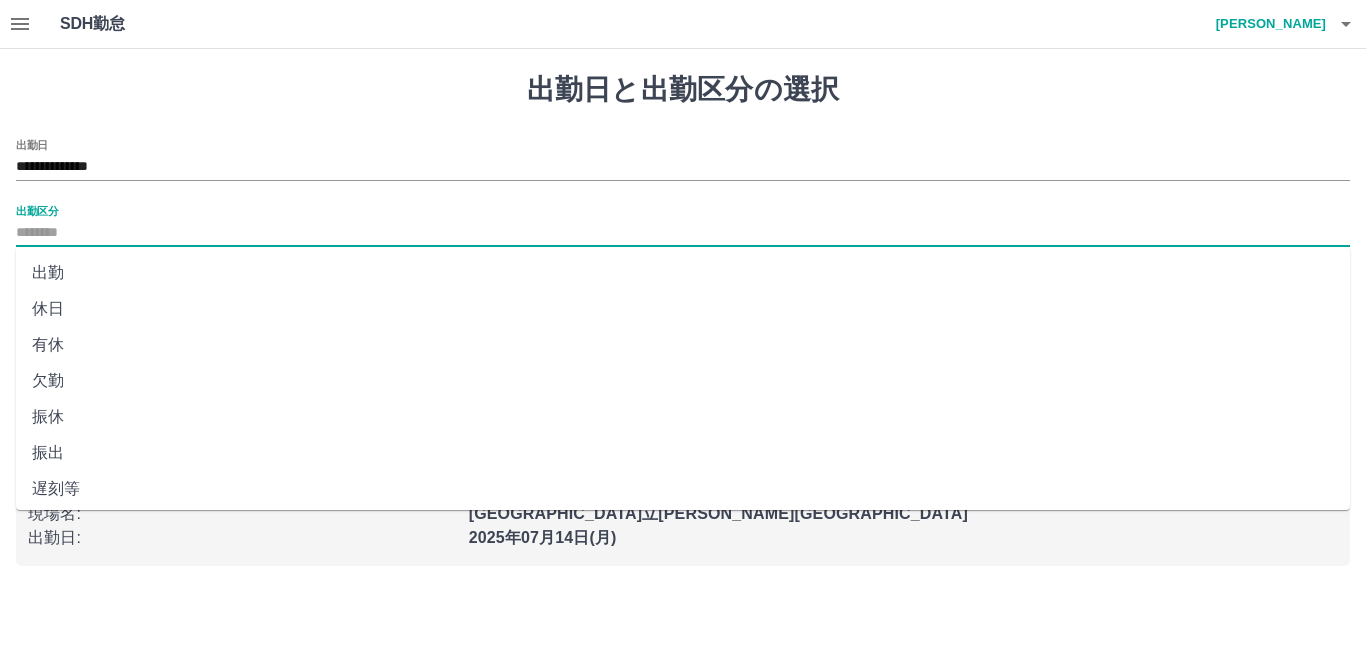 click on "出勤区分" at bounding box center [683, 233] 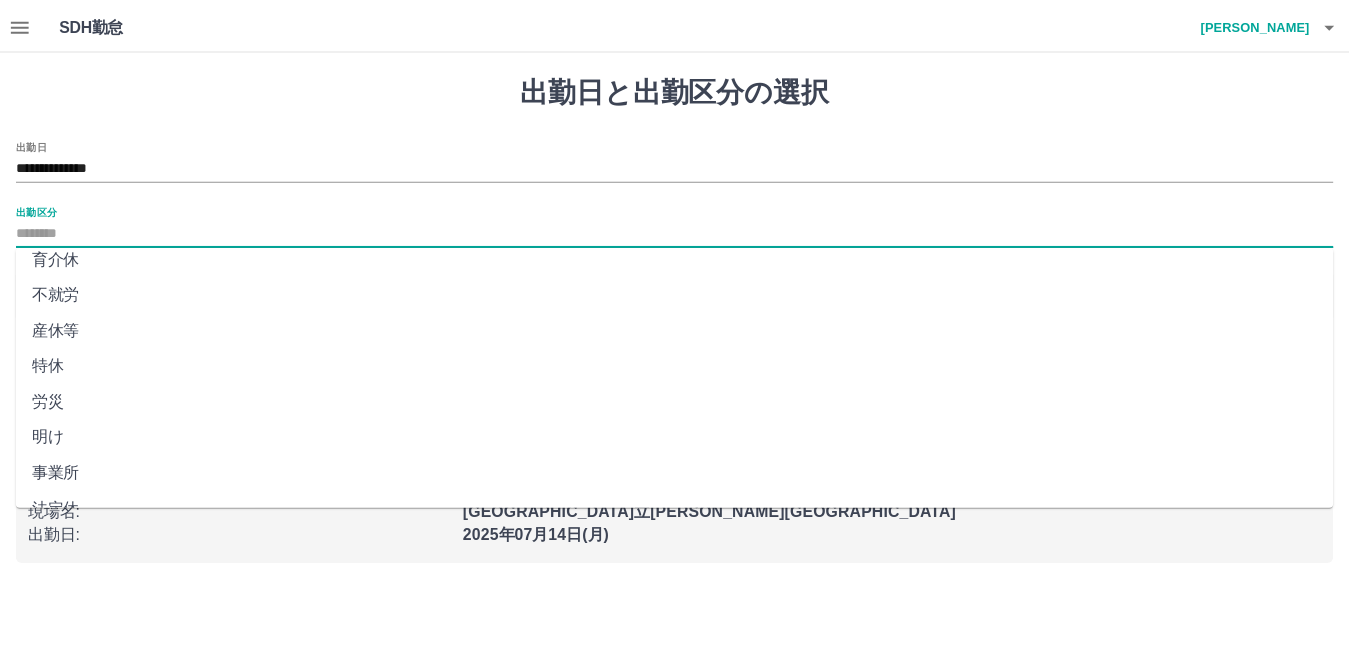 scroll, scrollTop: 400, scrollLeft: 0, axis: vertical 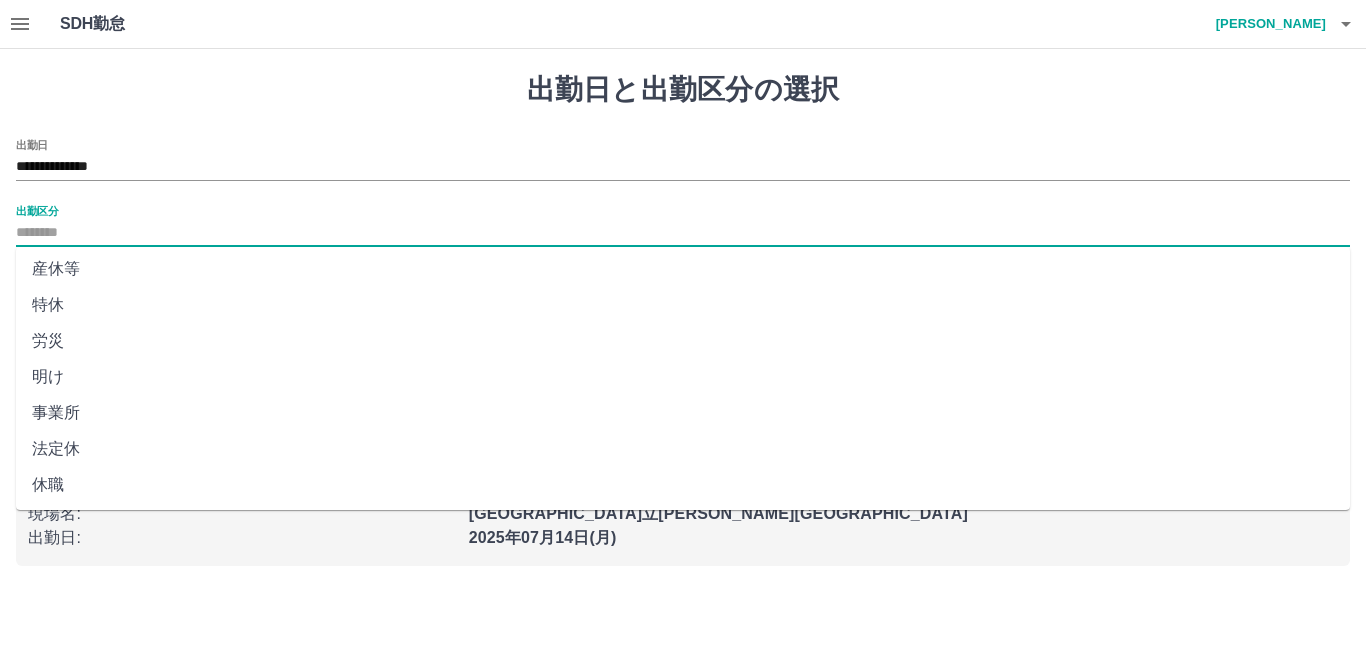 click on "法定休" at bounding box center (683, 449) 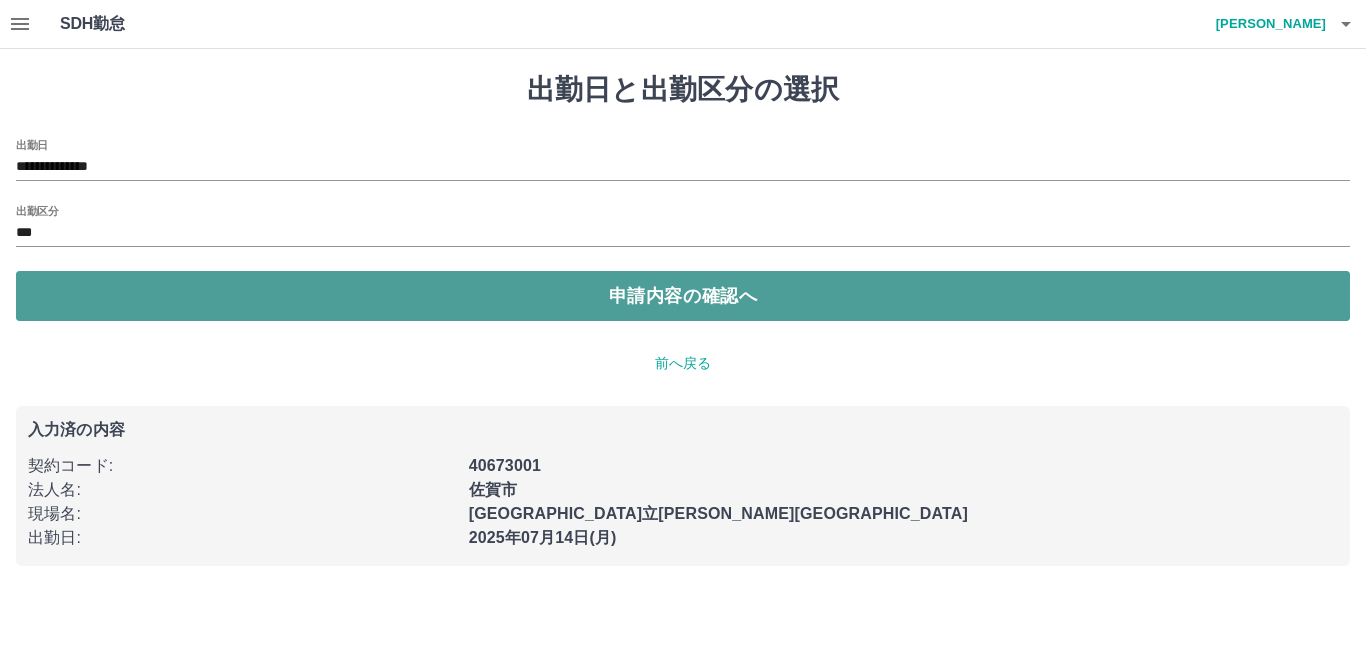 click on "申請内容の確認へ" at bounding box center (683, 296) 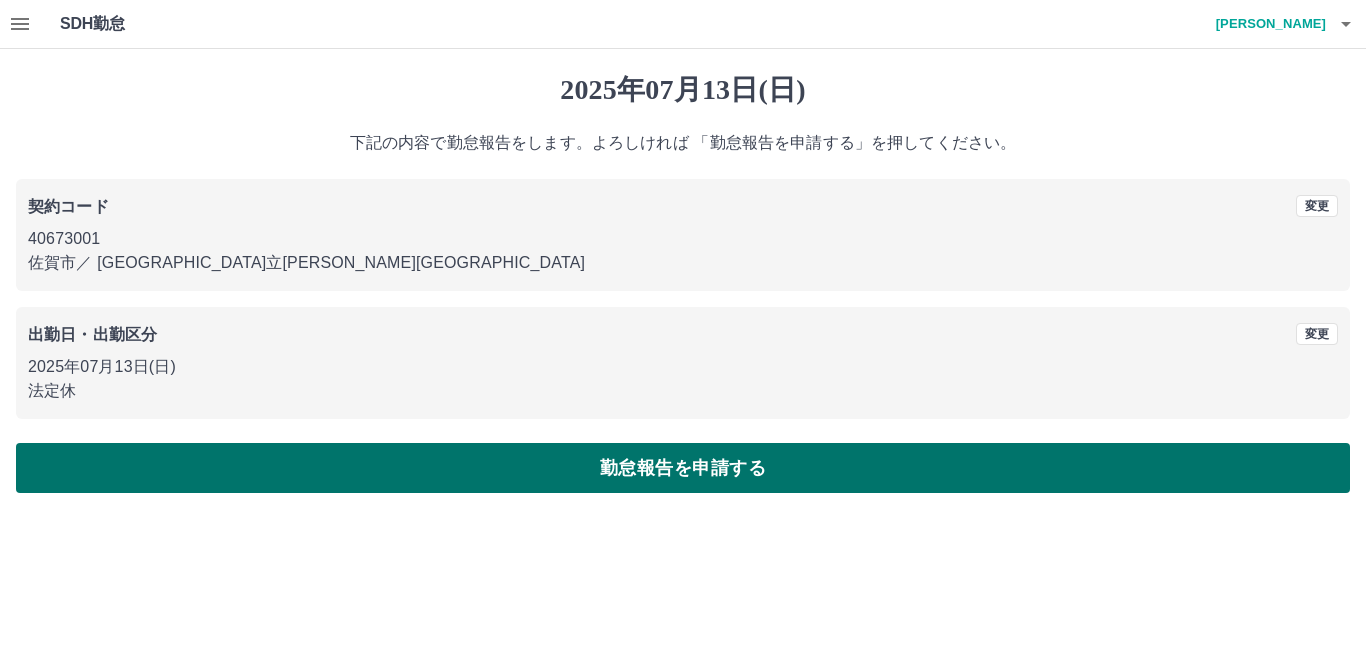 click on "勤怠報告を申請する" at bounding box center [683, 468] 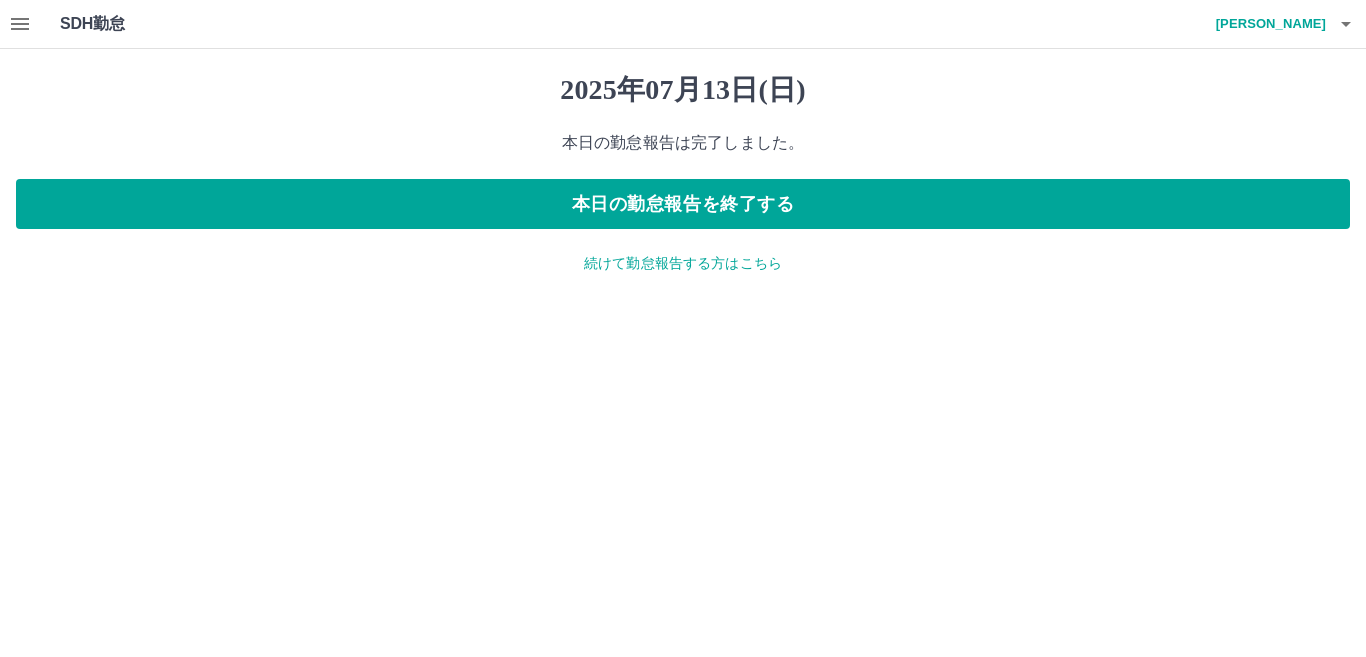 click on "続けて勤怠報告する方はこちら" at bounding box center [683, 263] 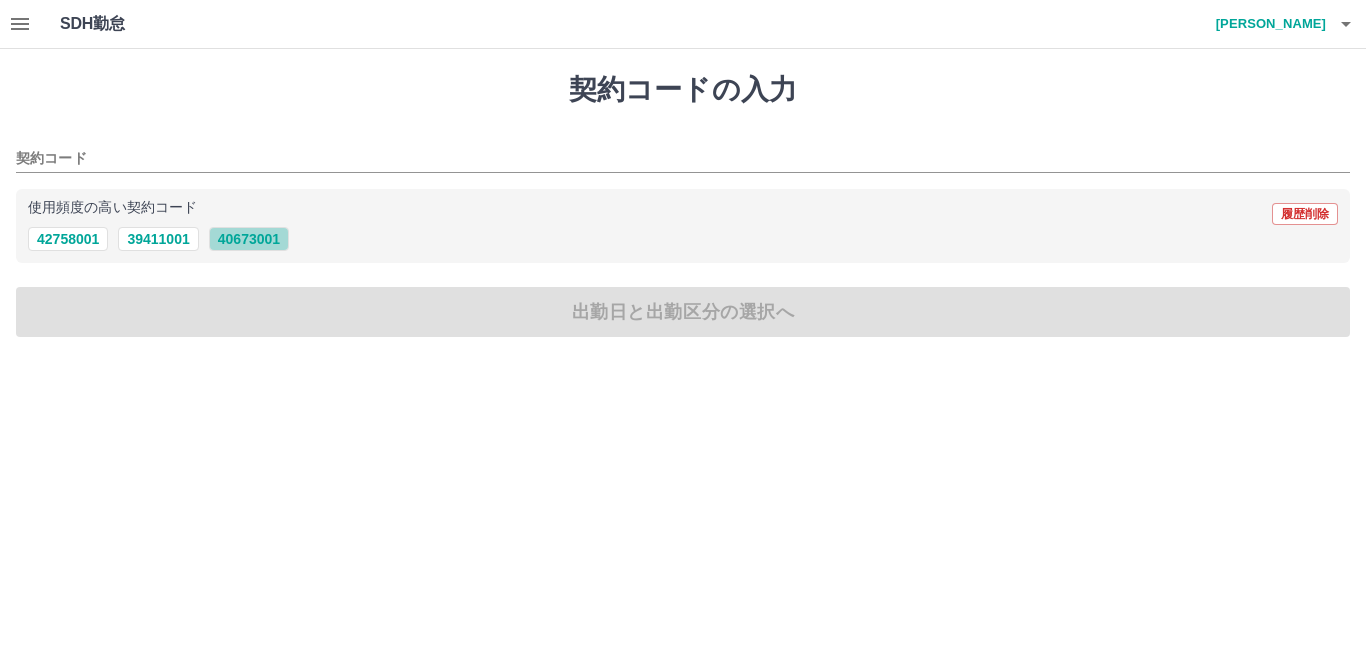 click on "40673001" at bounding box center (249, 239) 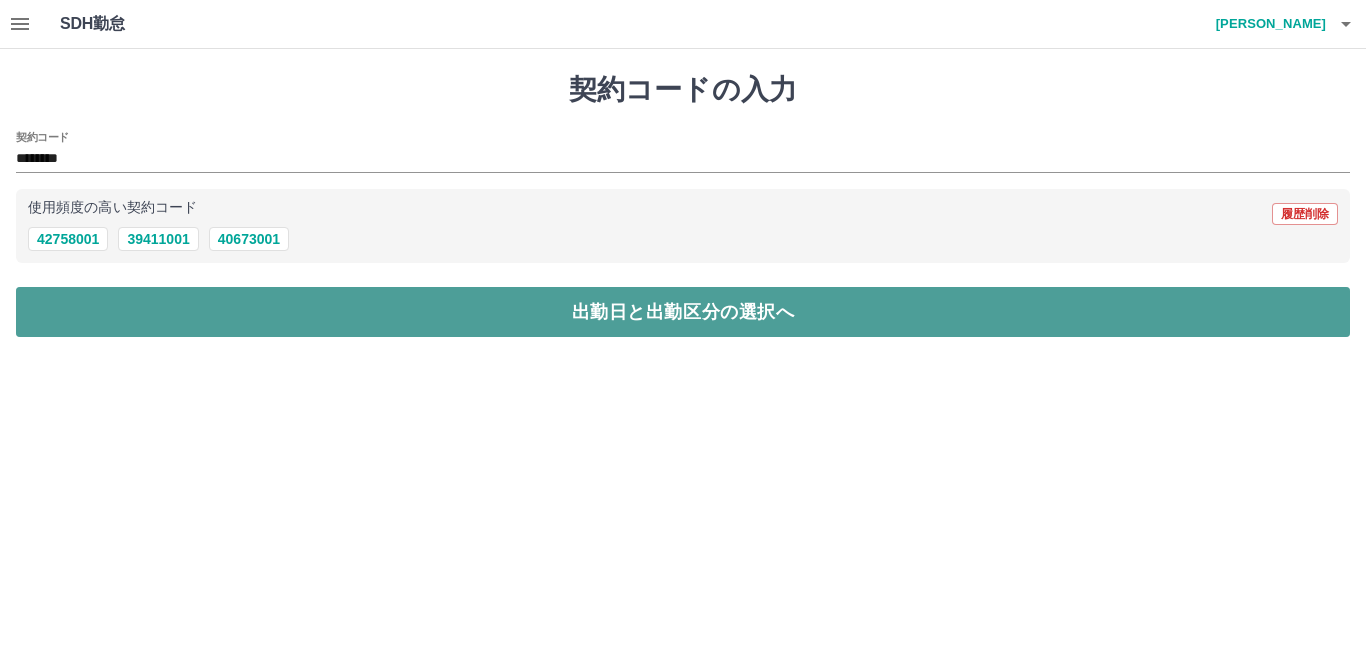 click on "出勤日と出勤区分の選択へ" at bounding box center [683, 312] 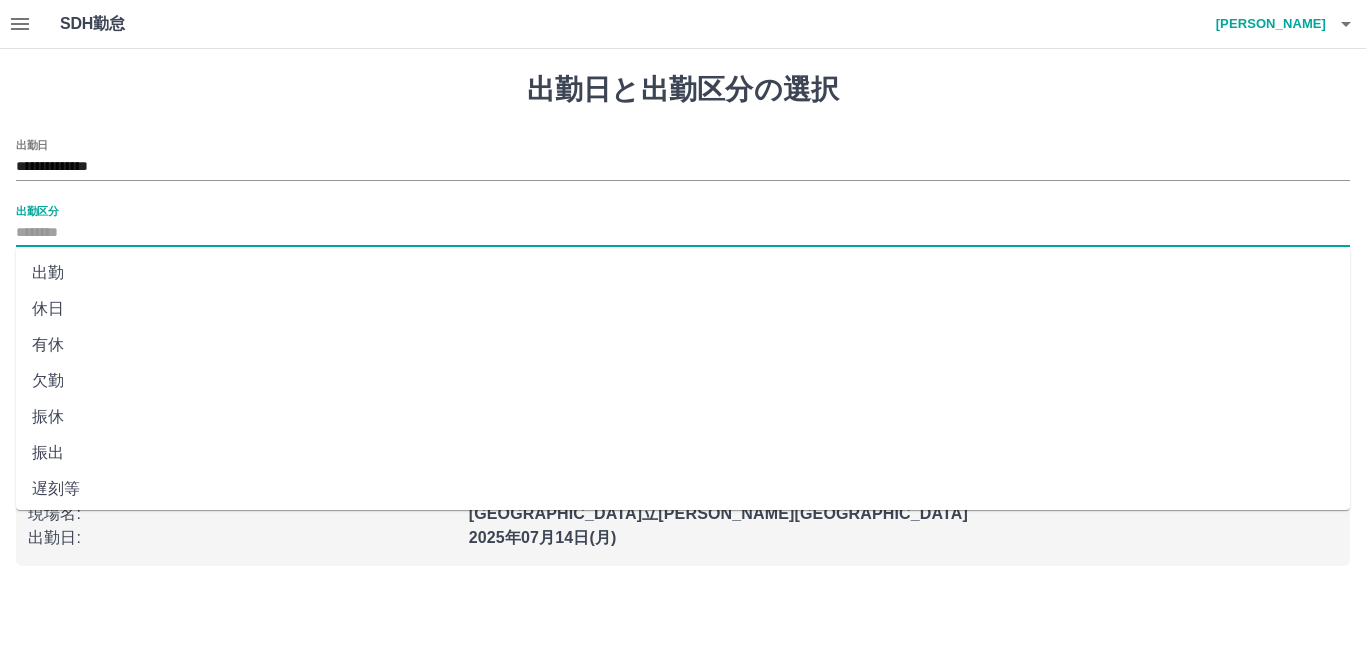 drag, startPoint x: 93, startPoint y: 228, endPoint x: 92, endPoint y: 242, distance: 14.035668 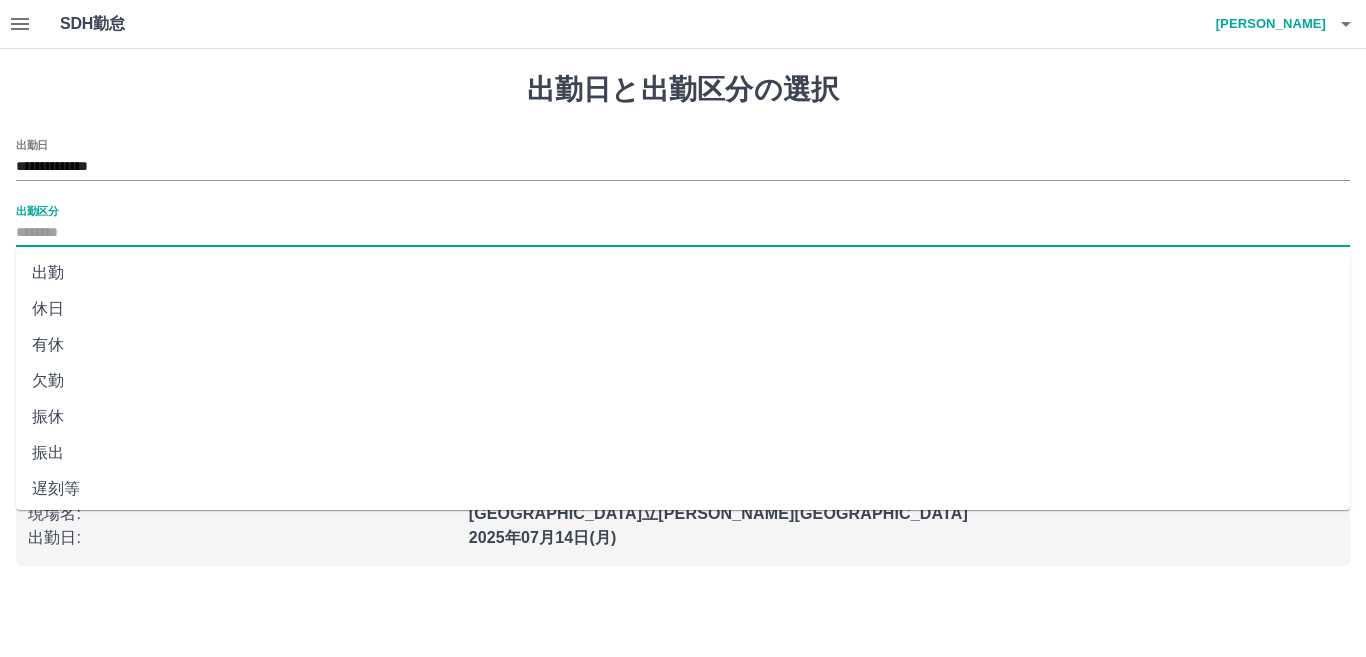 click on "出勤" at bounding box center [683, 273] 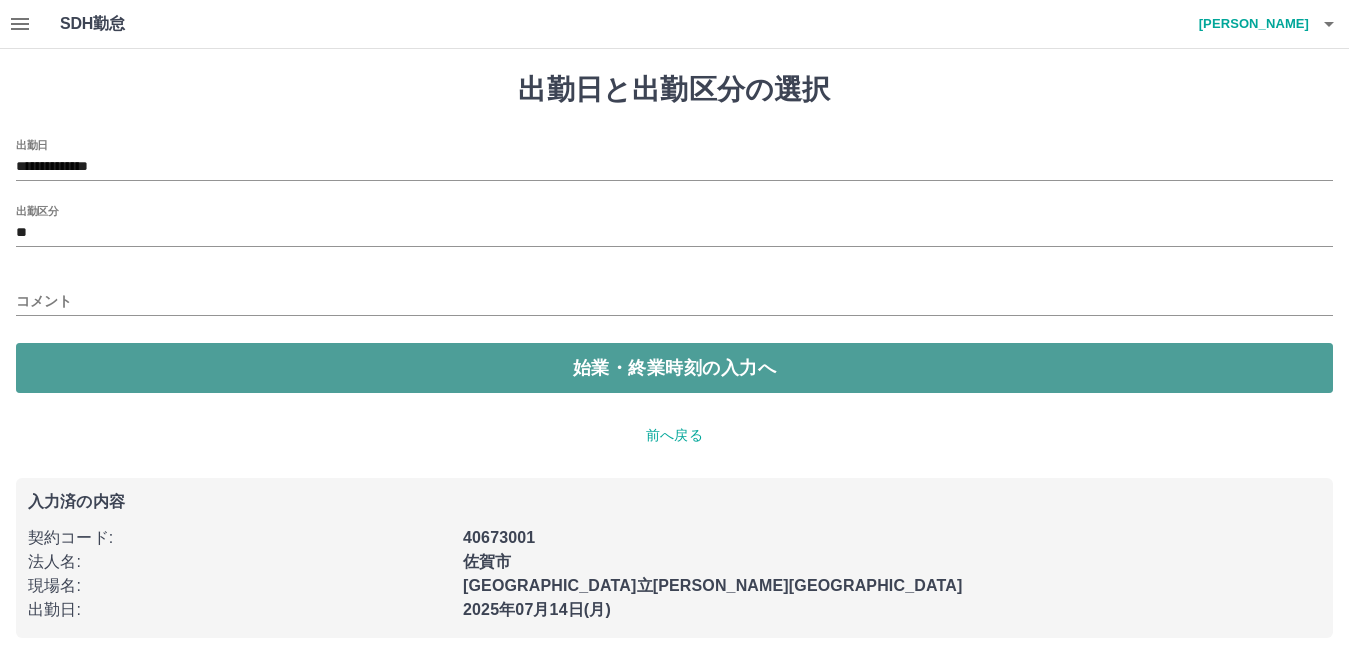 click on "始業・終業時刻の入力へ" at bounding box center [674, 368] 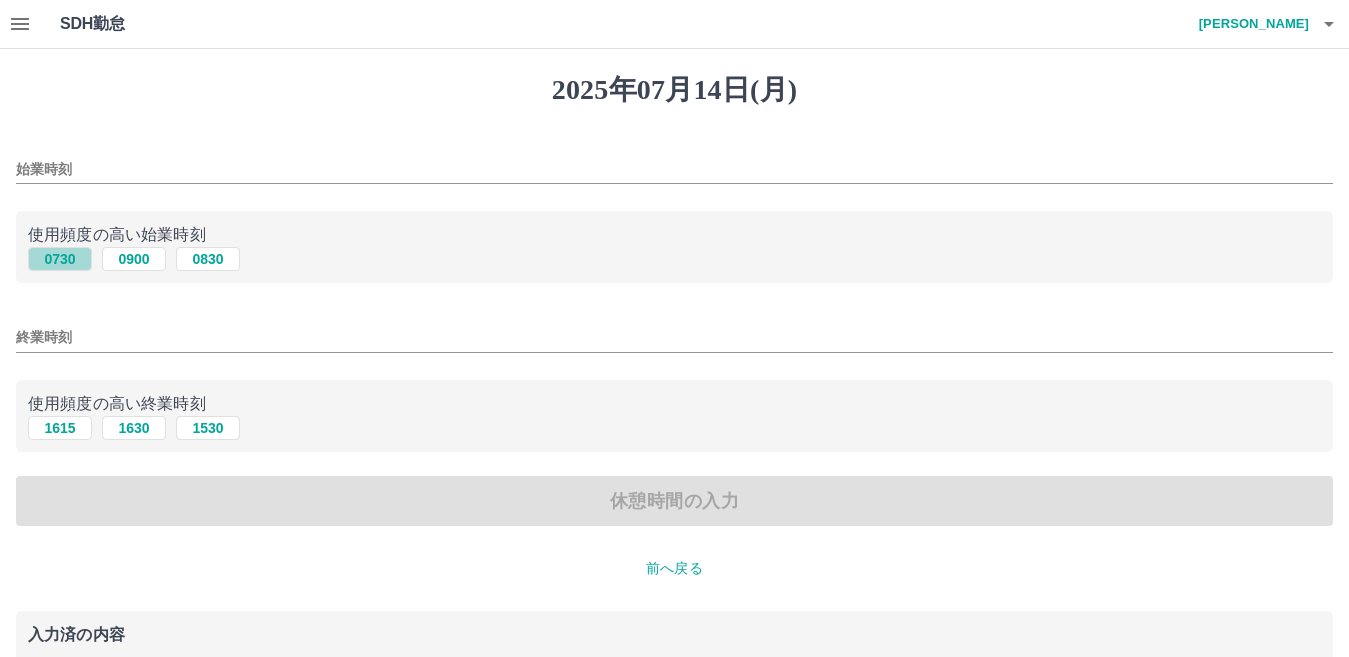 click on "0730" at bounding box center [60, 259] 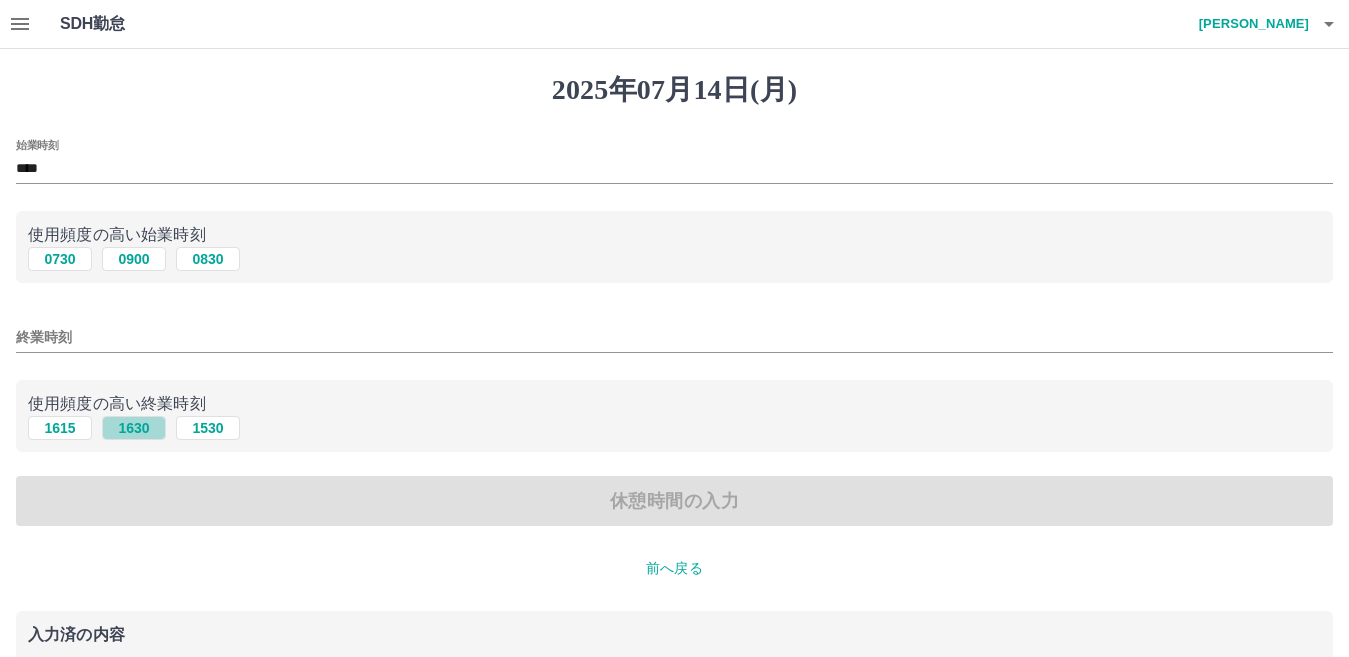 click on "1630" at bounding box center (134, 428) 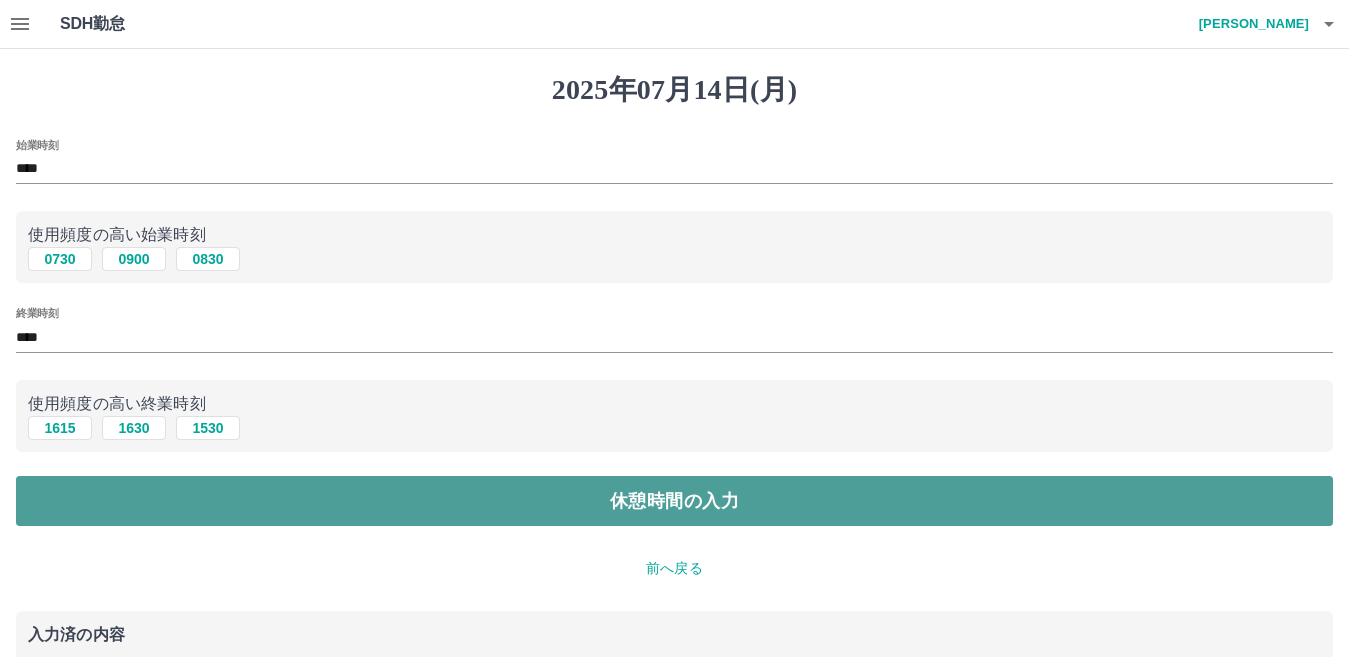 click on "休憩時間の入力" at bounding box center [674, 501] 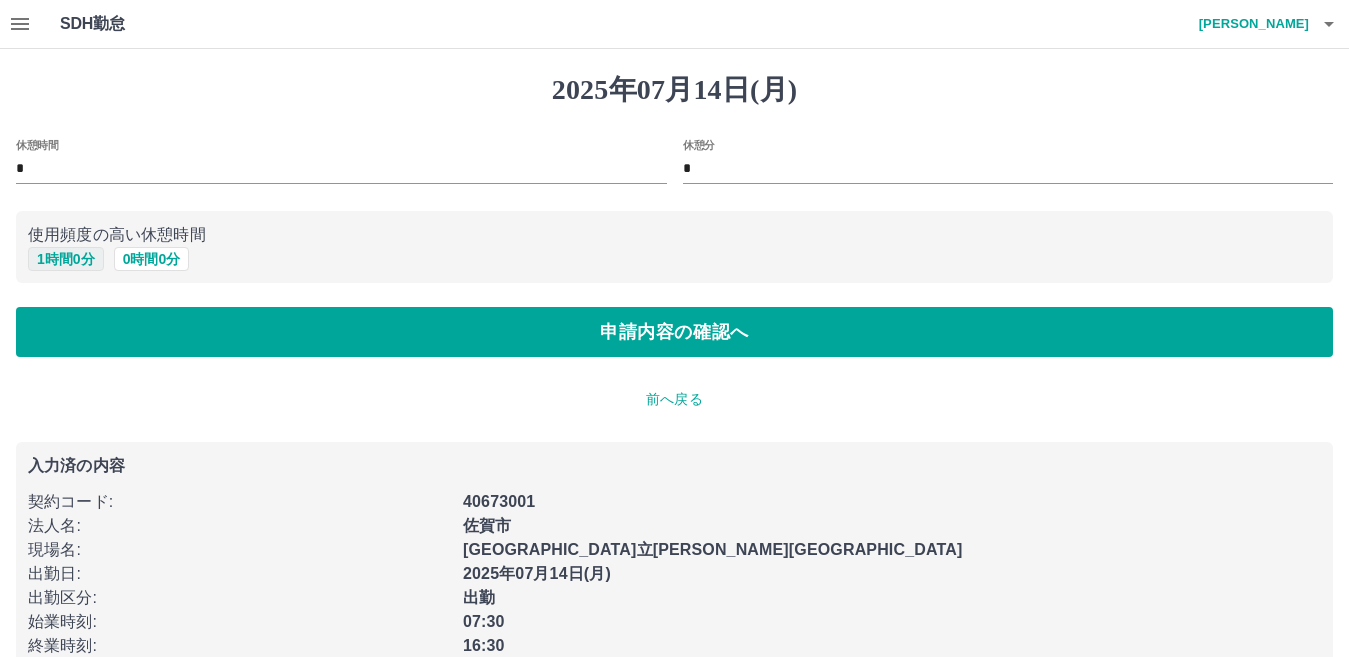 click on "1 時間 0 分" at bounding box center (66, 259) 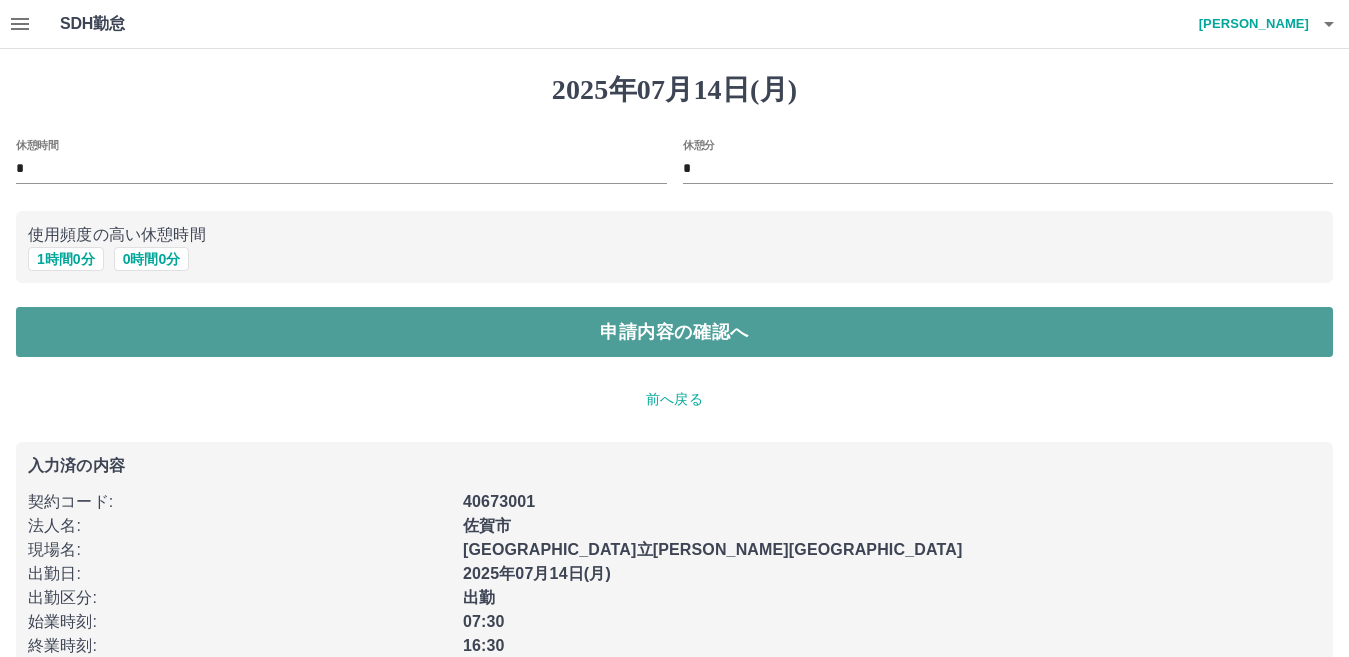 click on "申請内容の確認へ" at bounding box center [674, 332] 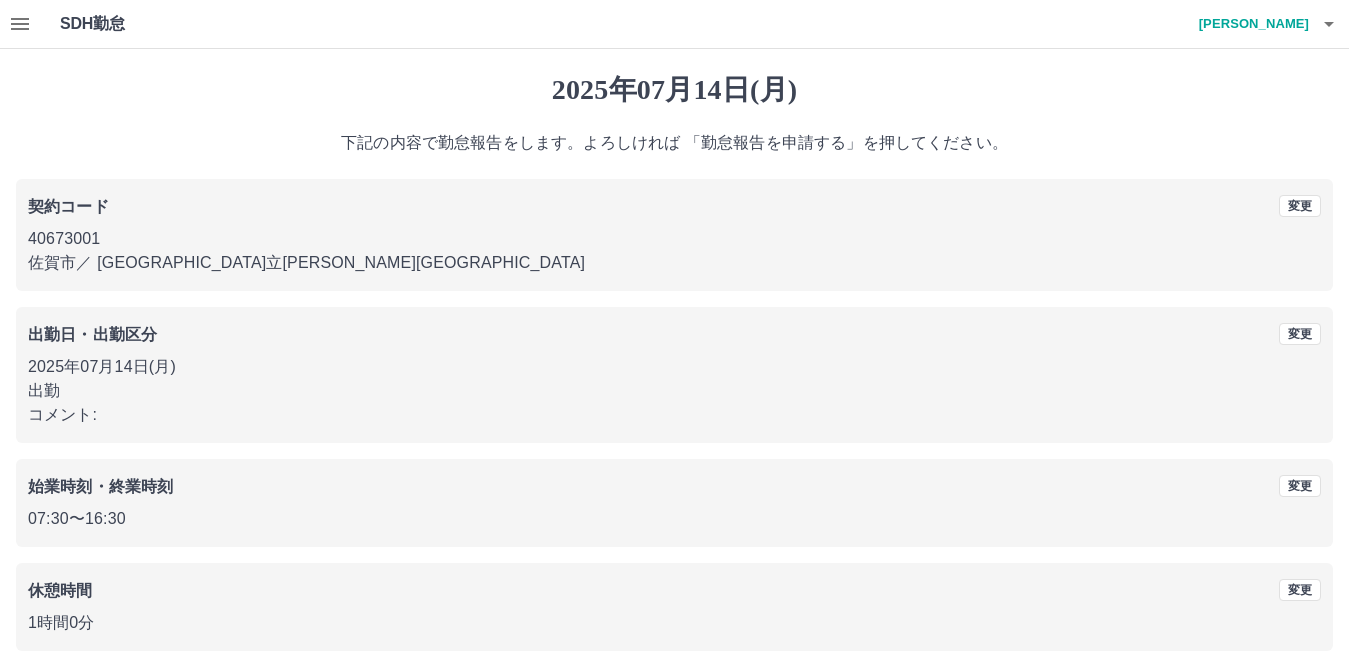 scroll, scrollTop: 92, scrollLeft: 0, axis: vertical 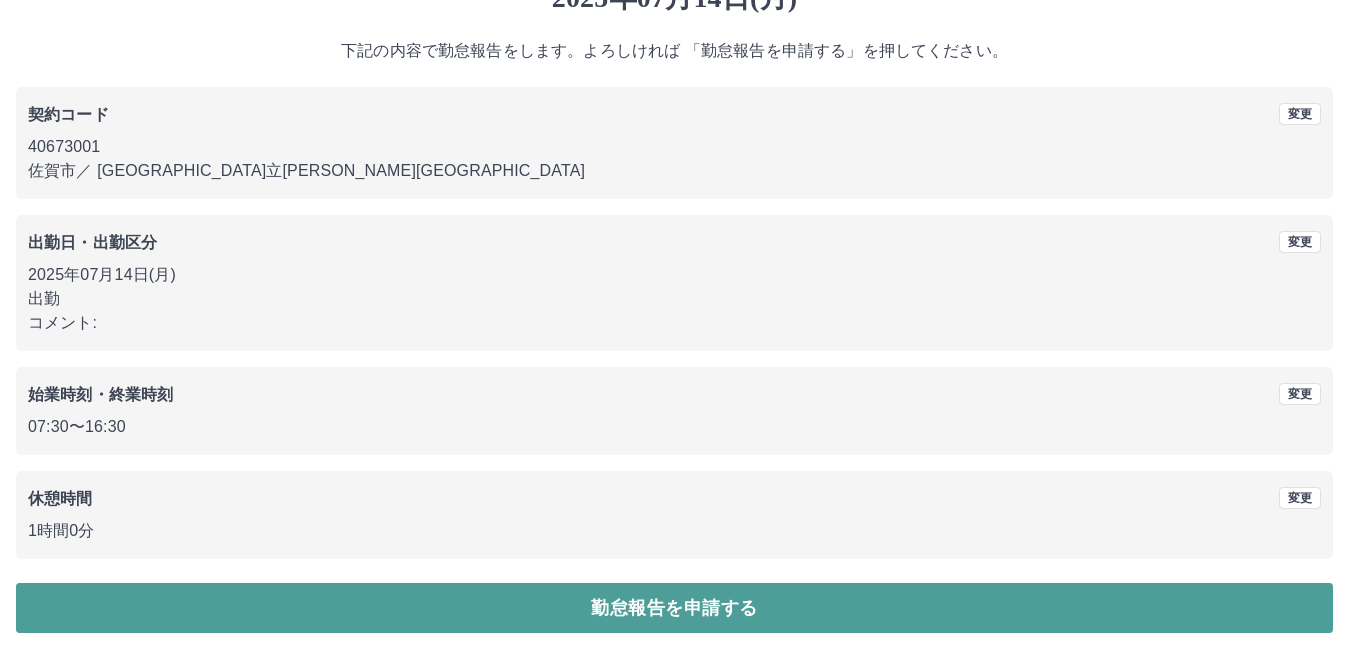 click on "勤怠報告を申請する" at bounding box center [674, 608] 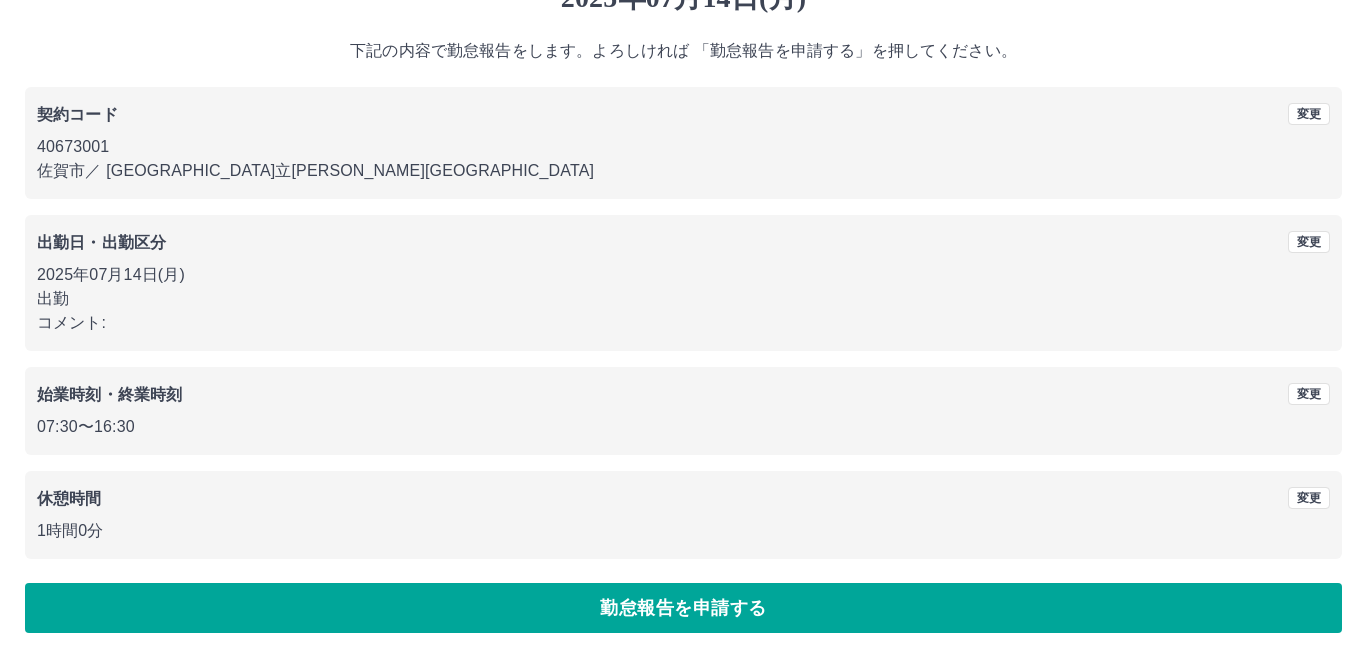 scroll, scrollTop: 0, scrollLeft: 0, axis: both 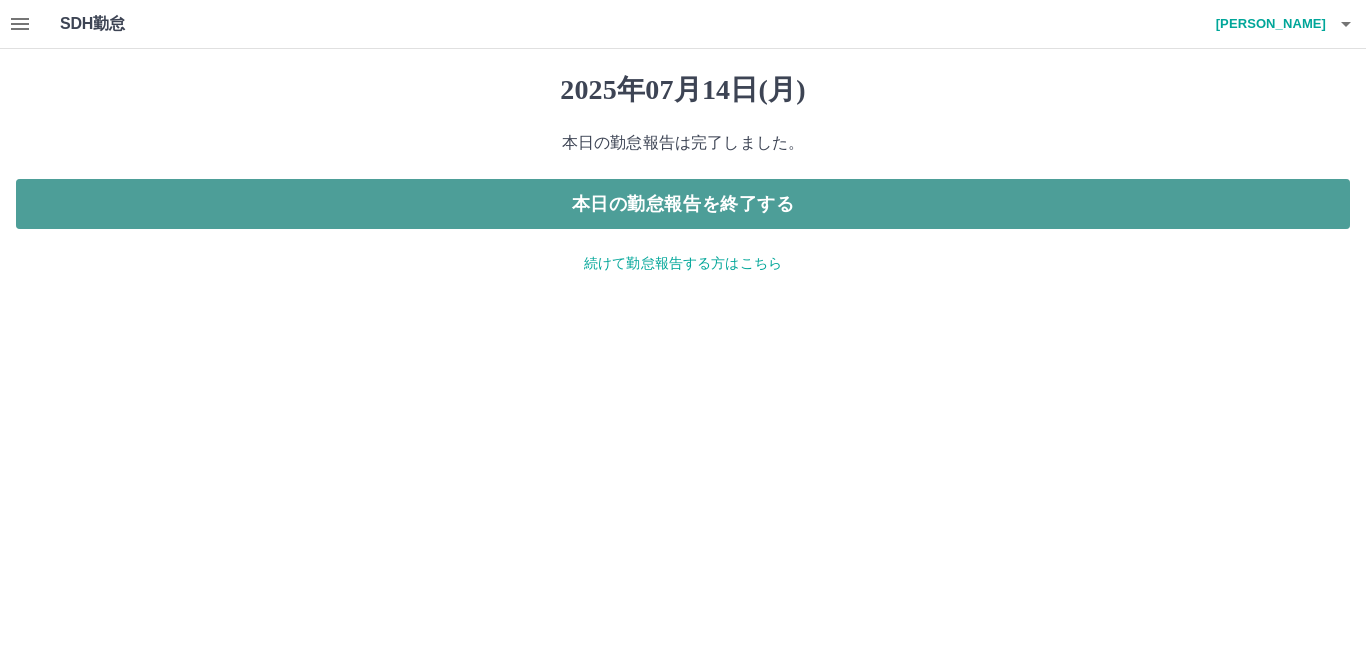click on "本日の勤怠報告を終了する" at bounding box center (683, 204) 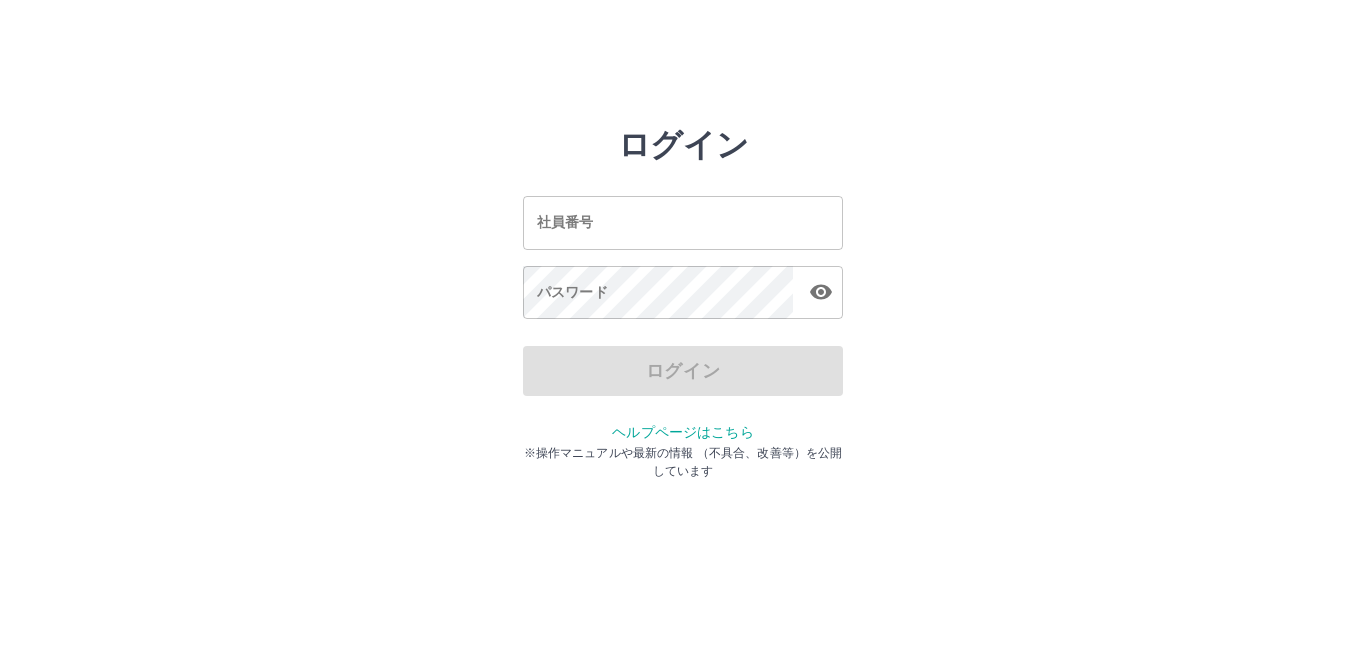 scroll, scrollTop: 0, scrollLeft: 0, axis: both 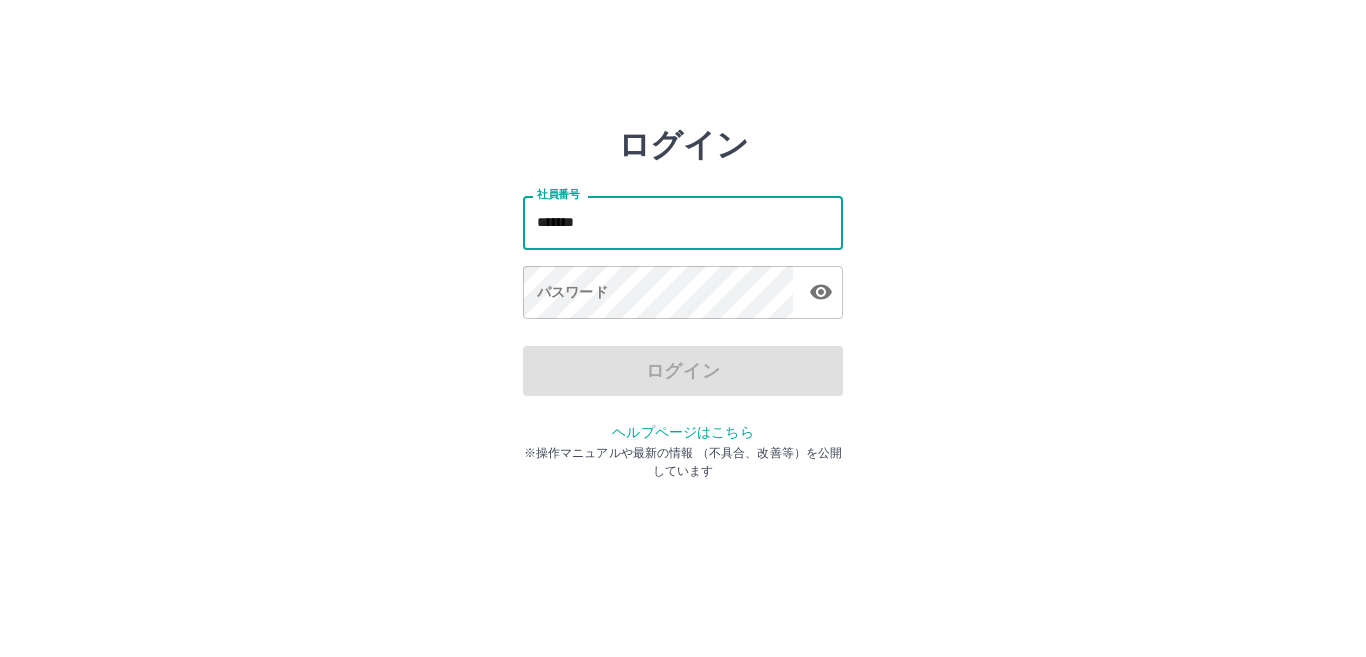 type on "*******" 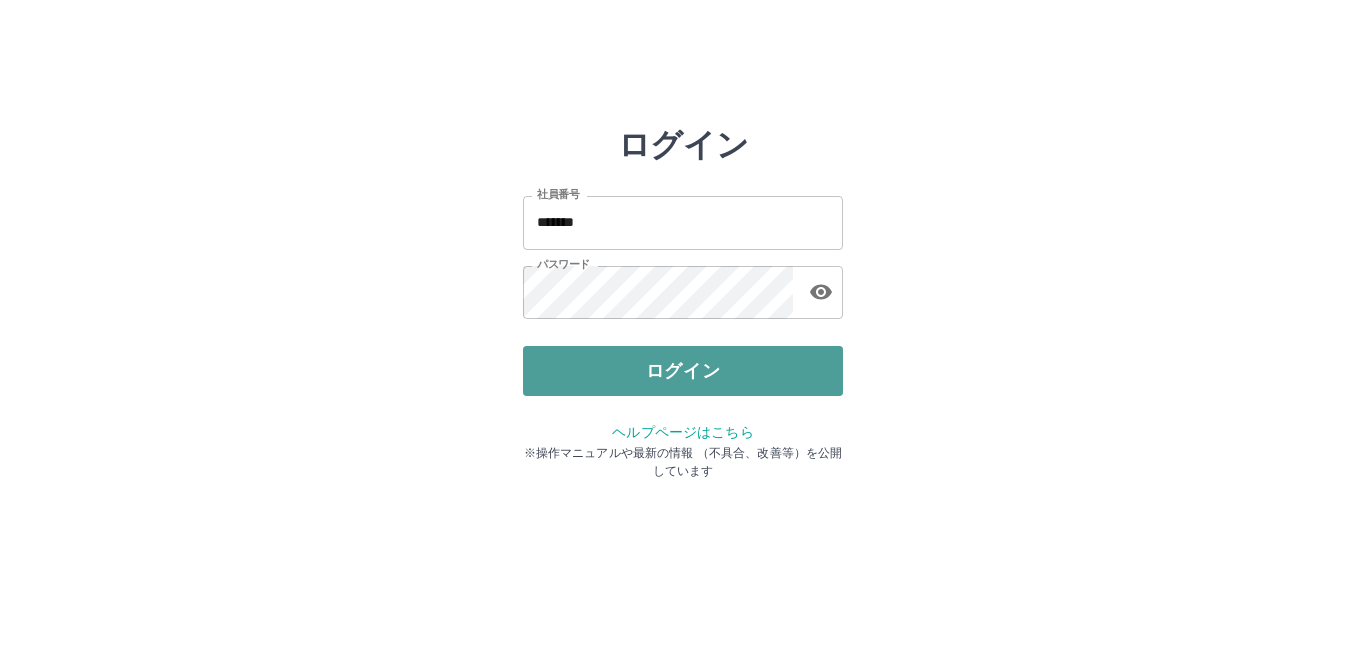 click on "ログイン" at bounding box center [683, 371] 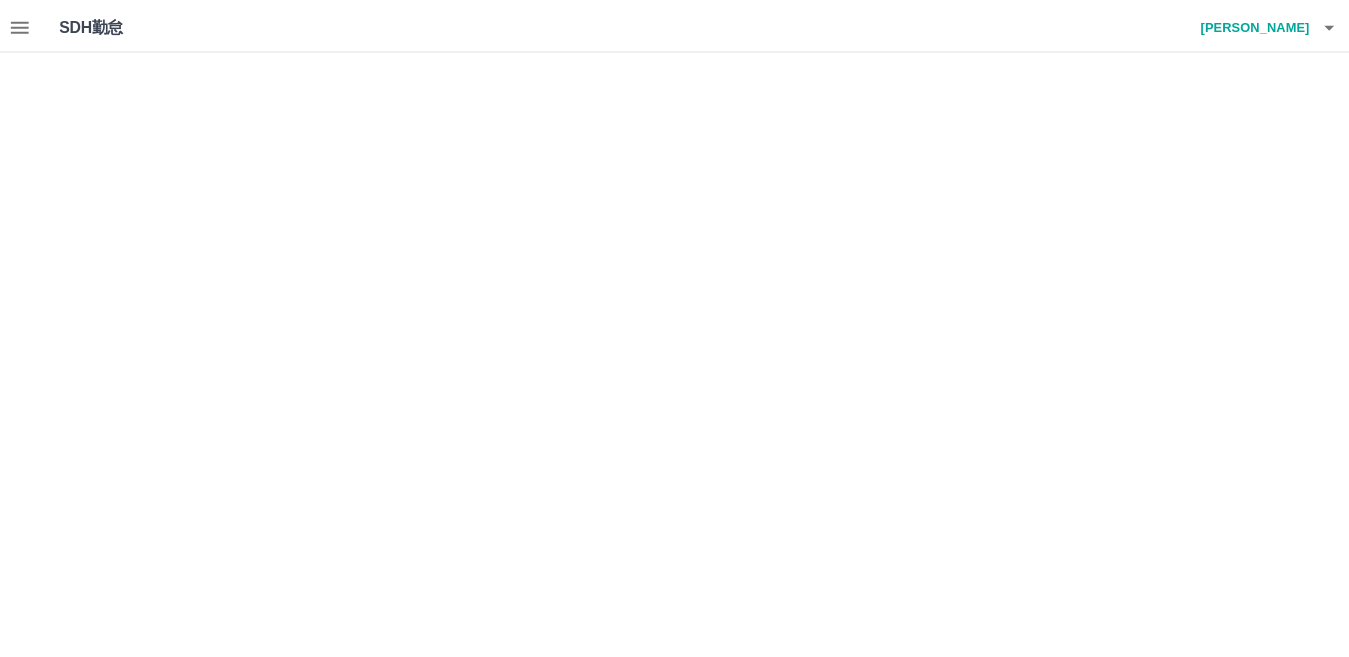 scroll, scrollTop: 0, scrollLeft: 0, axis: both 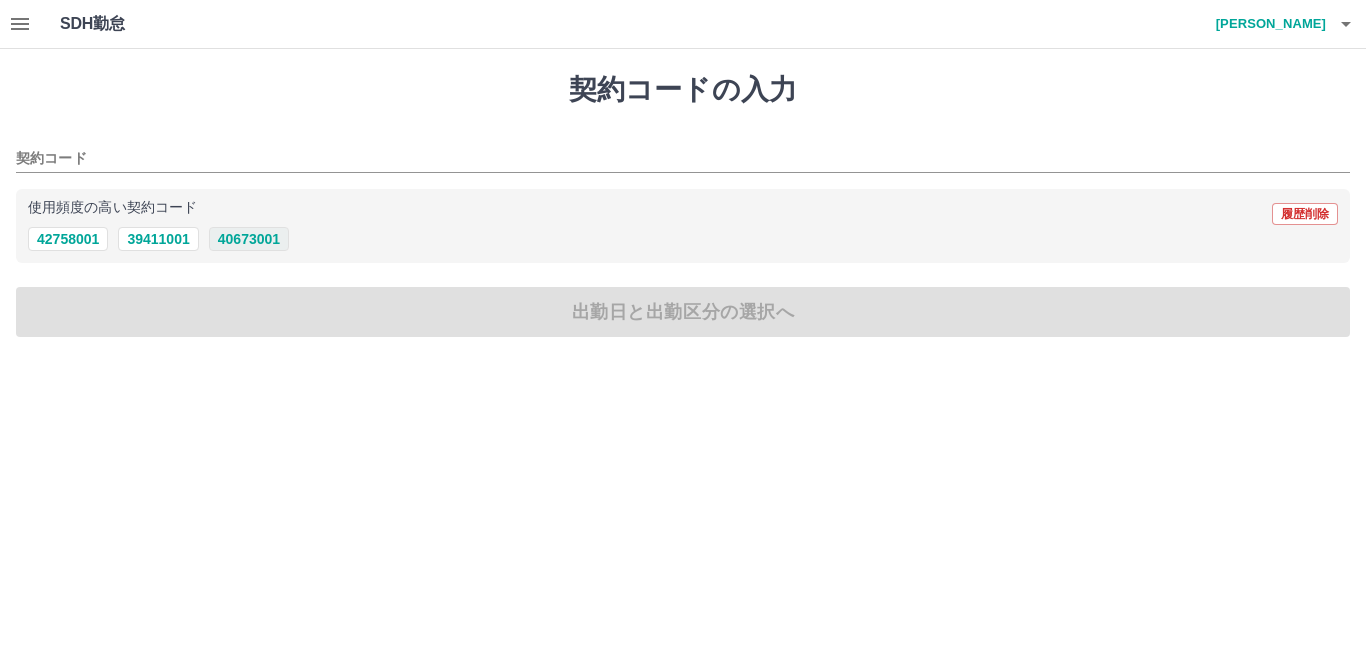 click on "40673001" at bounding box center [249, 239] 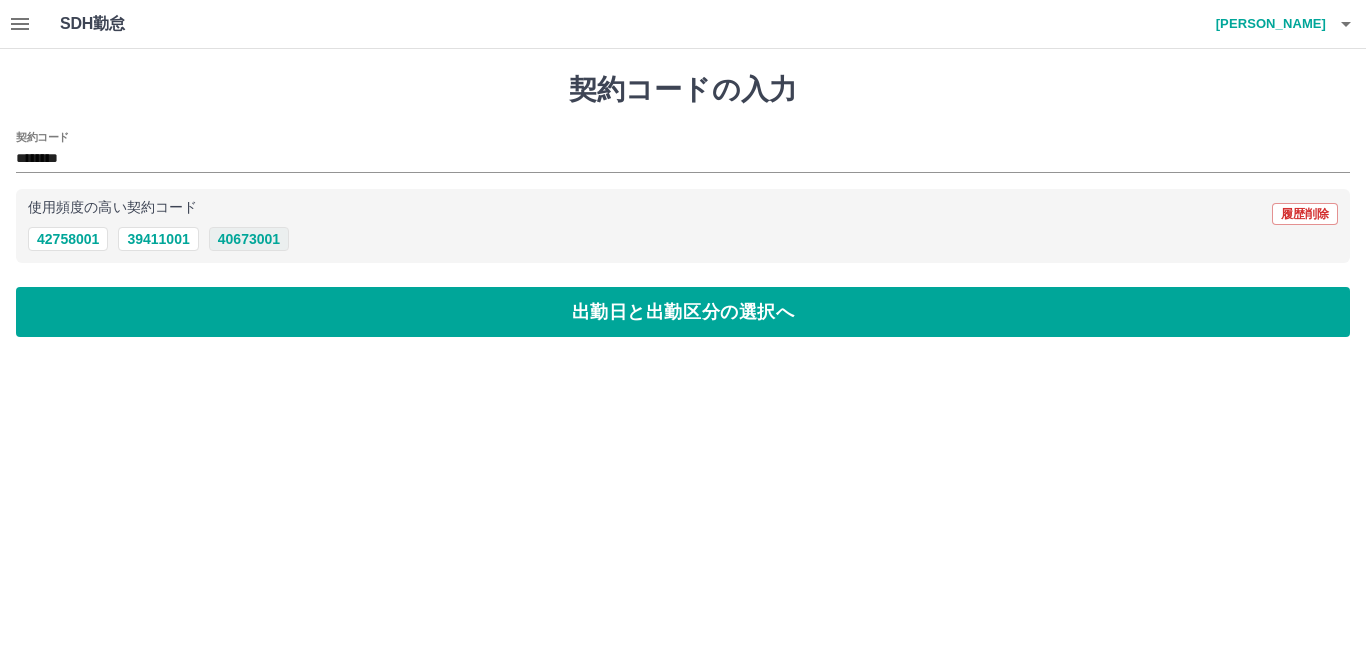 type on "********" 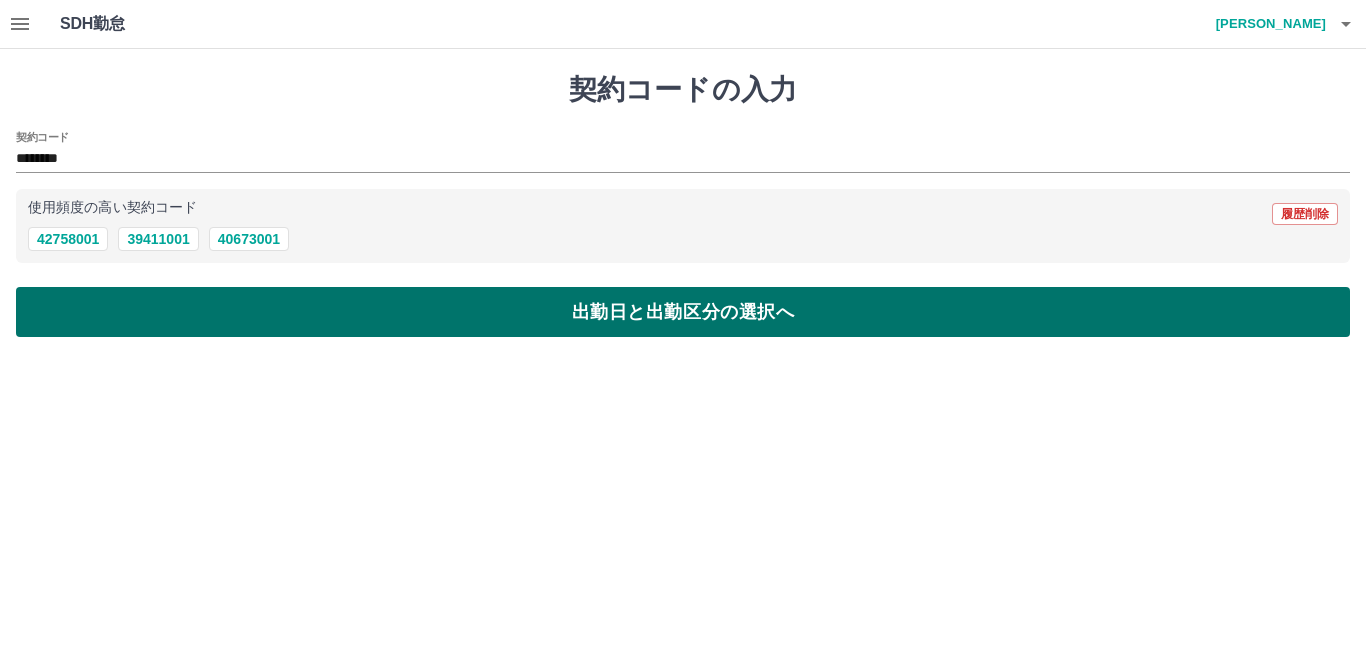 click on "出勤日と出勤区分の選択へ" at bounding box center [683, 312] 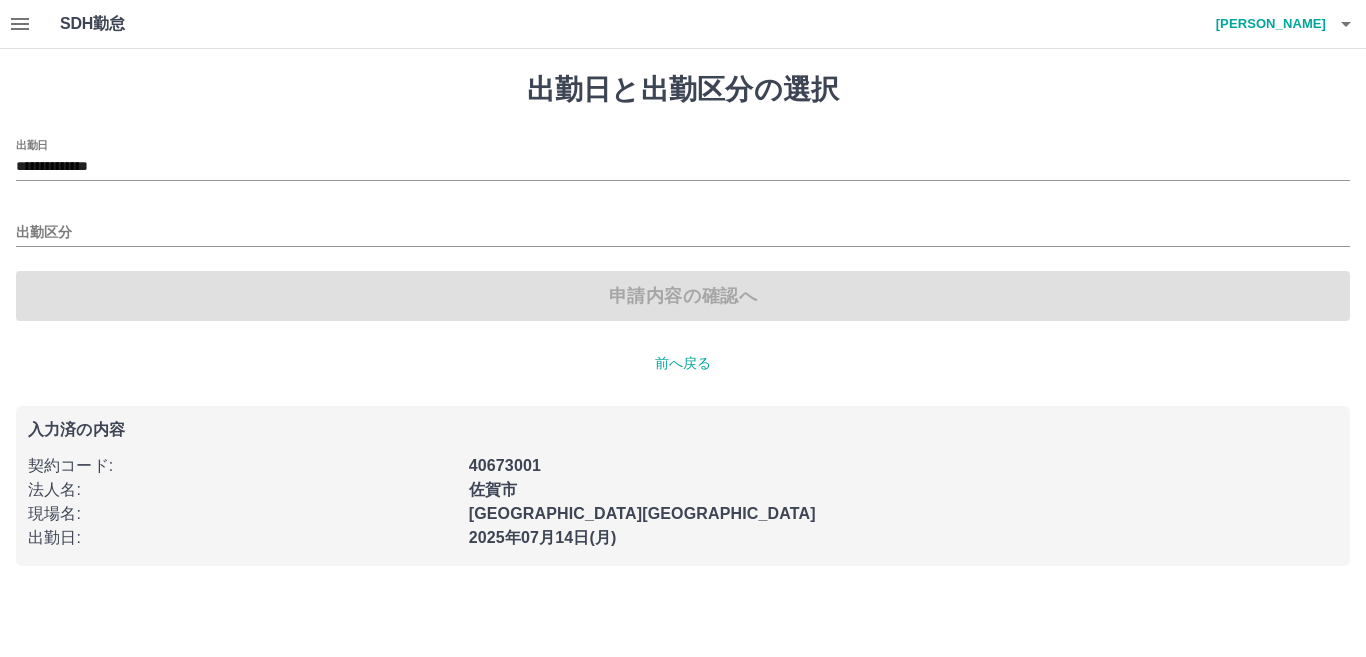 click on "出勤区分" at bounding box center (683, 226) 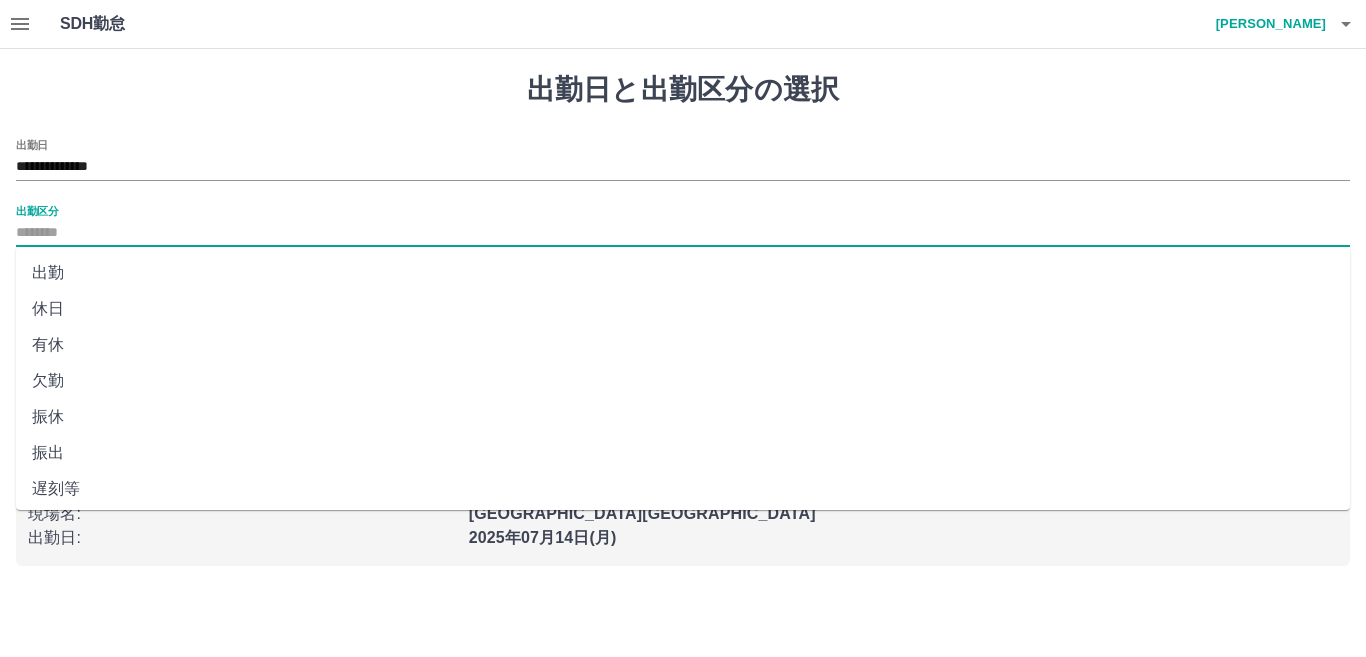 click on "出勤区分" at bounding box center [683, 233] 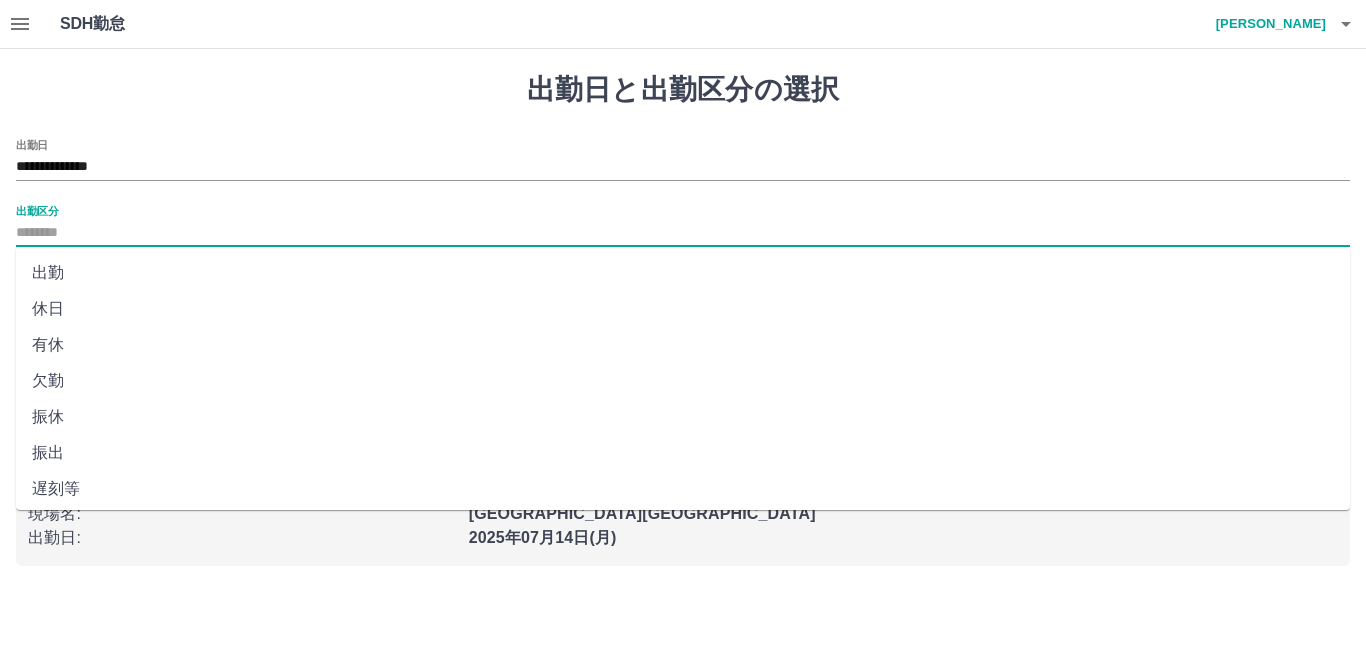 click on "出勤" at bounding box center [683, 273] 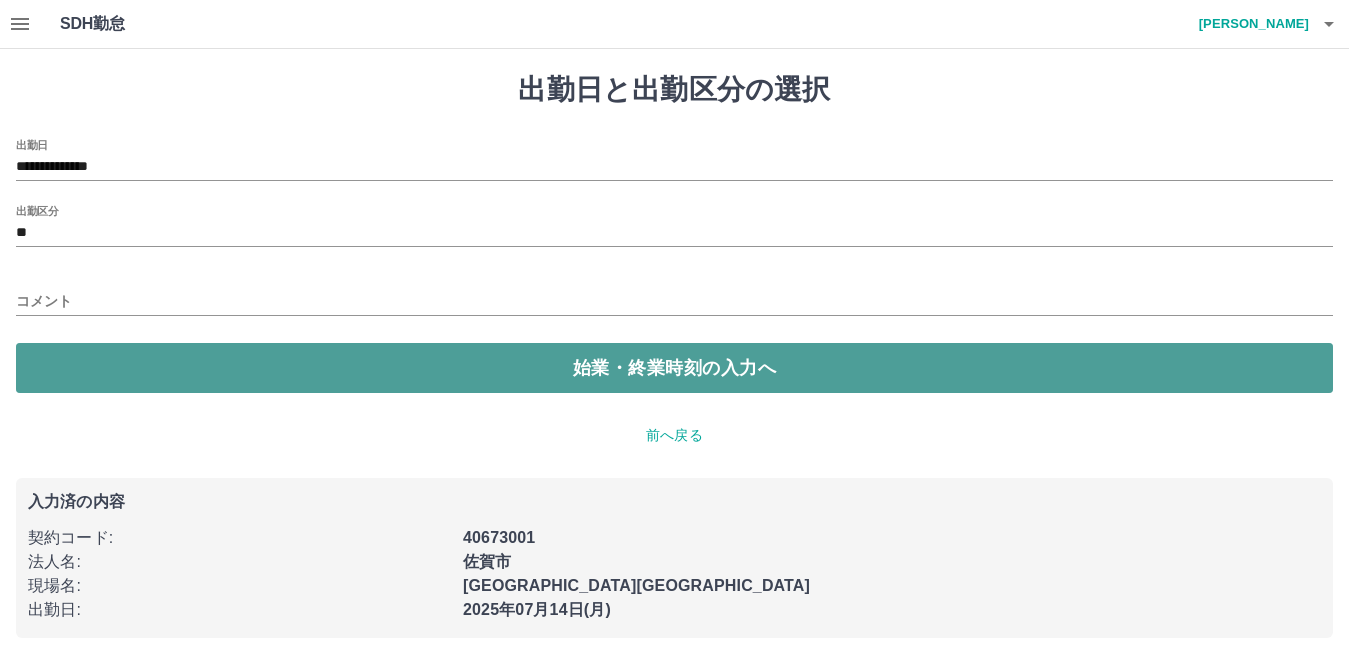 click on "始業・終業時刻の入力へ" at bounding box center (674, 368) 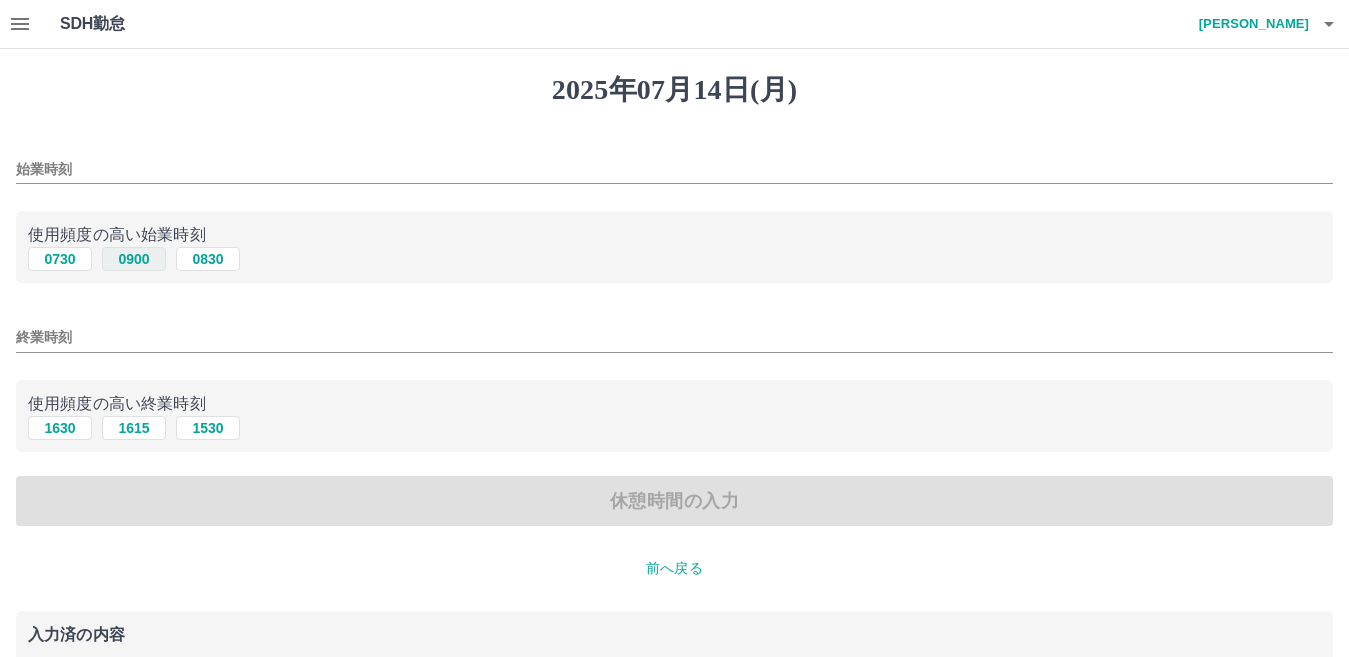 click on "0900" at bounding box center (134, 259) 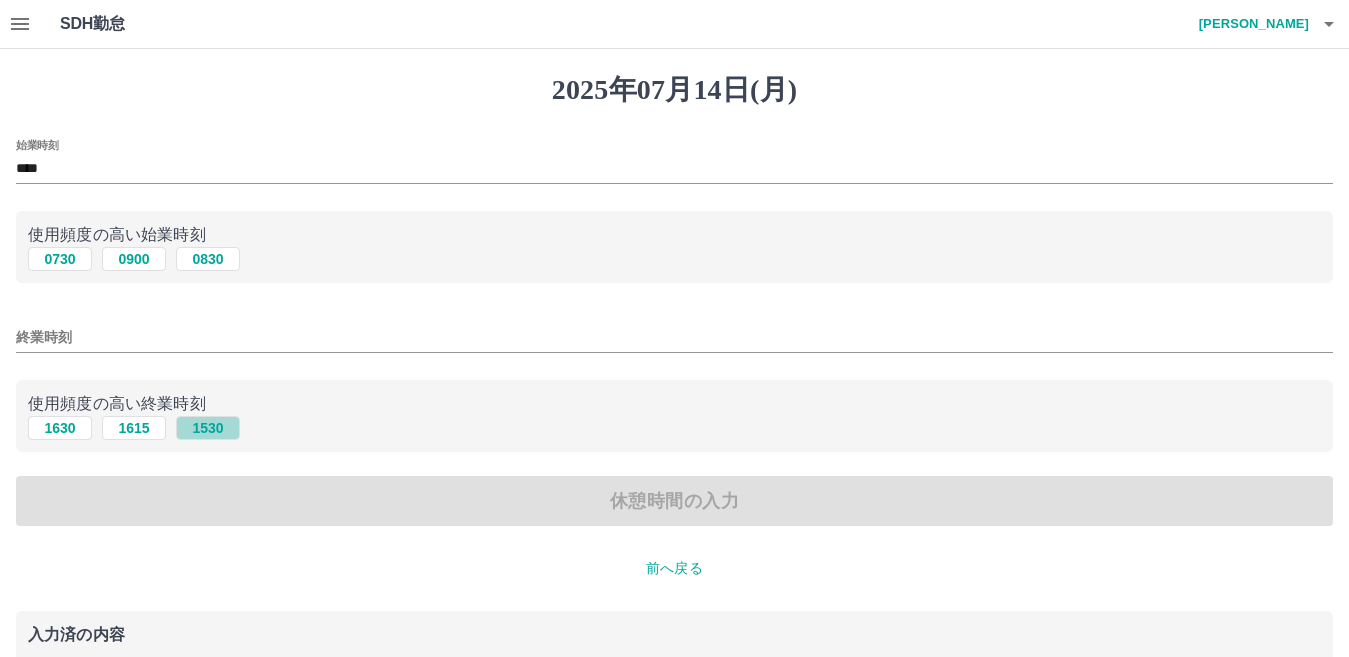 click on "1530" at bounding box center (208, 428) 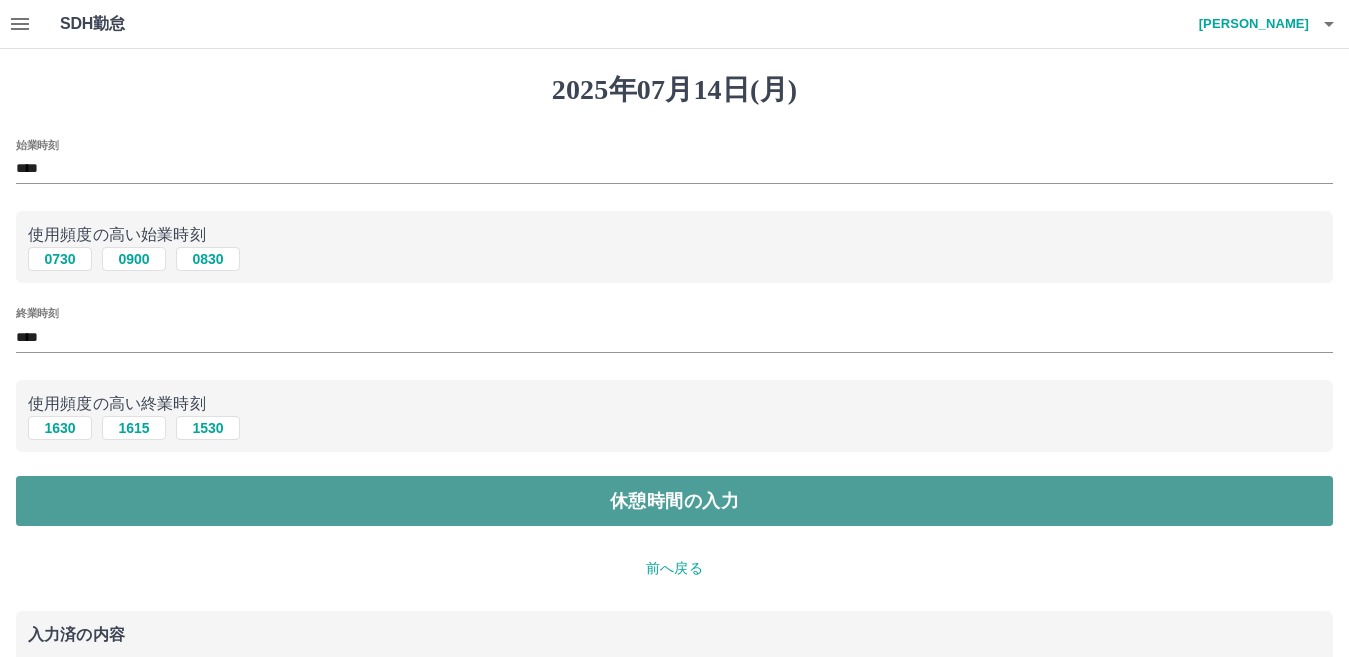 click on "休憩時間の入力" at bounding box center [674, 501] 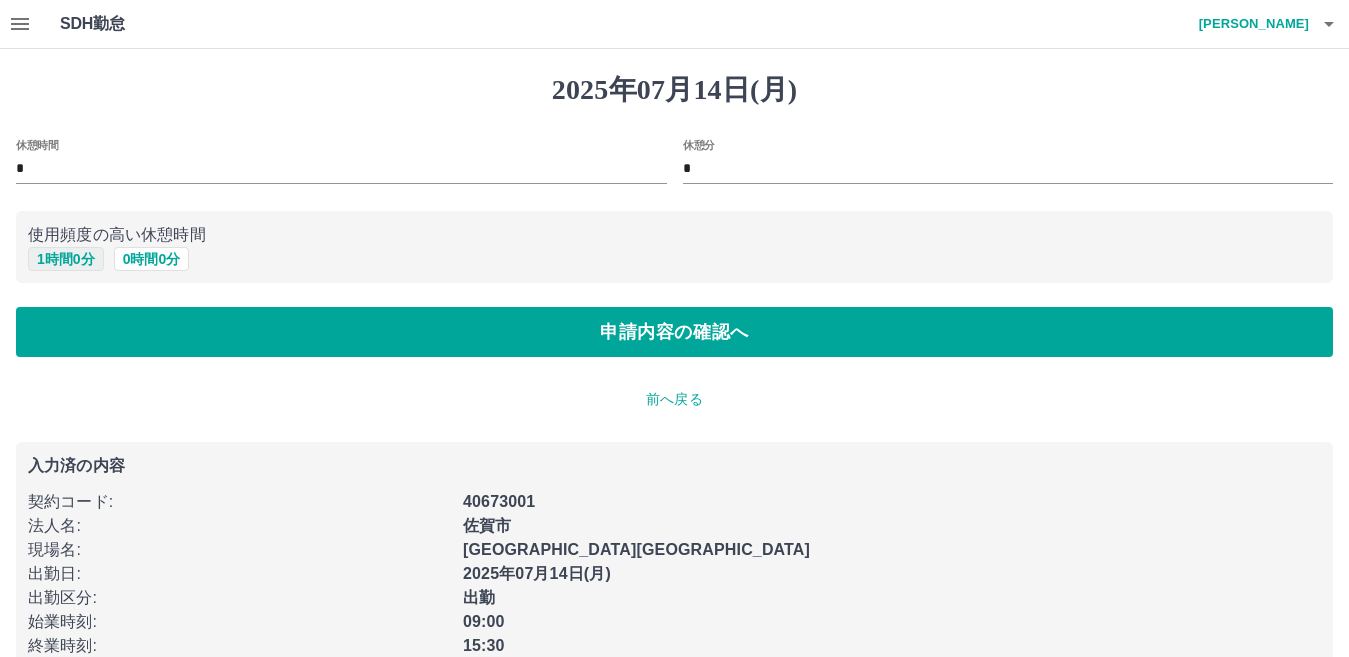 click on "1 時間 0 分" at bounding box center (66, 259) 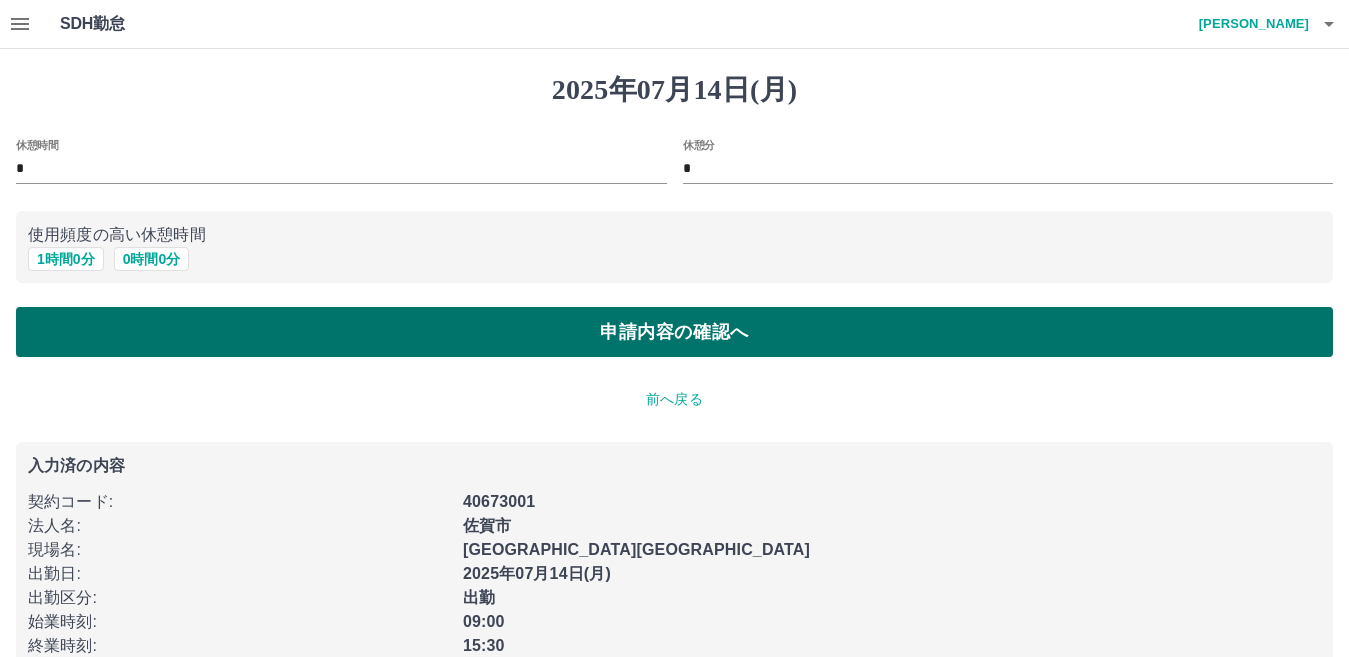 click on "申請内容の確認へ" at bounding box center [674, 332] 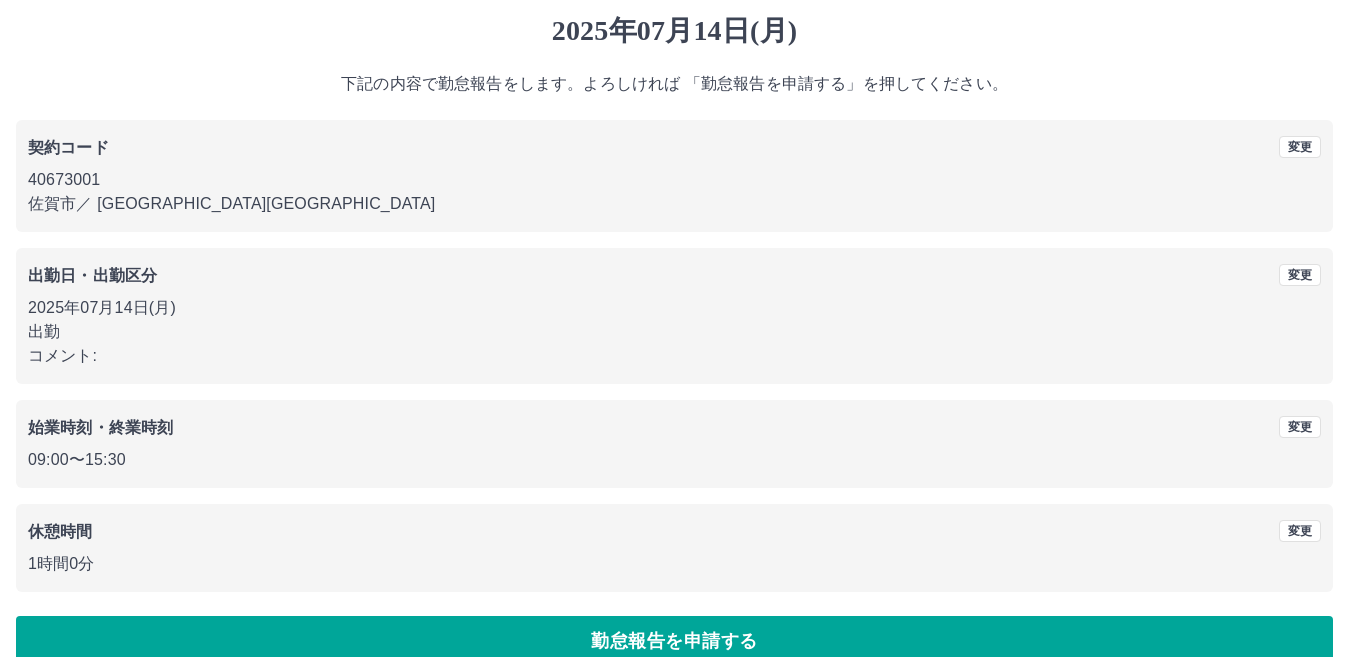 scroll, scrollTop: 92, scrollLeft: 0, axis: vertical 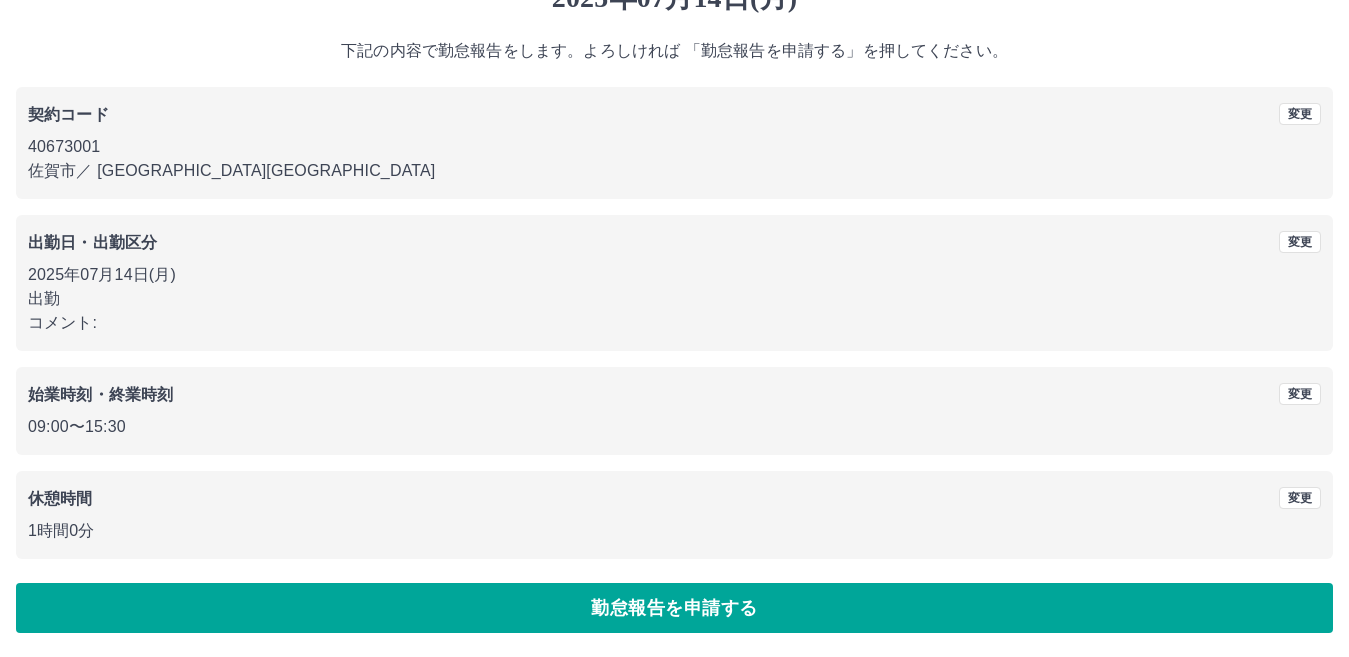 click on "勤怠報告を申請する" at bounding box center [674, 608] 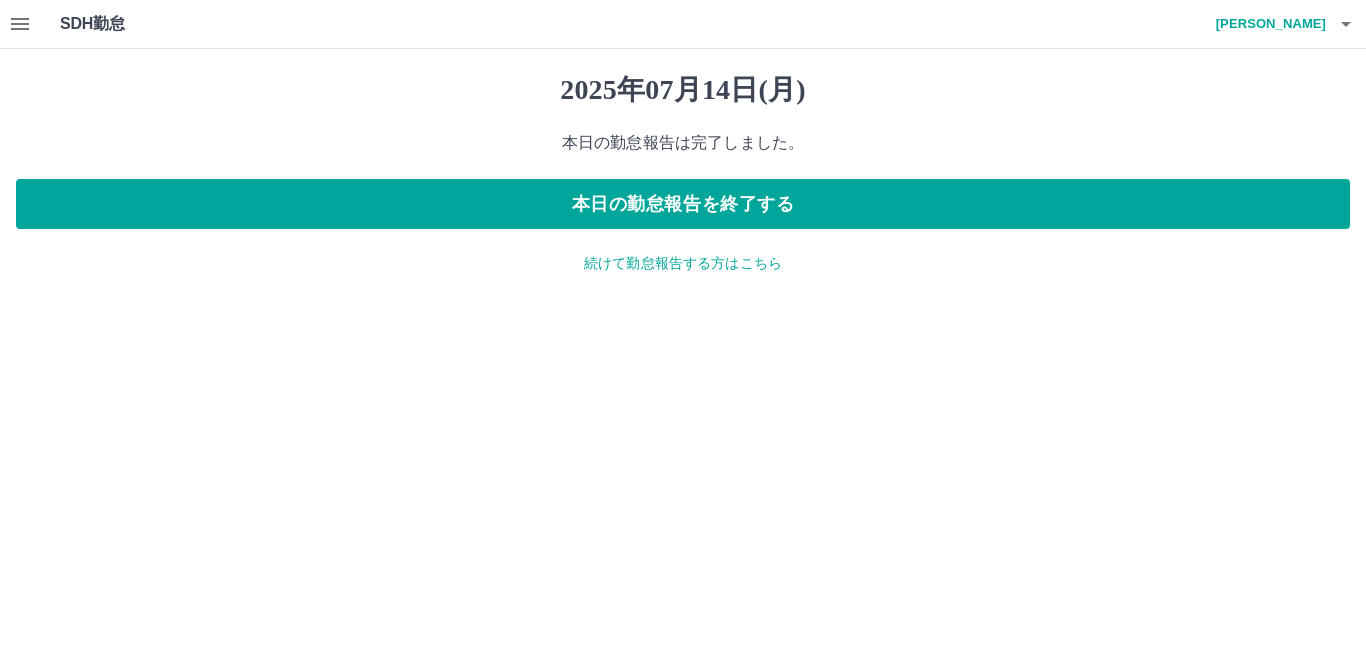 click on "続けて勤怠報告する方はこちら" at bounding box center [683, 263] 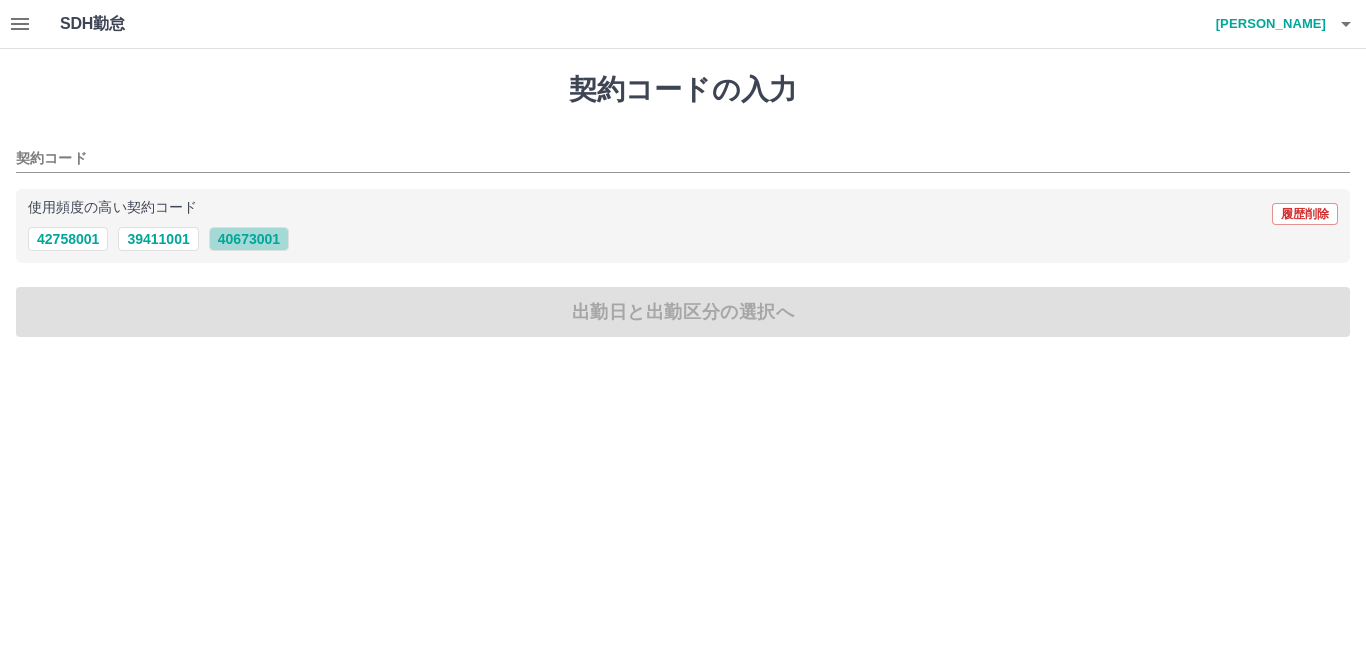 click on "40673001" at bounding box center (249, 239) 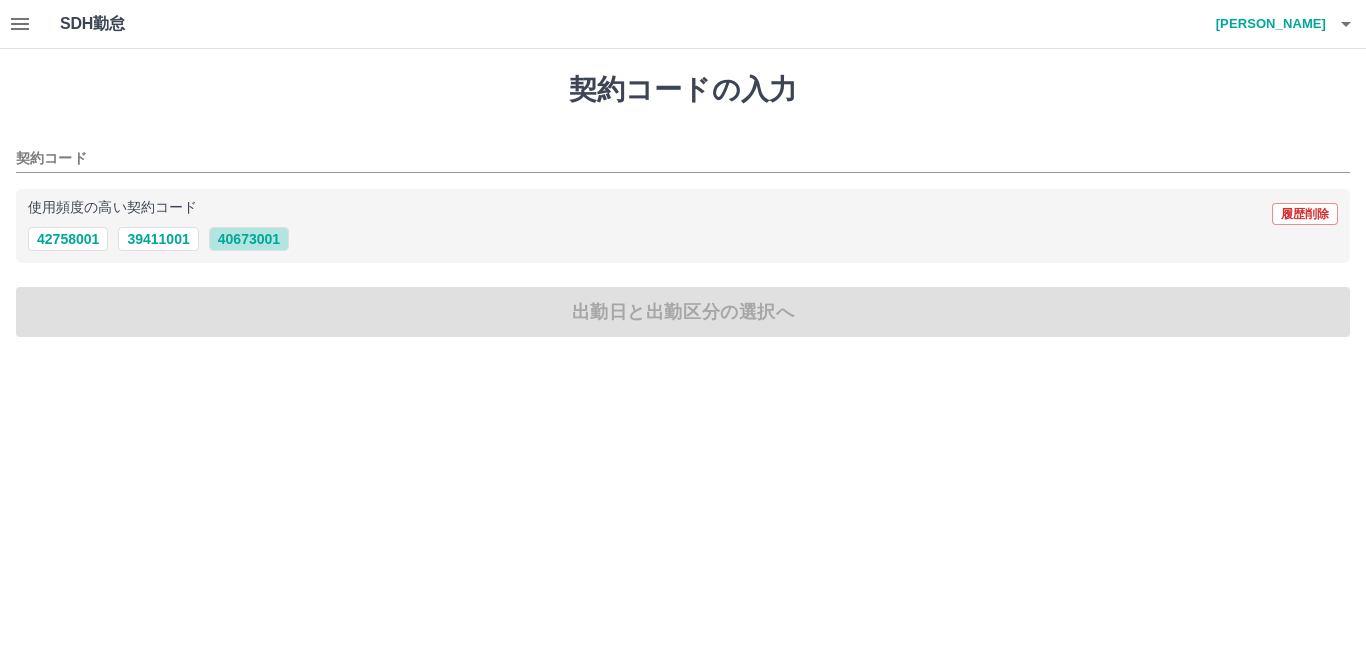 type on "********" 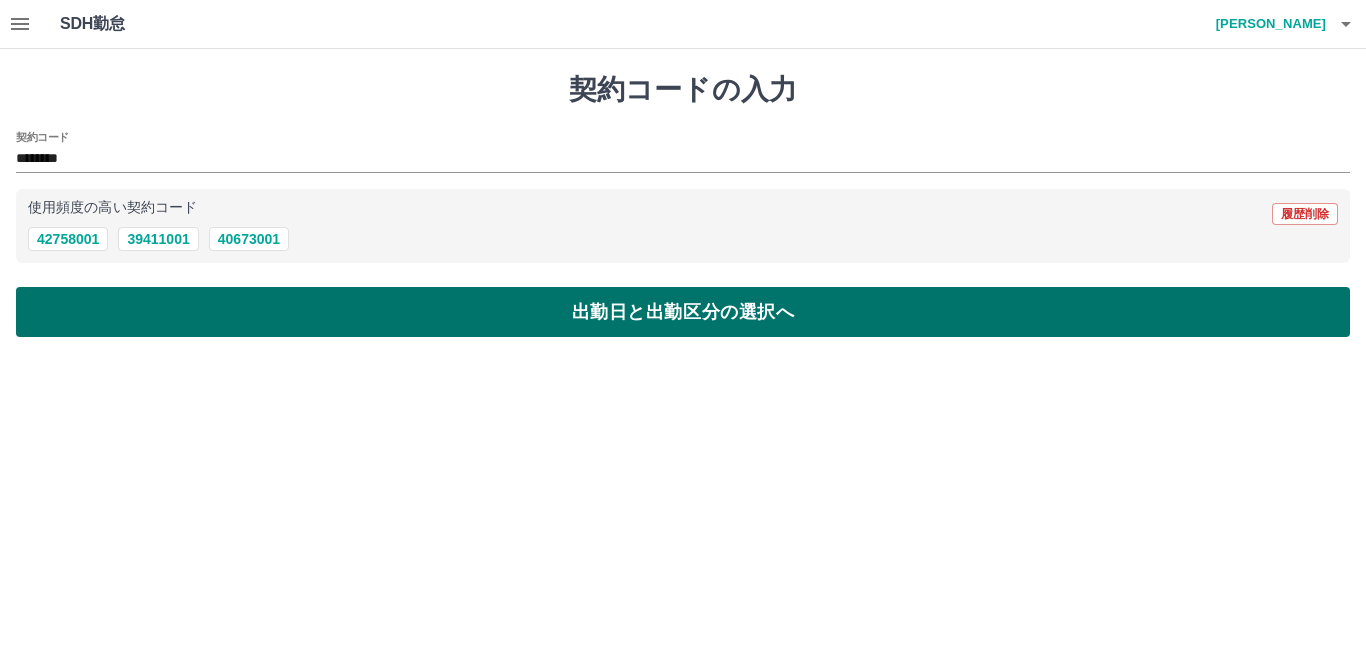 click on "出勤日と出勤区分の選択へ" at bounding box center (683, 312) 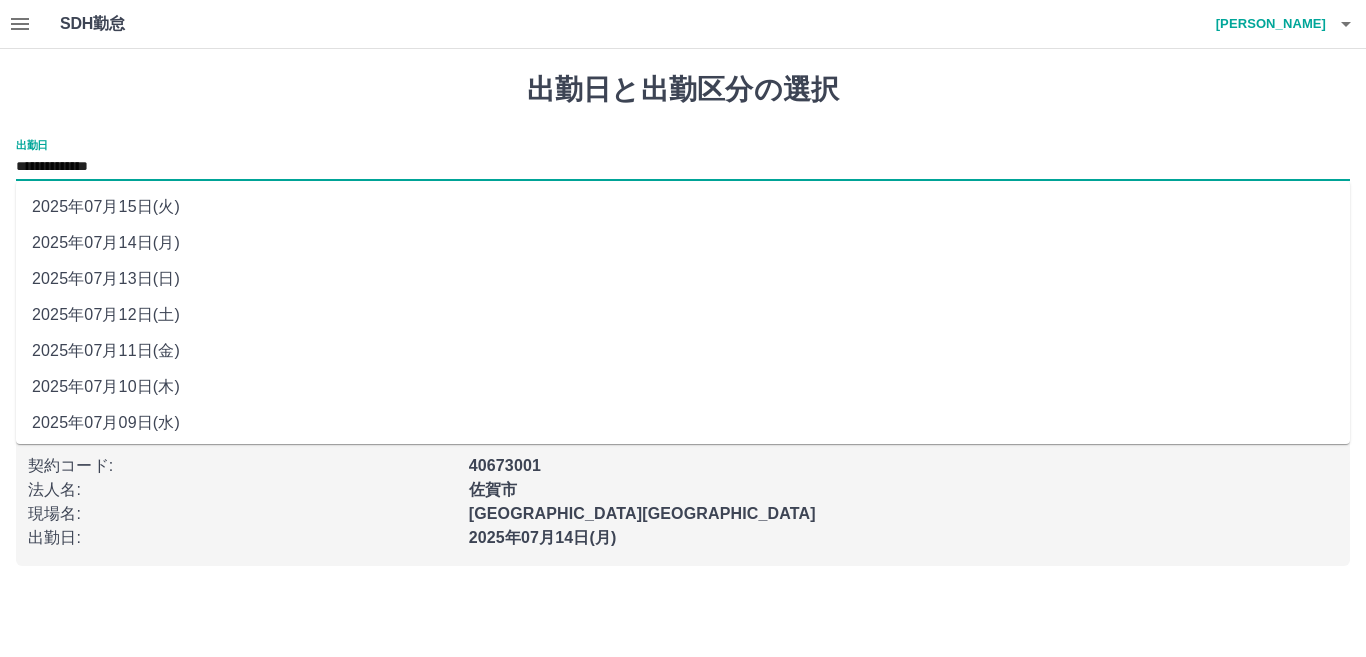 click on "**********" at bounding box center (683, 167) 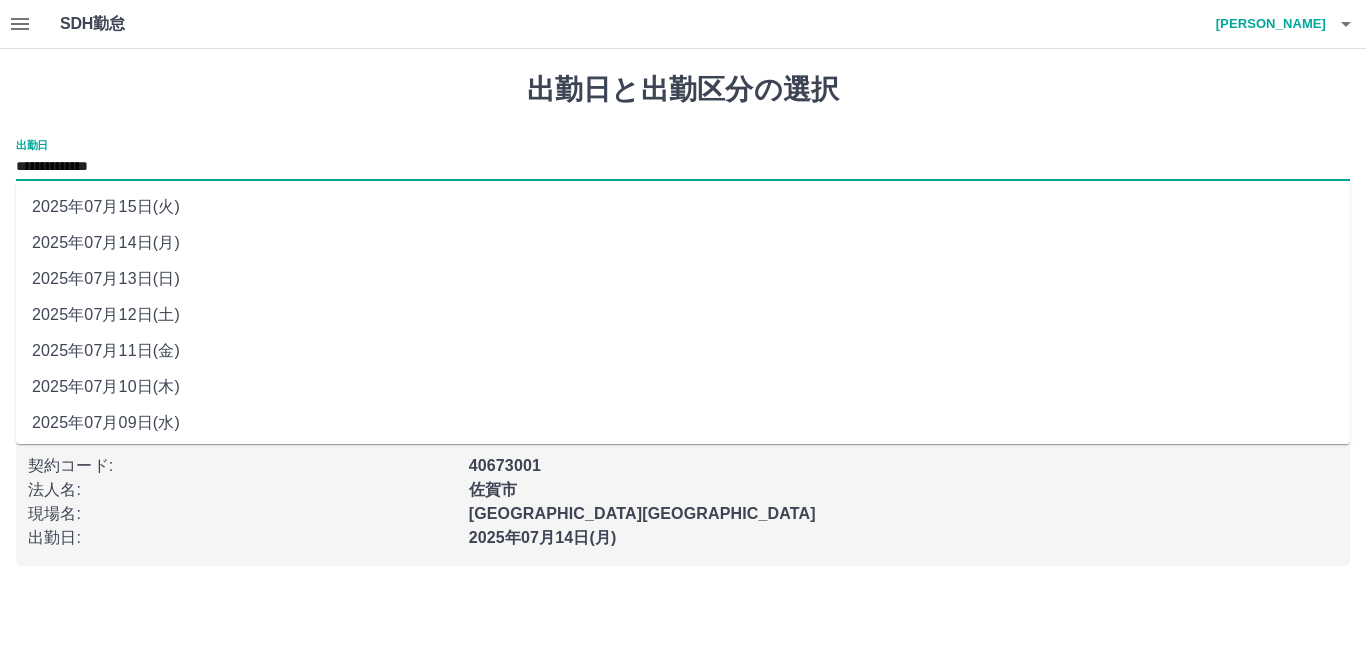 click on "2025年07月15日(火)" at bounding box center [683, 207] 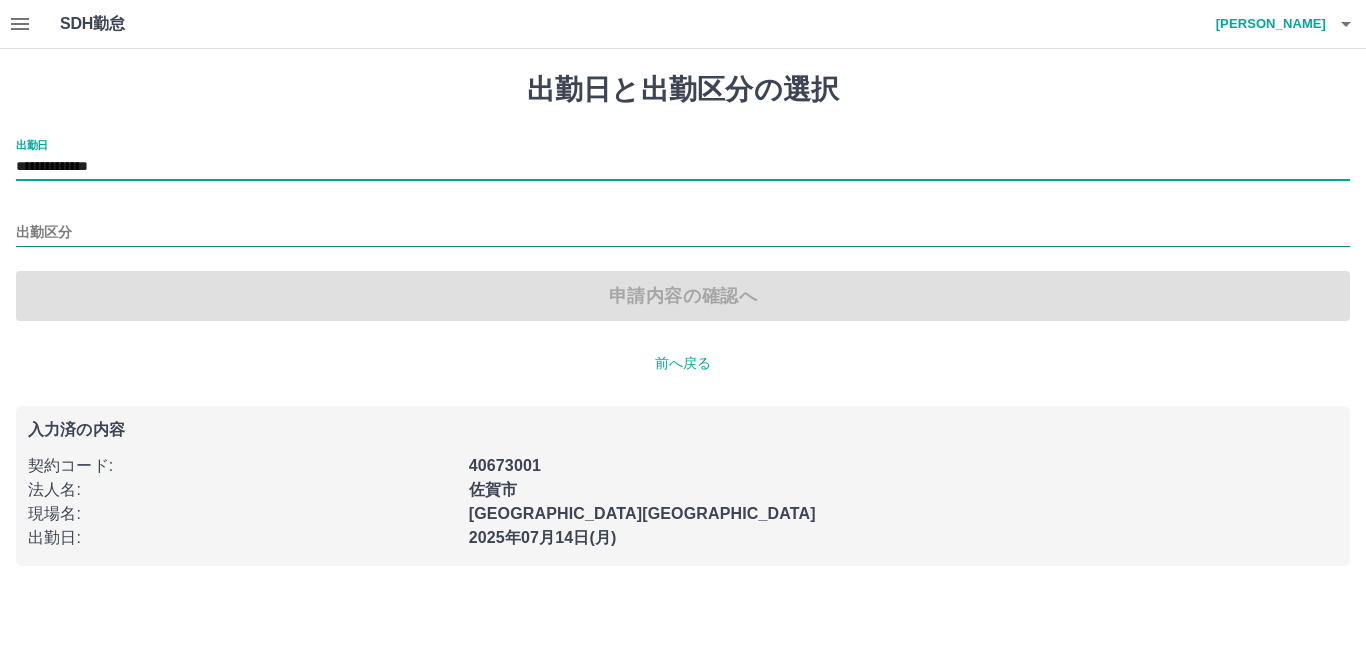 click on "出勤区分" at bounding box center (683, 233) 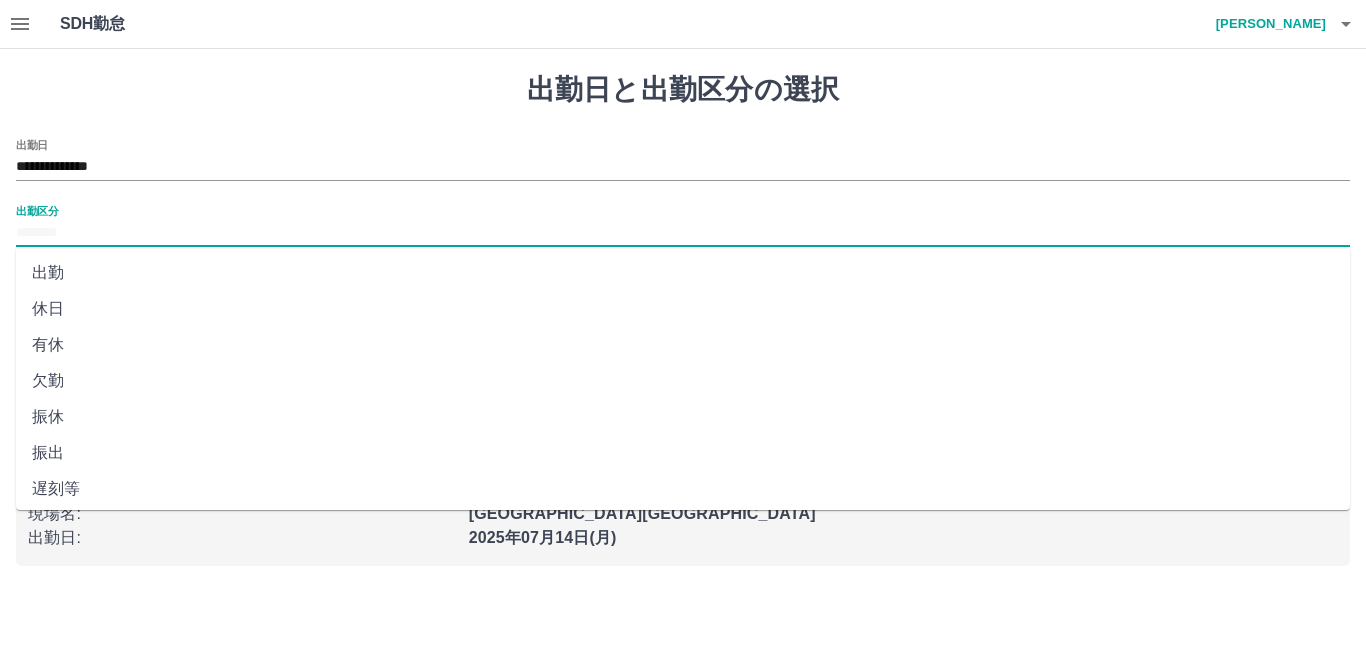 click on "出勤" at bounding box center (683, 273) 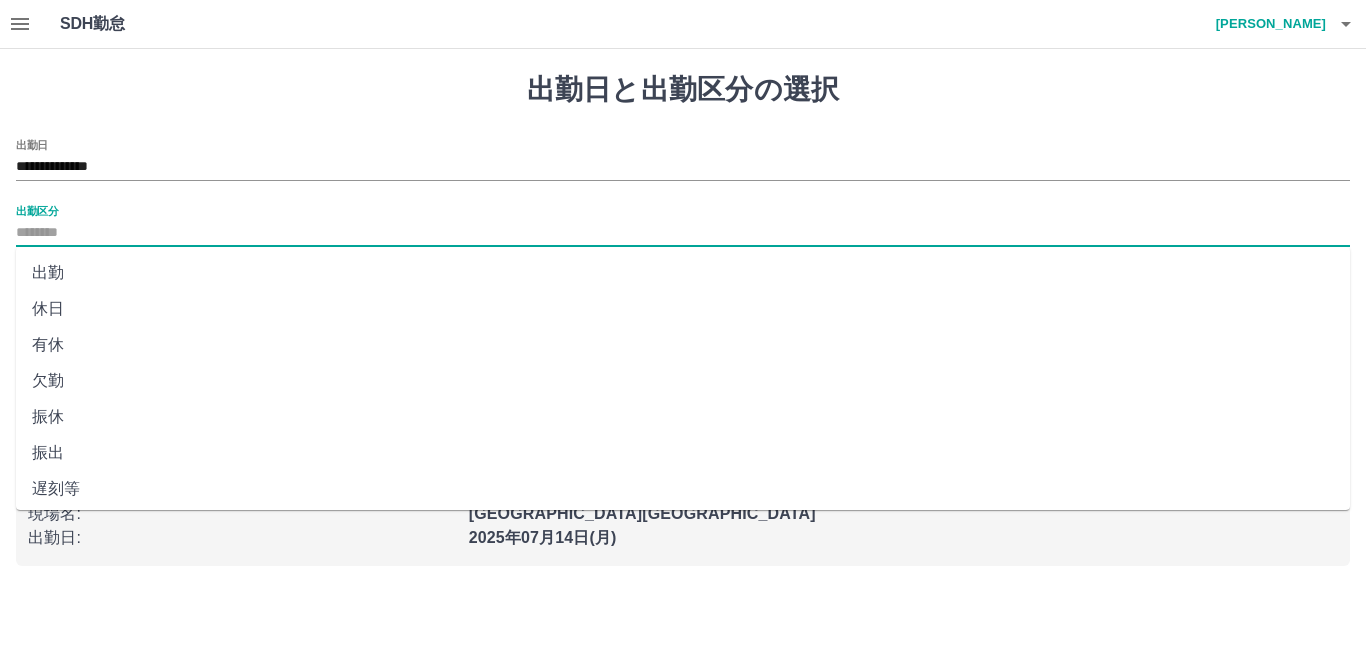 type on "**" 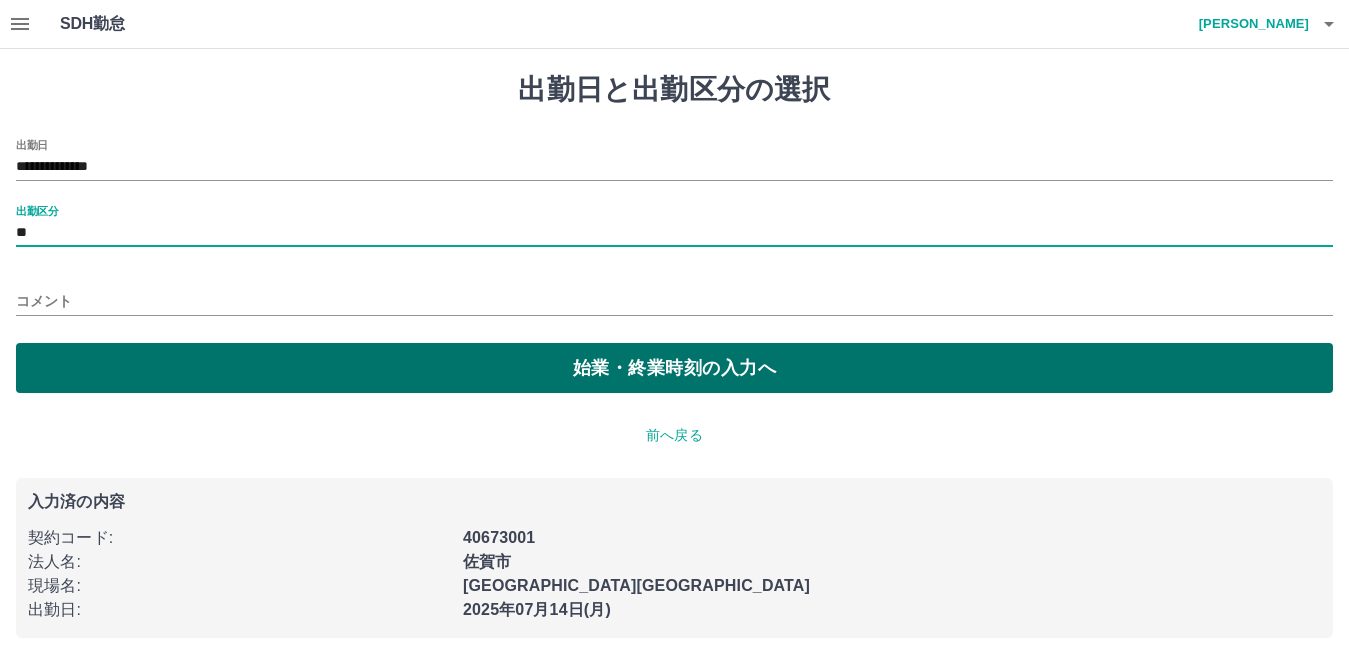 click on "始業・終業時刻の入力へ" at bounding box center [674, 368] 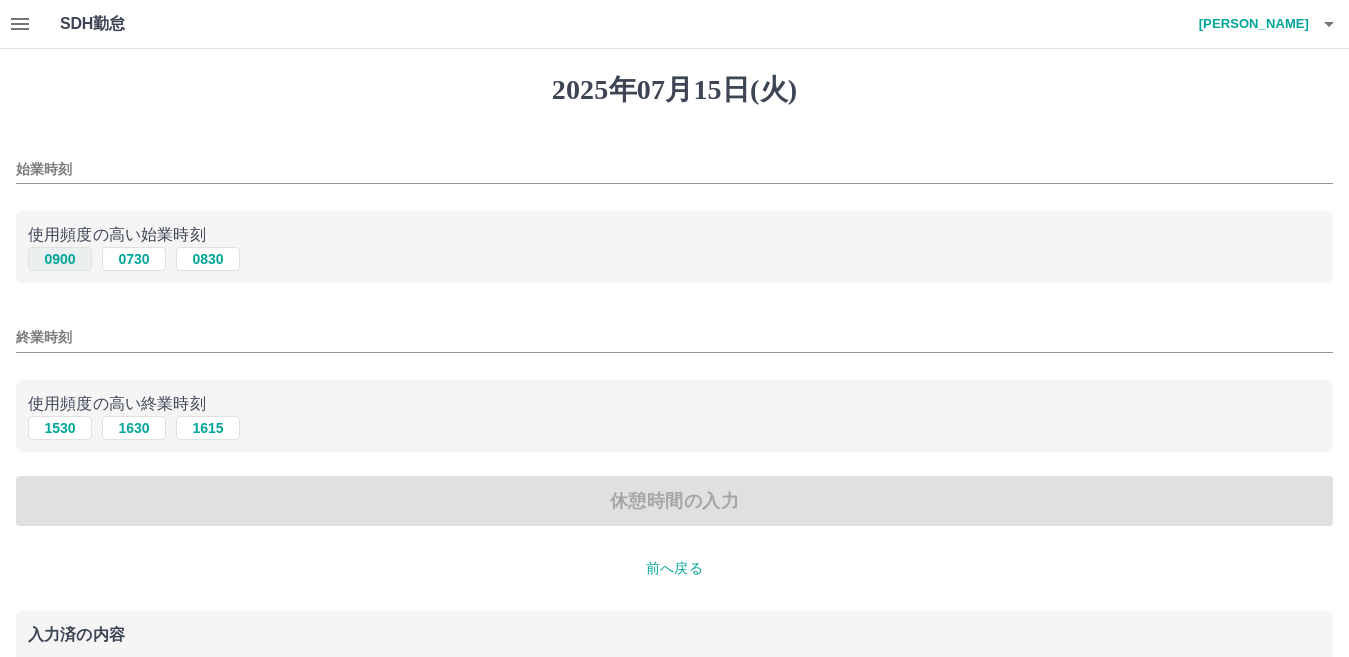 click on "0900" at bounding box center (60, 259) 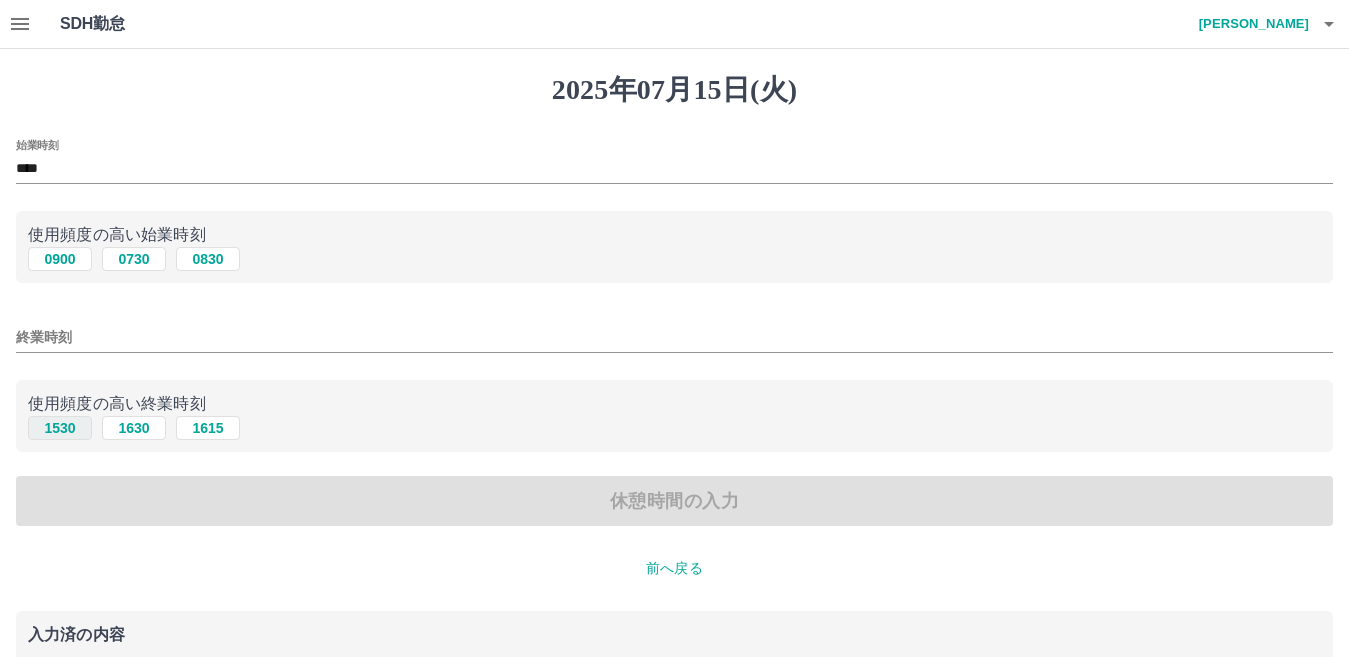 click on "1530" at bounding box center (60, 428) 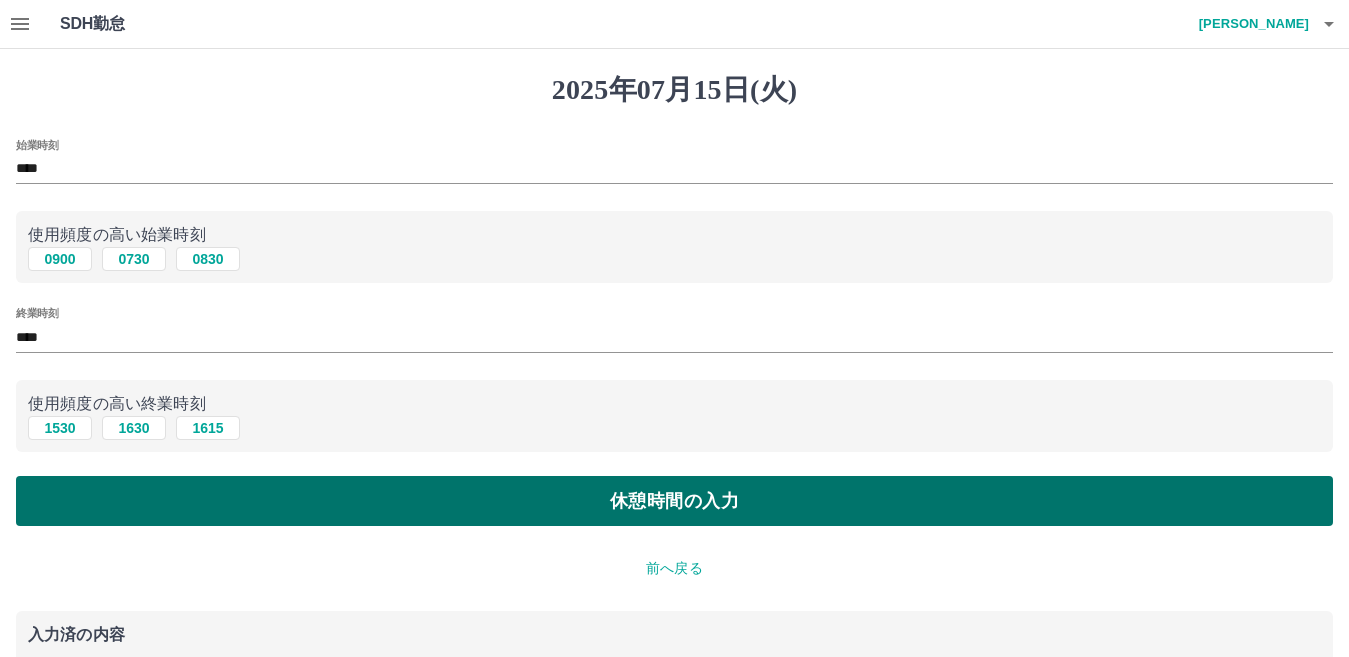 click on "休憩時間の入力" at bounding box center [674, 501] 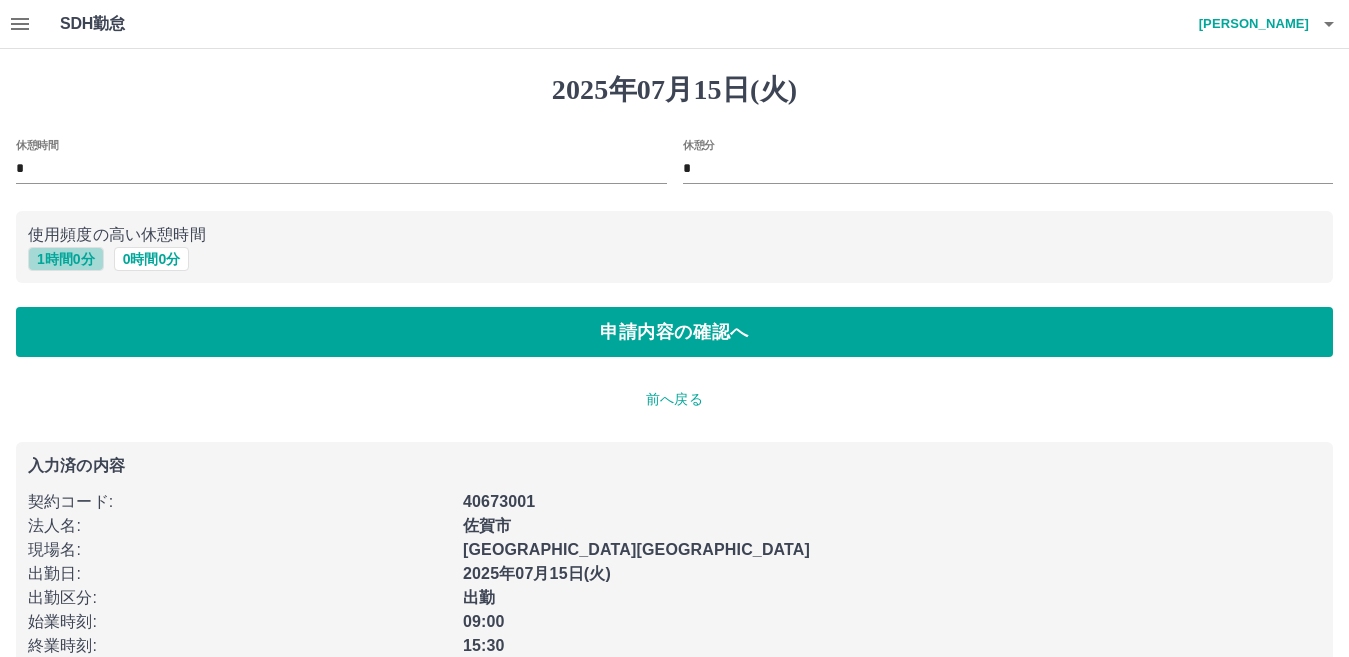 click on "1 時間 0 分" at bounding box center [66, 259] 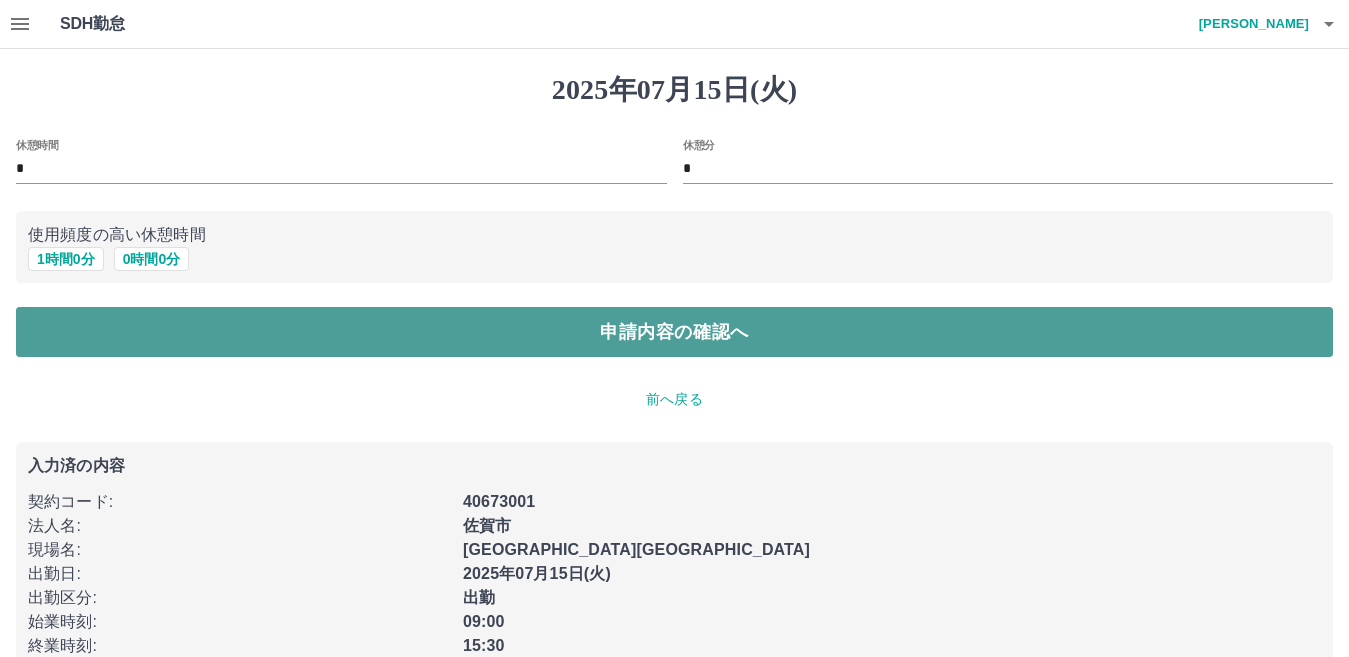 click on "申請内容の確認へ" at bounding box center [674, 332] 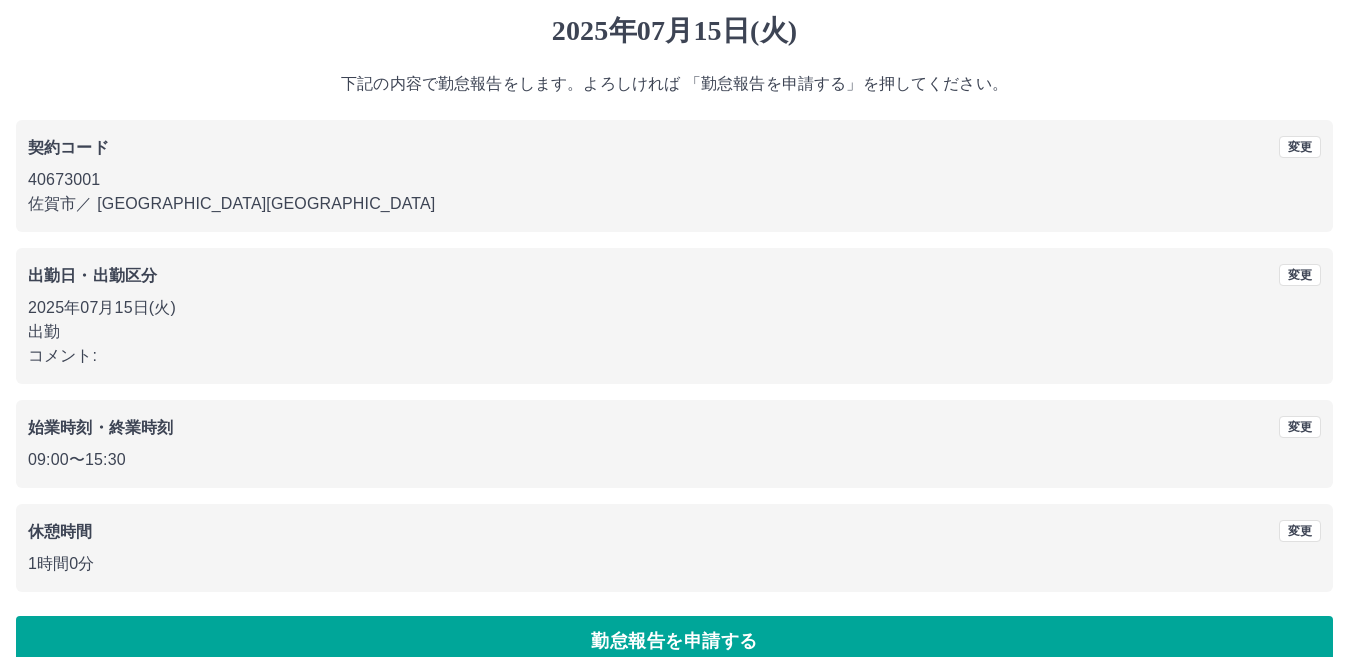 scroll, scrollTop: 92, scrollLeft: 0, axis: vertical 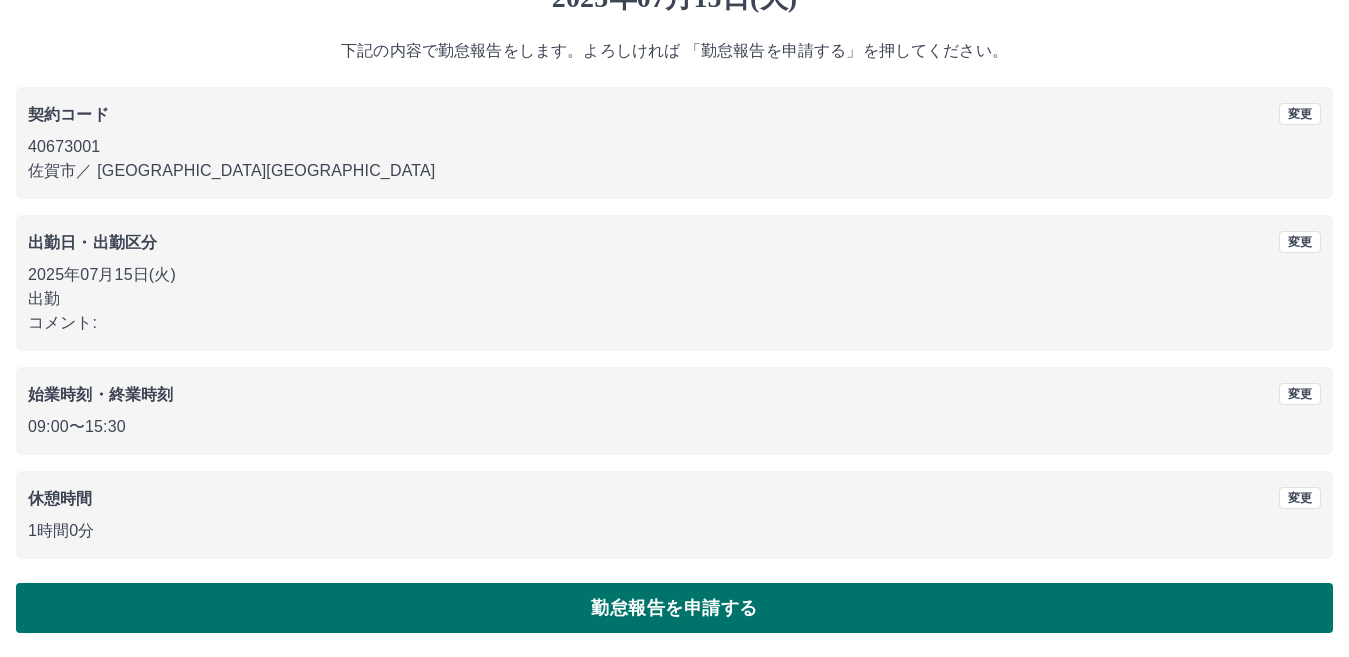 click on "勤怠報告を申請する" at bounding box center [674, 608] 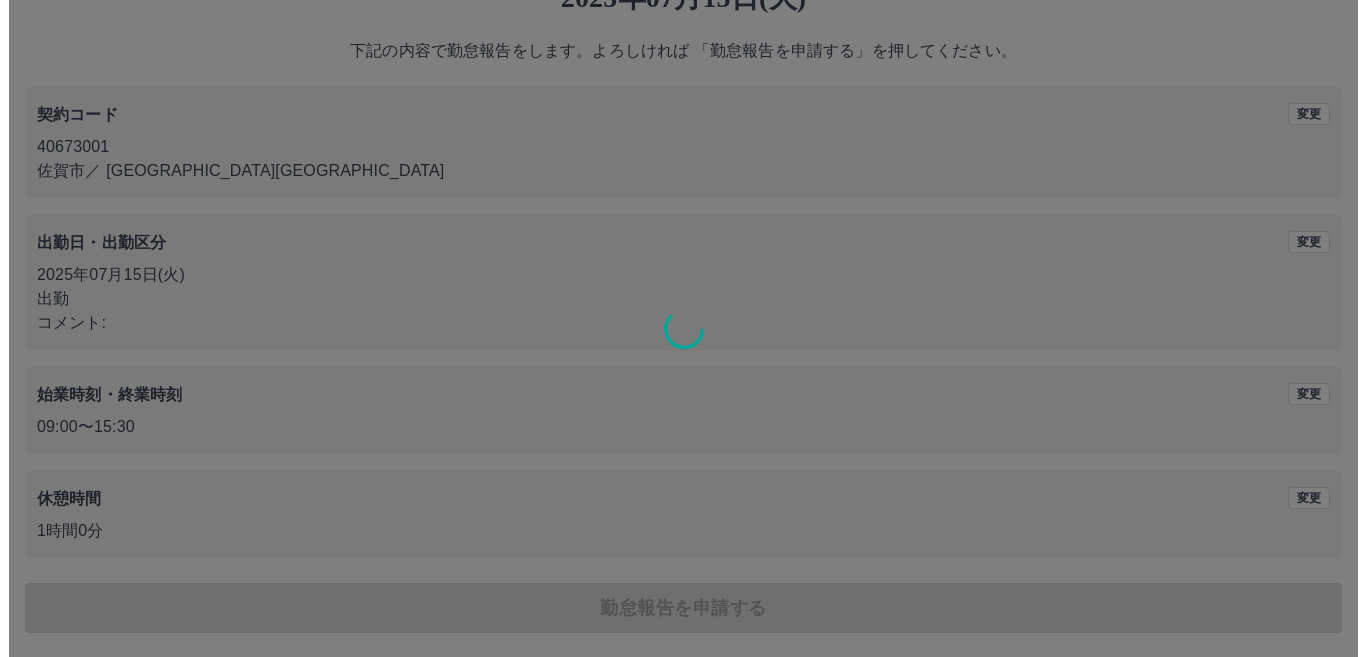 scroll, scrollTop: 0, scrollLeft: 0, axis: both 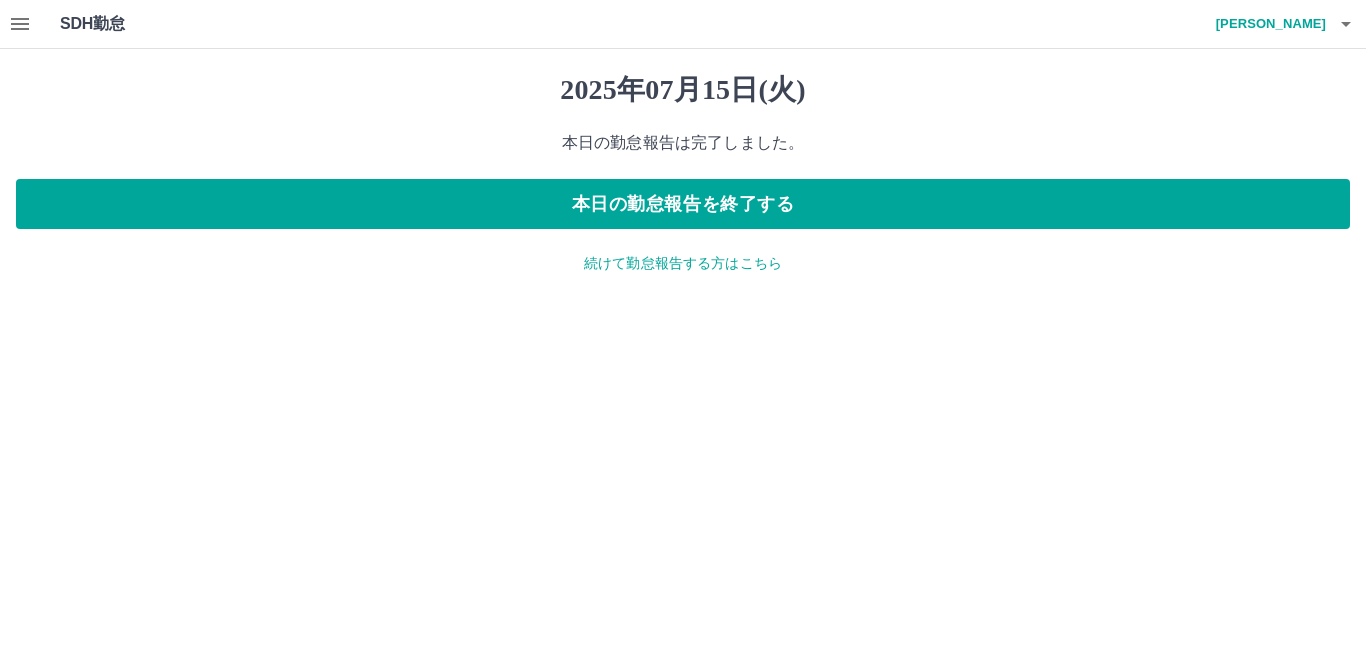click on "続けて勤怠報告する方はこちら" at bounding box center [683, 263] 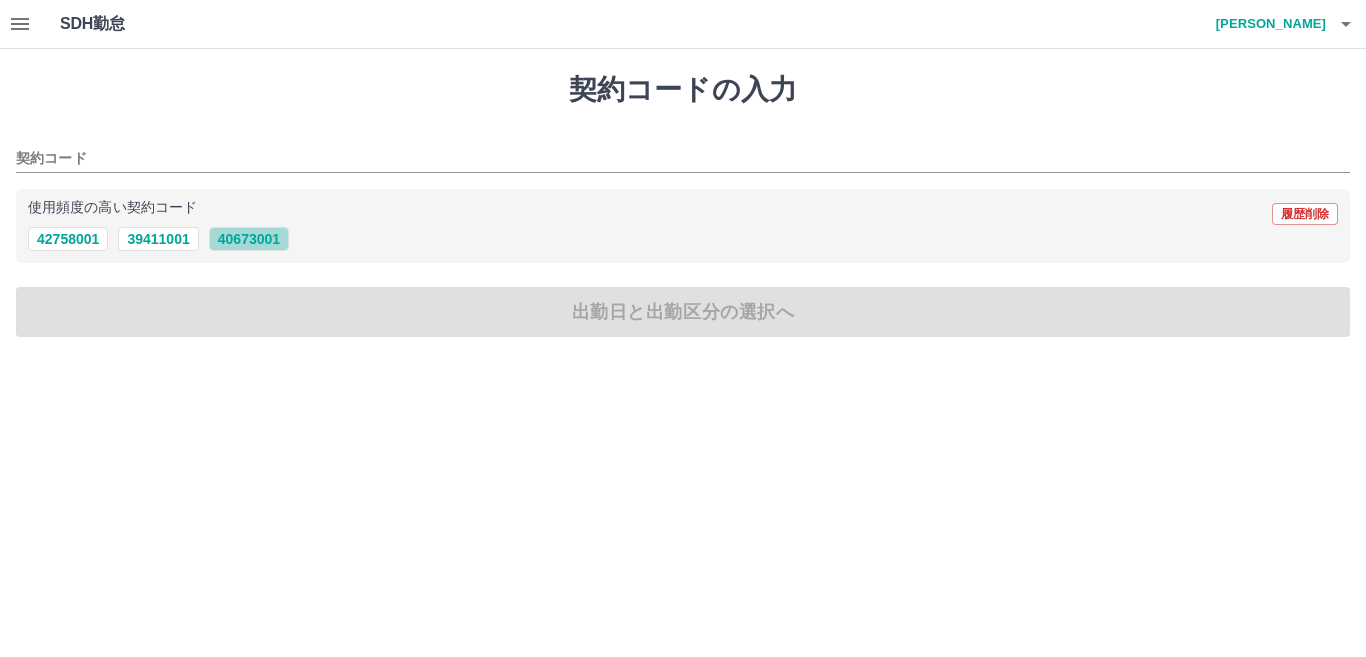 click on "40673001" at bounding box center (249, 239) 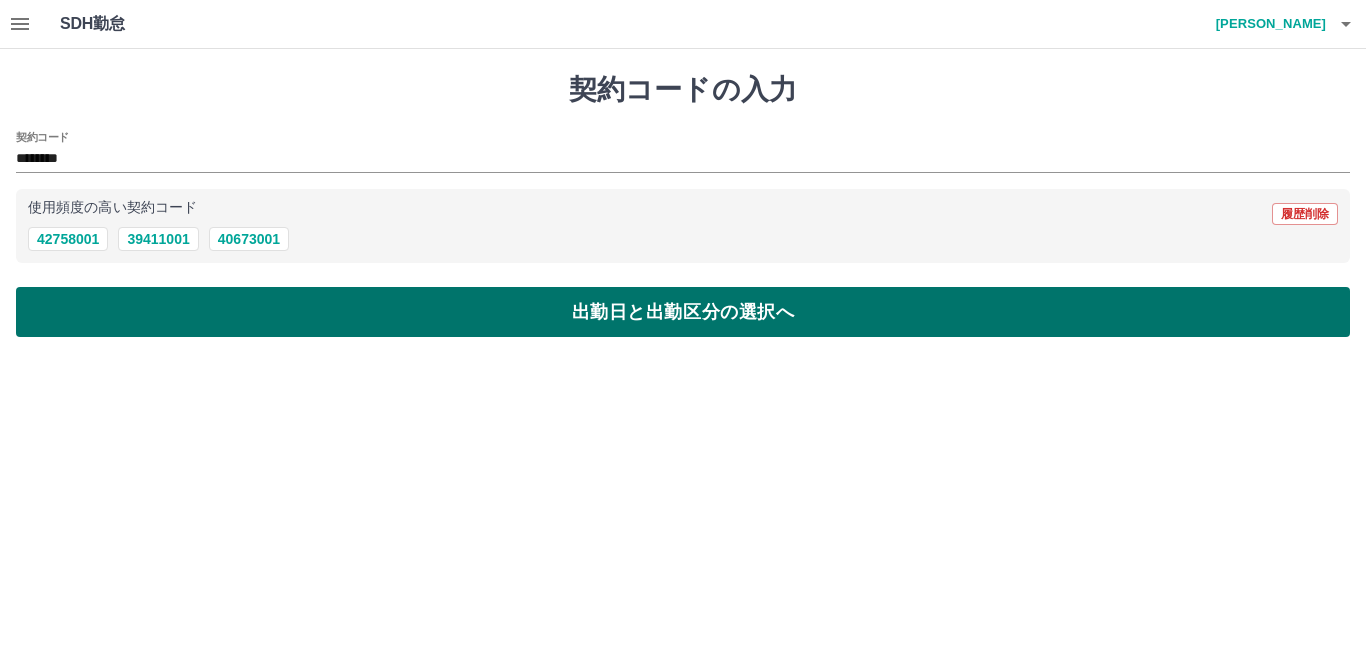 click on "出勤日と出勤区分の選択へ" at bounding box center [683, 312] 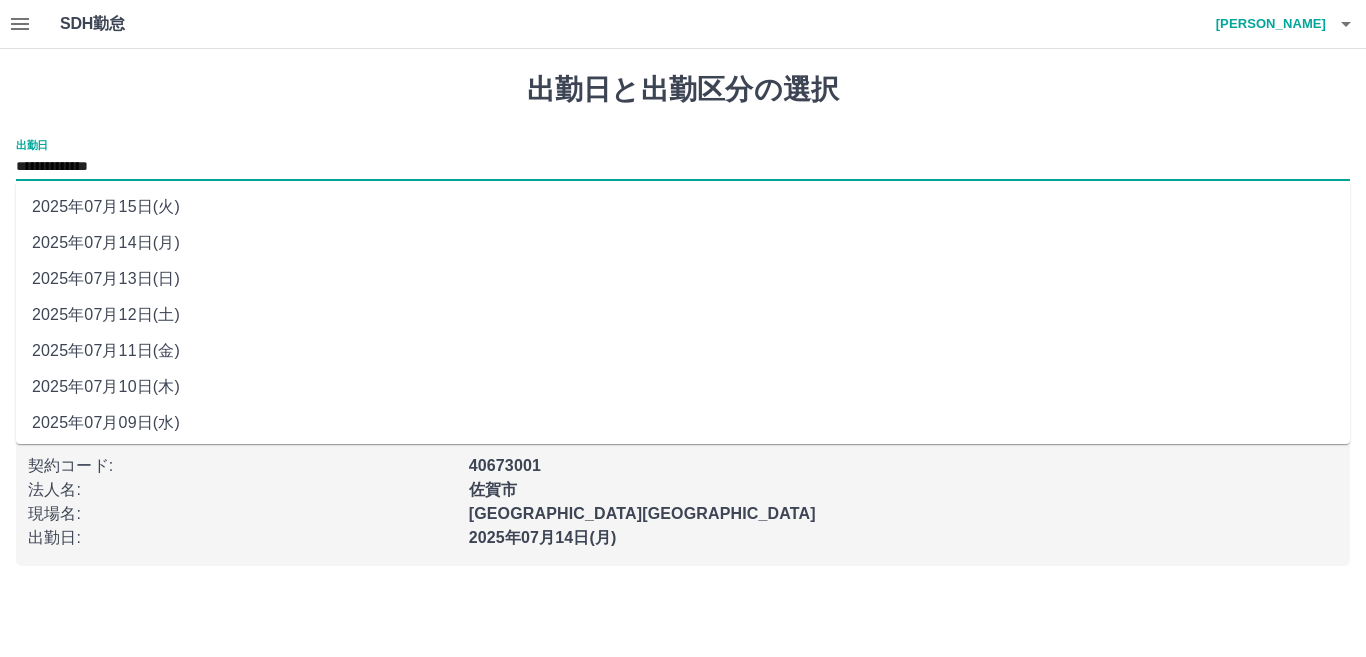 click on "**********" at bounding box center [683, 167] 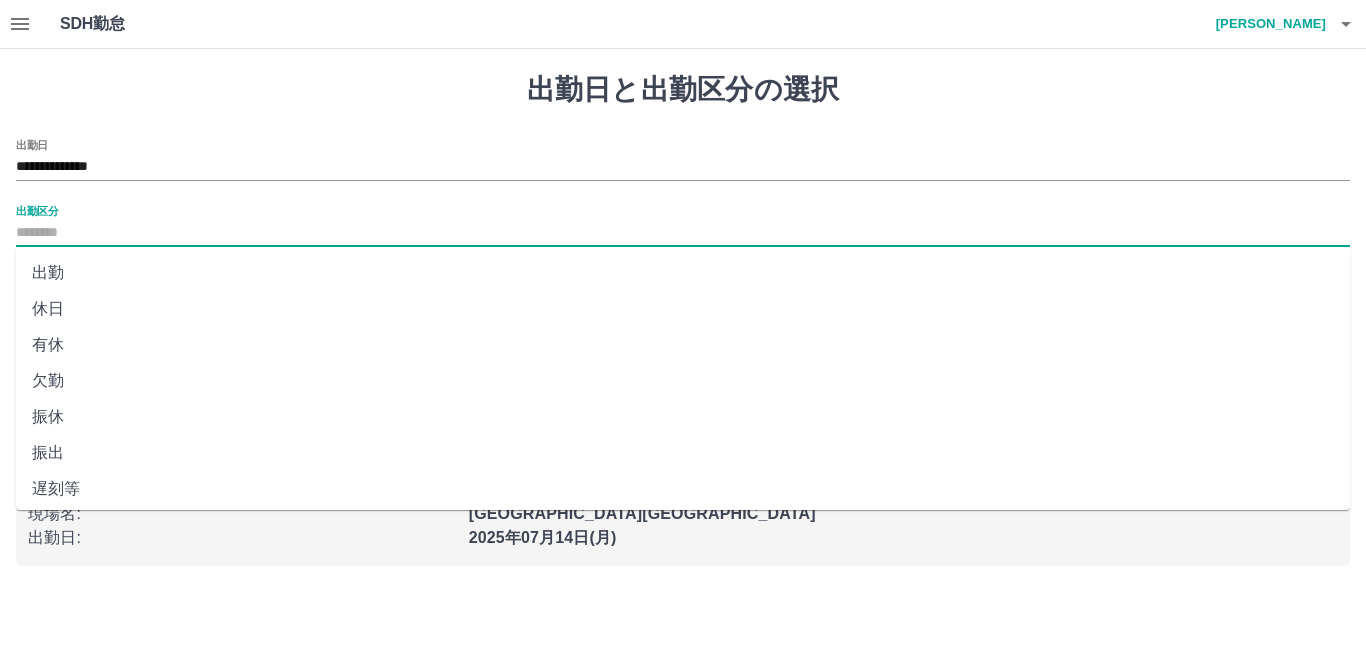click on "出勤区分" at bounding box center [683, 233] 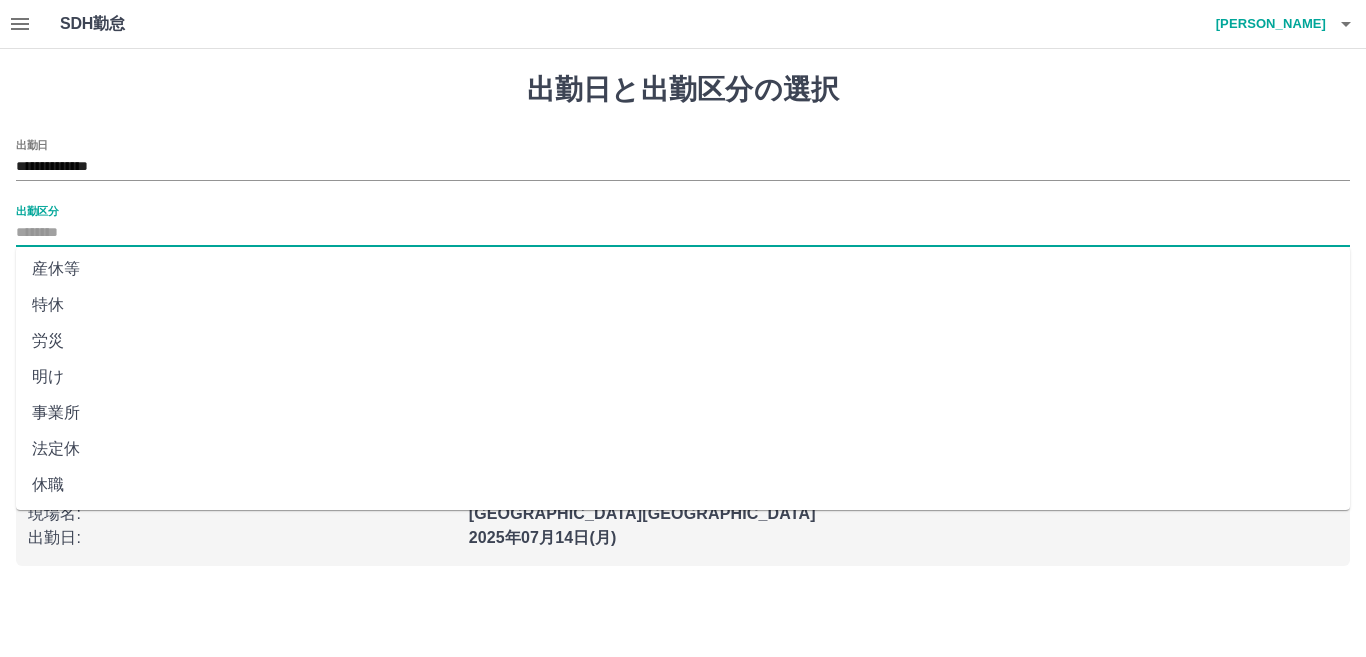 scroll, scrollTop: 401, scrollLeft: 0, axis: vertical 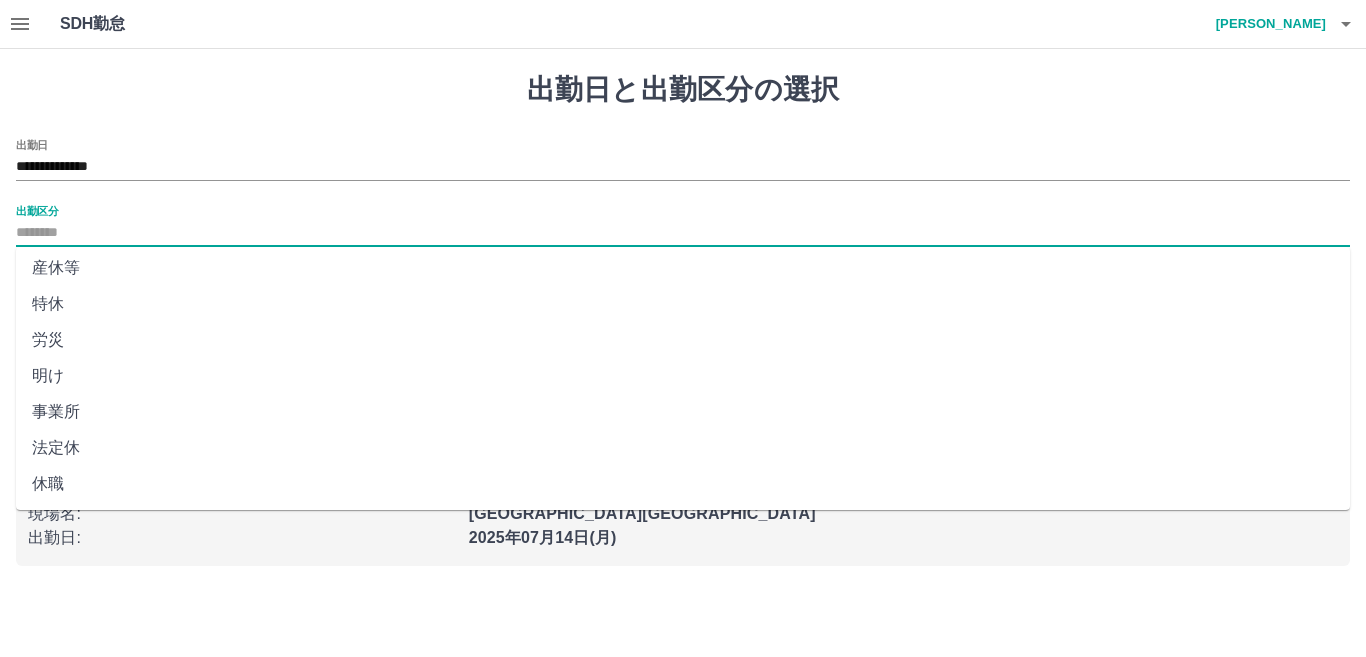 click on "法定休" at bounding box center [683, 448] 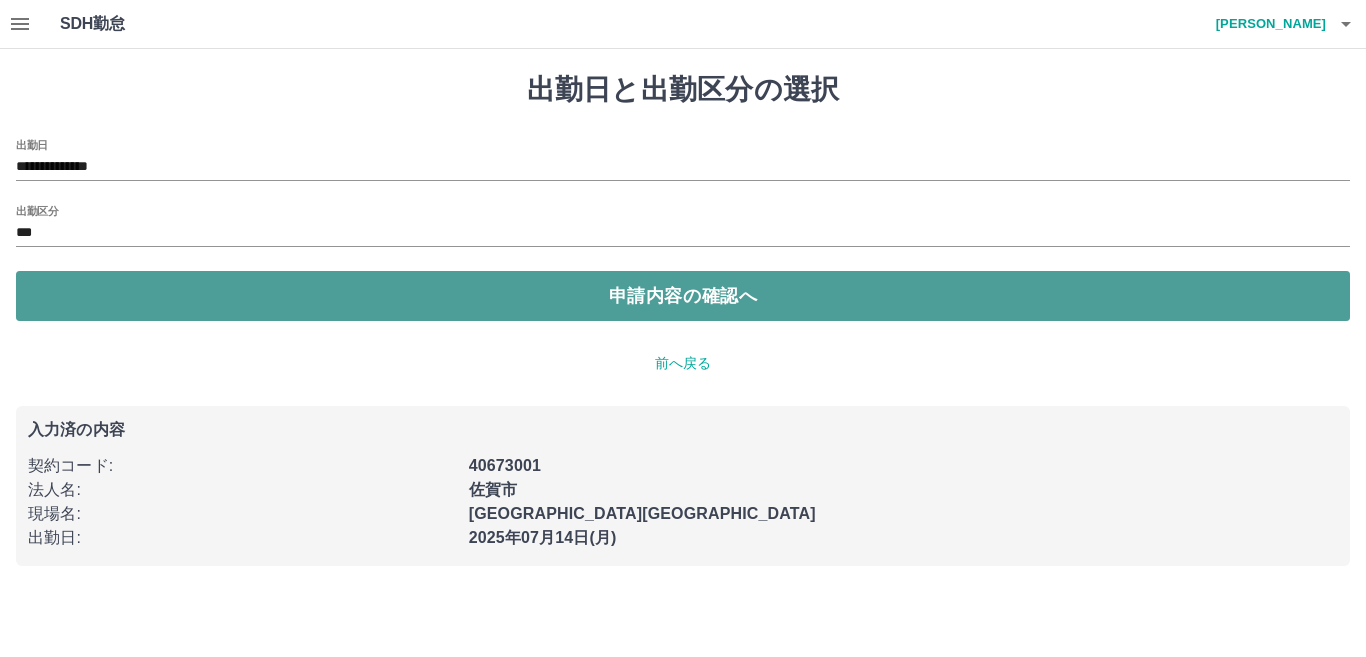click on "申請内容の確認へ" at bounding box center [683, 296] 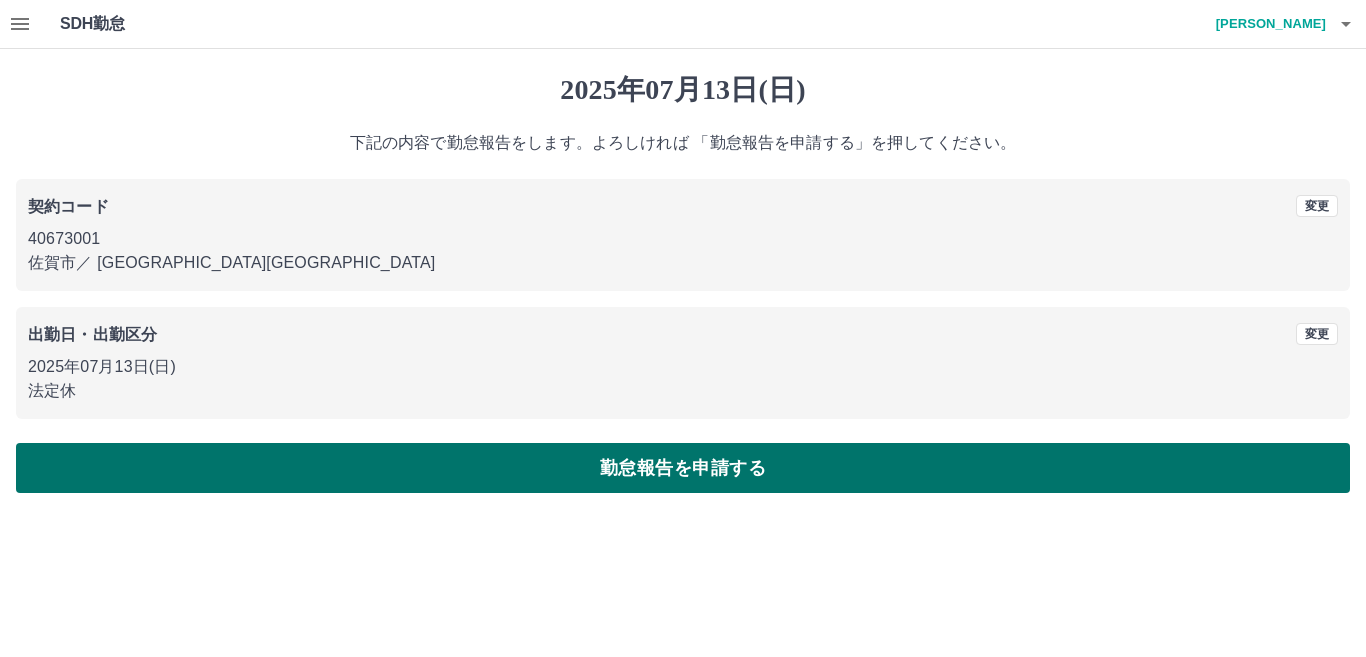 click on "勤怠報告を申請する" at bounding box center (683, 468) 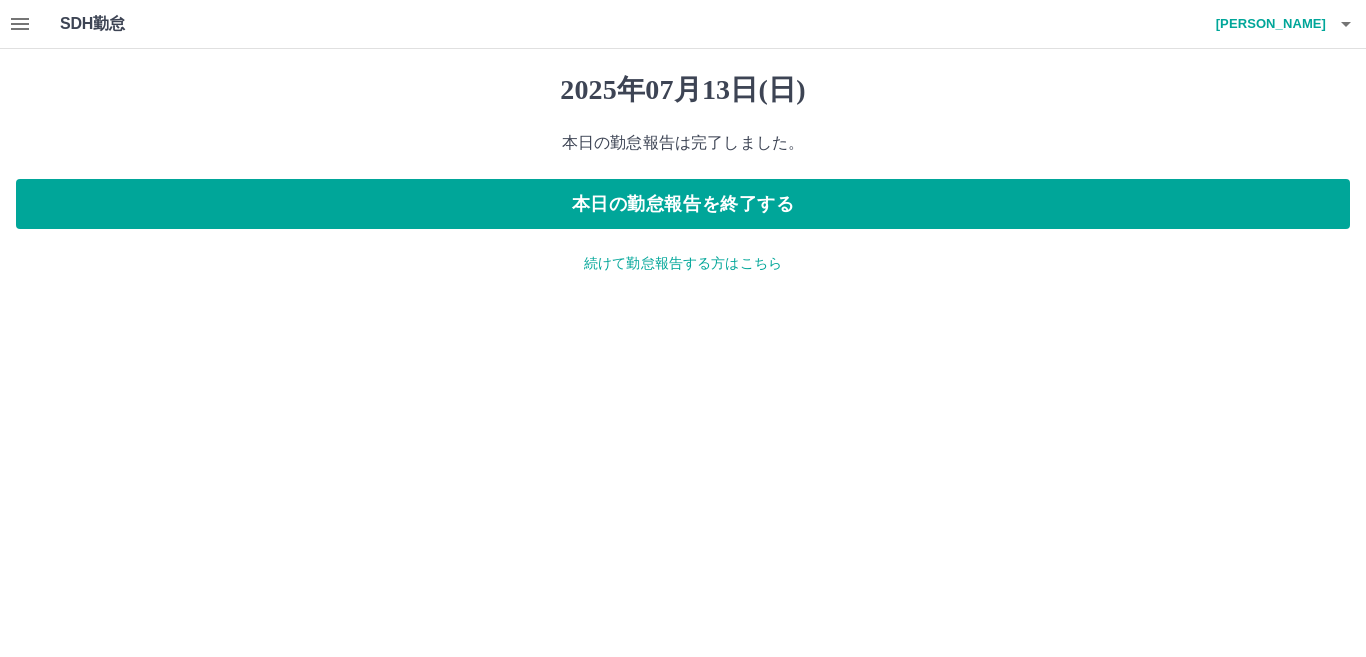 click on "続けて勤怠報告する方はこちら" at bounding box center (683, 263) 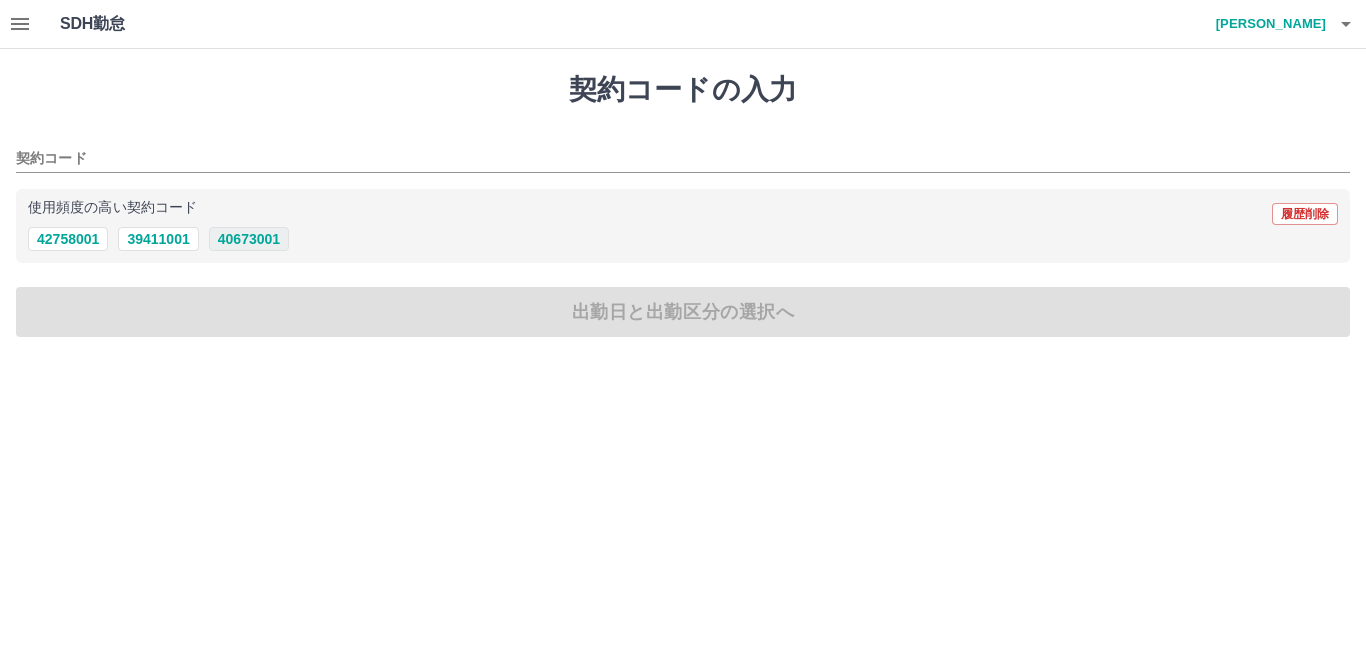 click on "40673001" at bounding box center (249, 239) 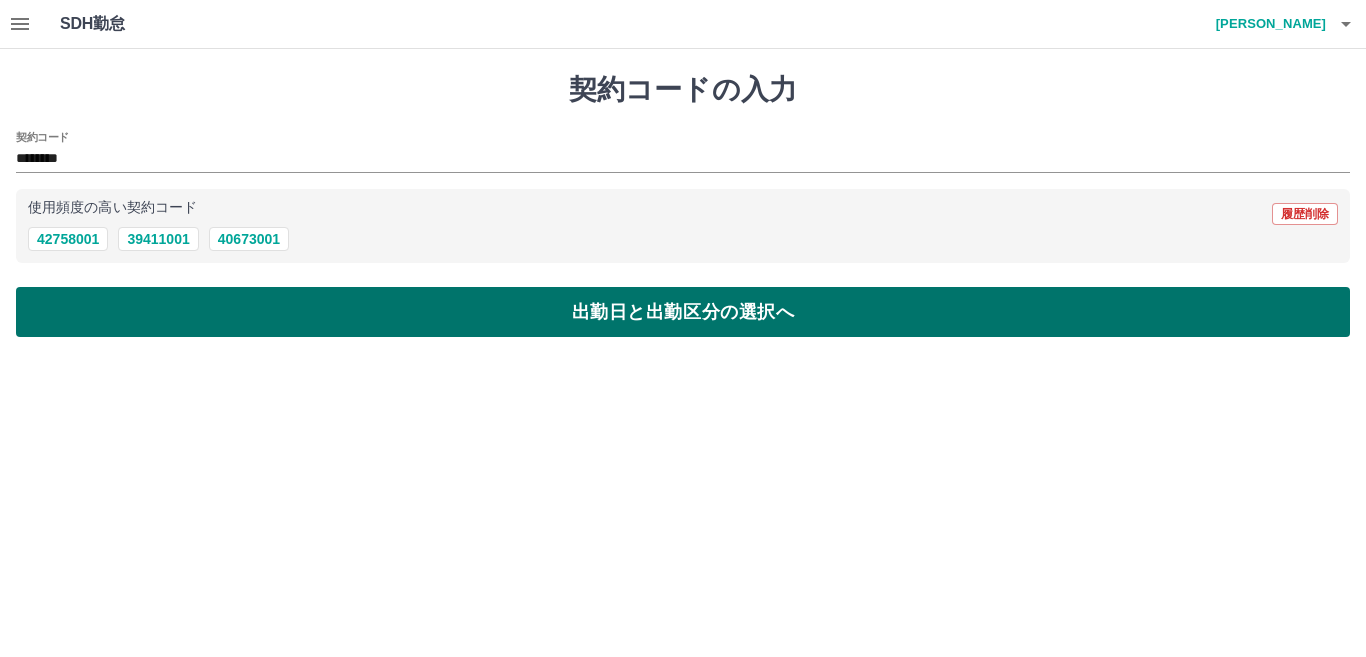 click on "出勤日と出勤区分の選択へ" at bounding box center [683, 312] 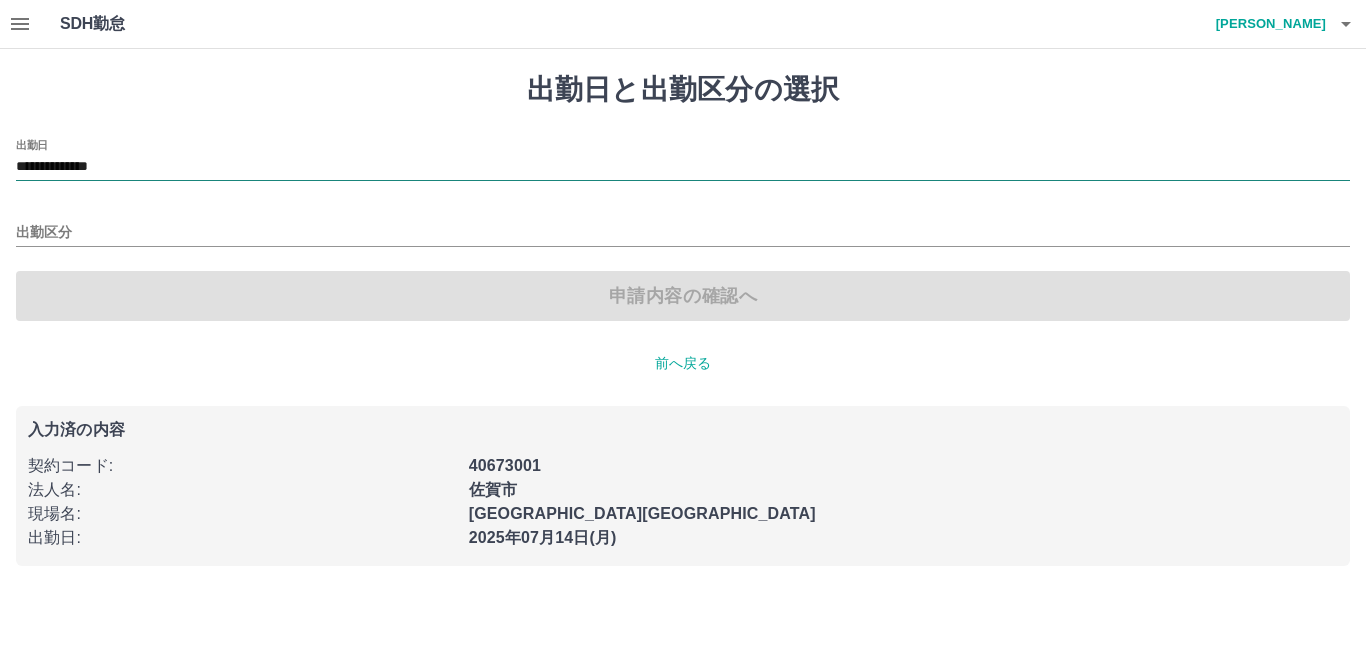 click on "**********" at bounding box center [683, 167] 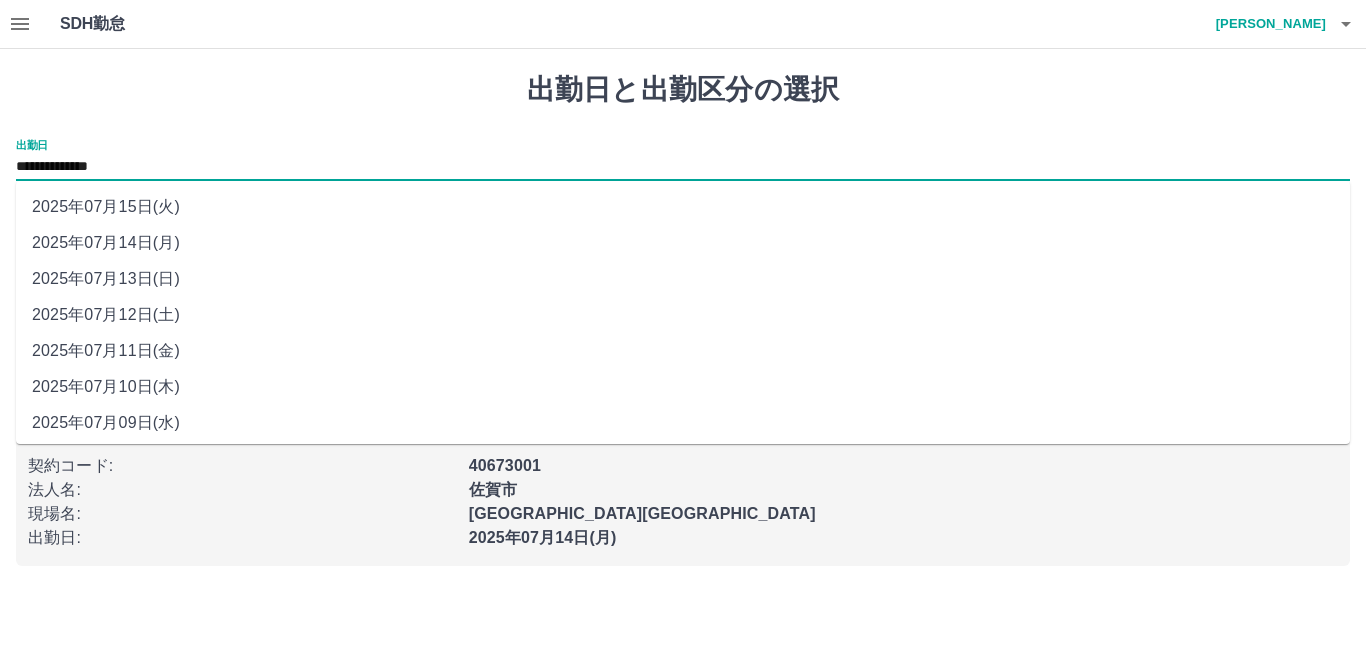 click on "2025年07月12日(土)" at bounding box center (683, 315) 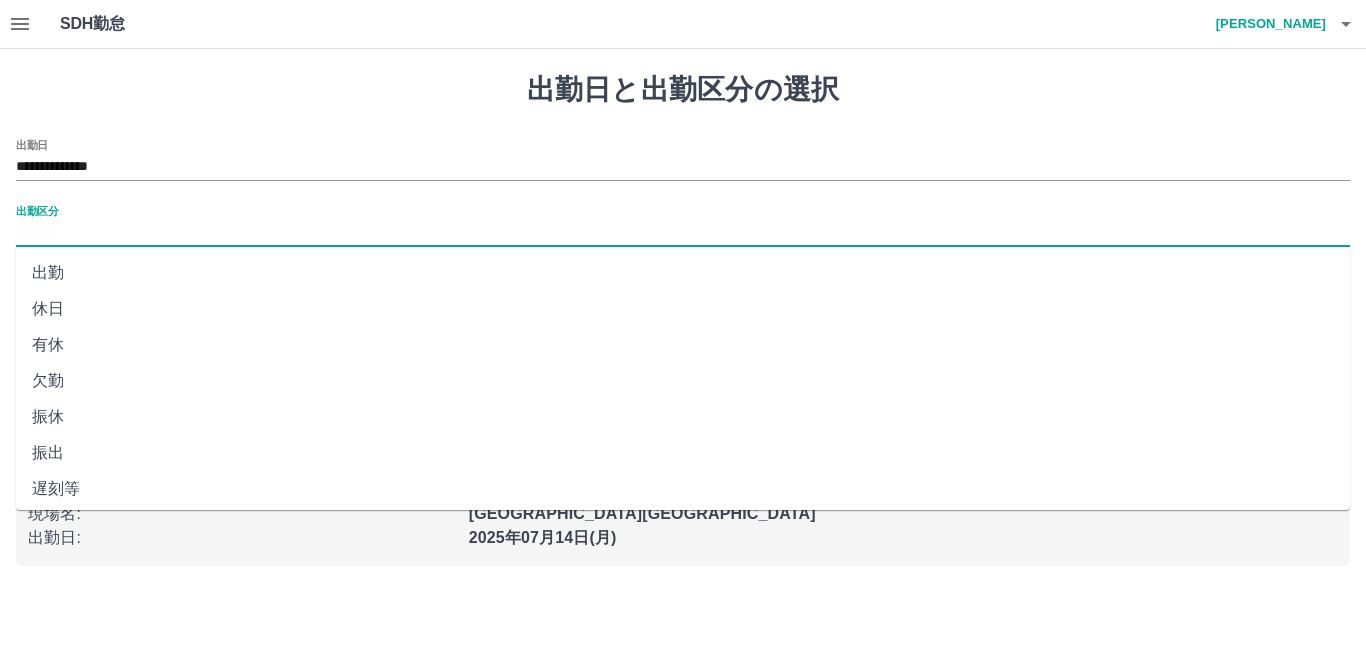 click on "出勤区分" at bounding box center [683, 233] 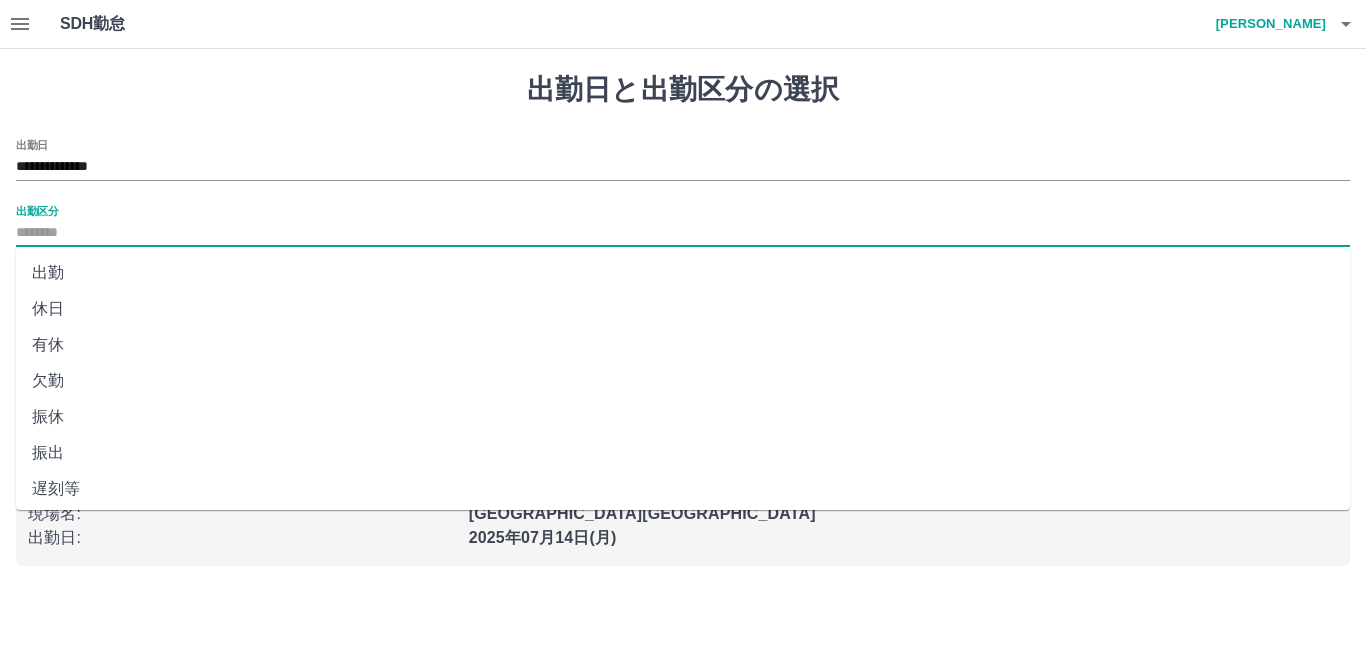 click on "休日" at bounding box center [683, 309] 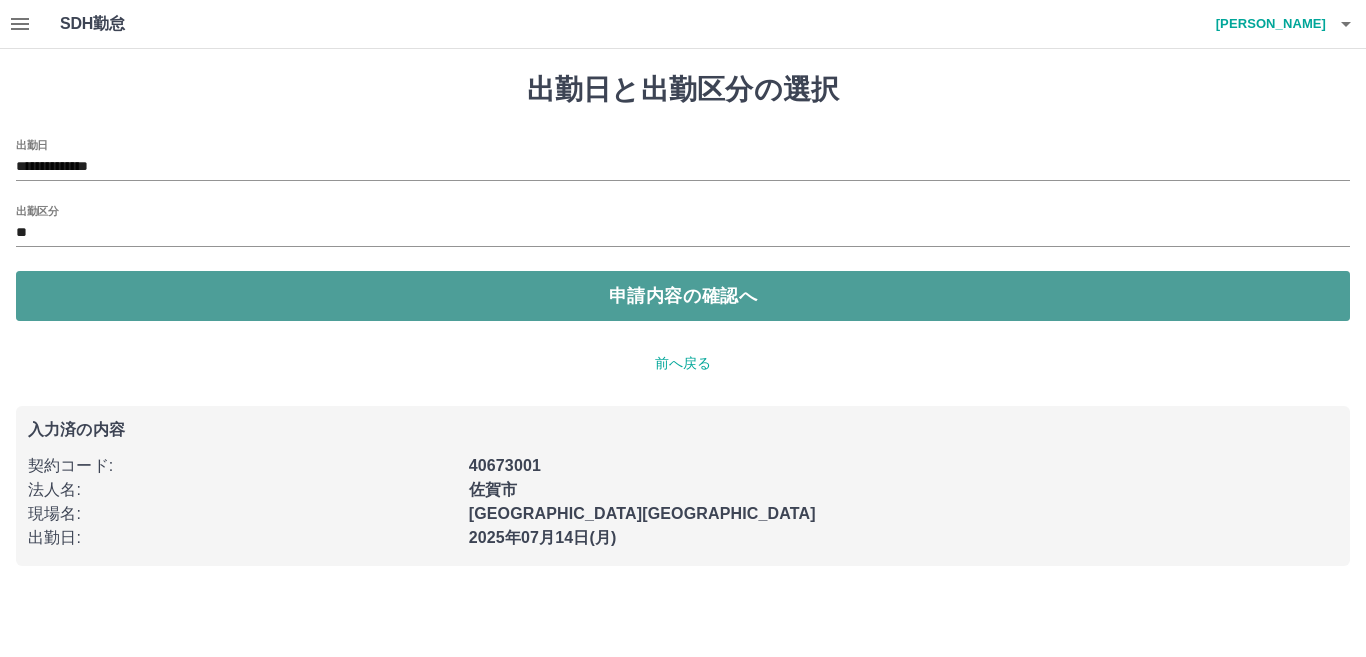 click on "申請内容の確認へ" at bounding box center (683, 296) 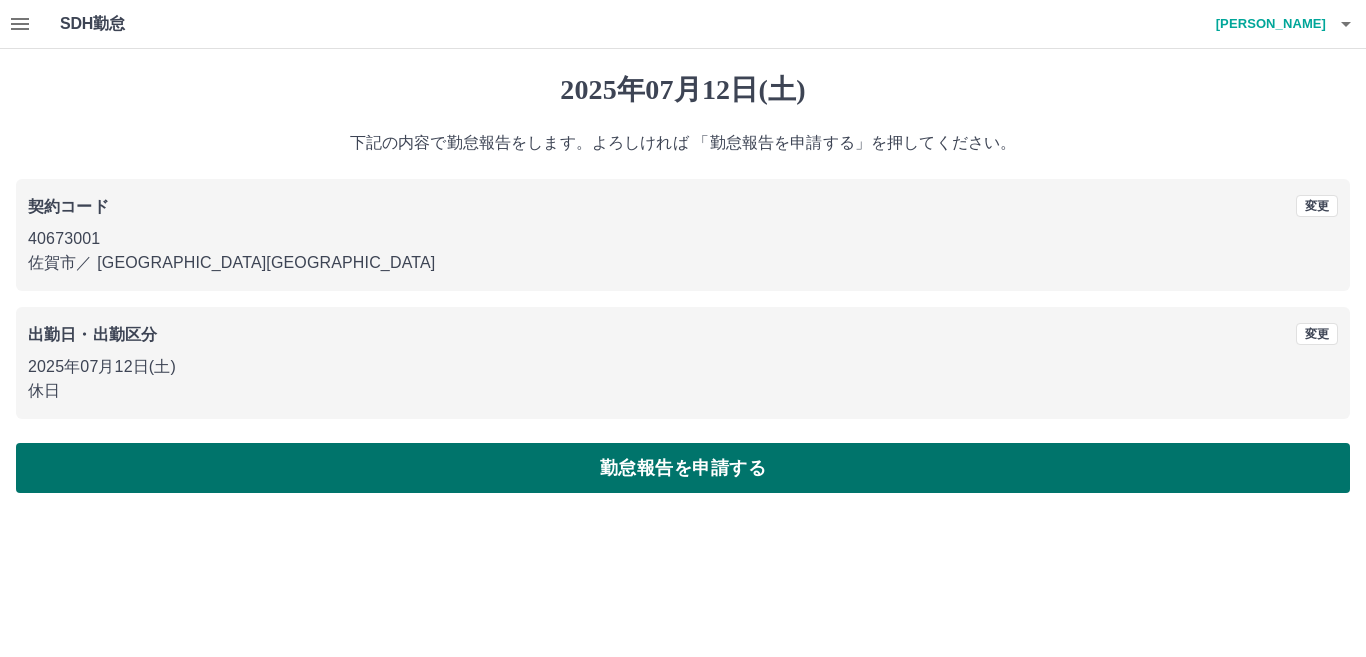 click on "勤怠報告を申請する" at bounding box center (683, 468) 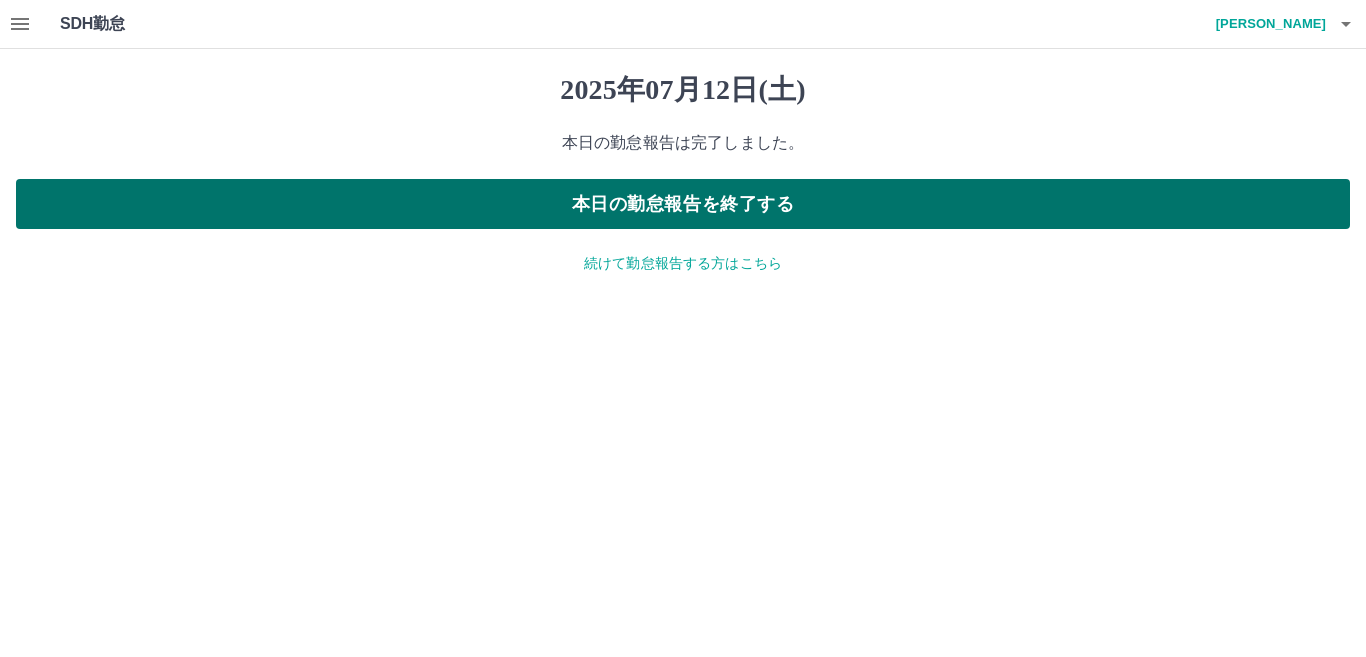 click on "本日の勤怠報告を終了する" at bounding box center (683, 204) 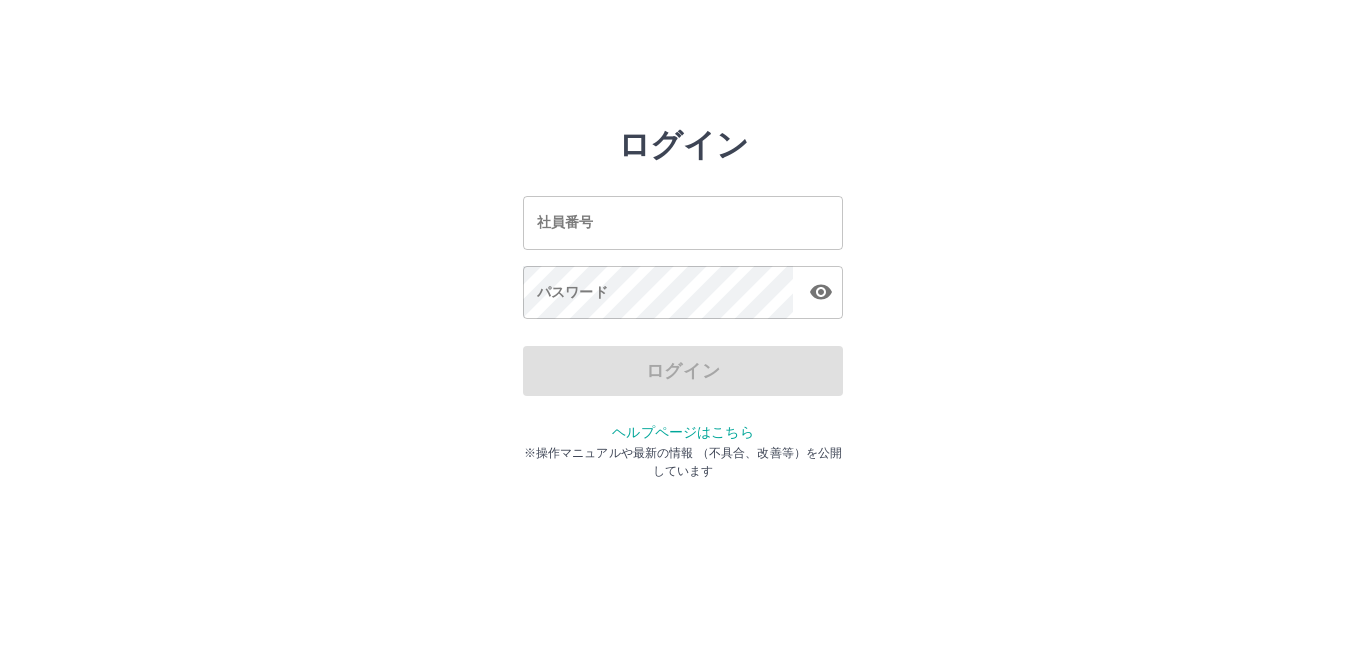 scroll, scrollTop: 0, scrollLeft: 0, axis: both 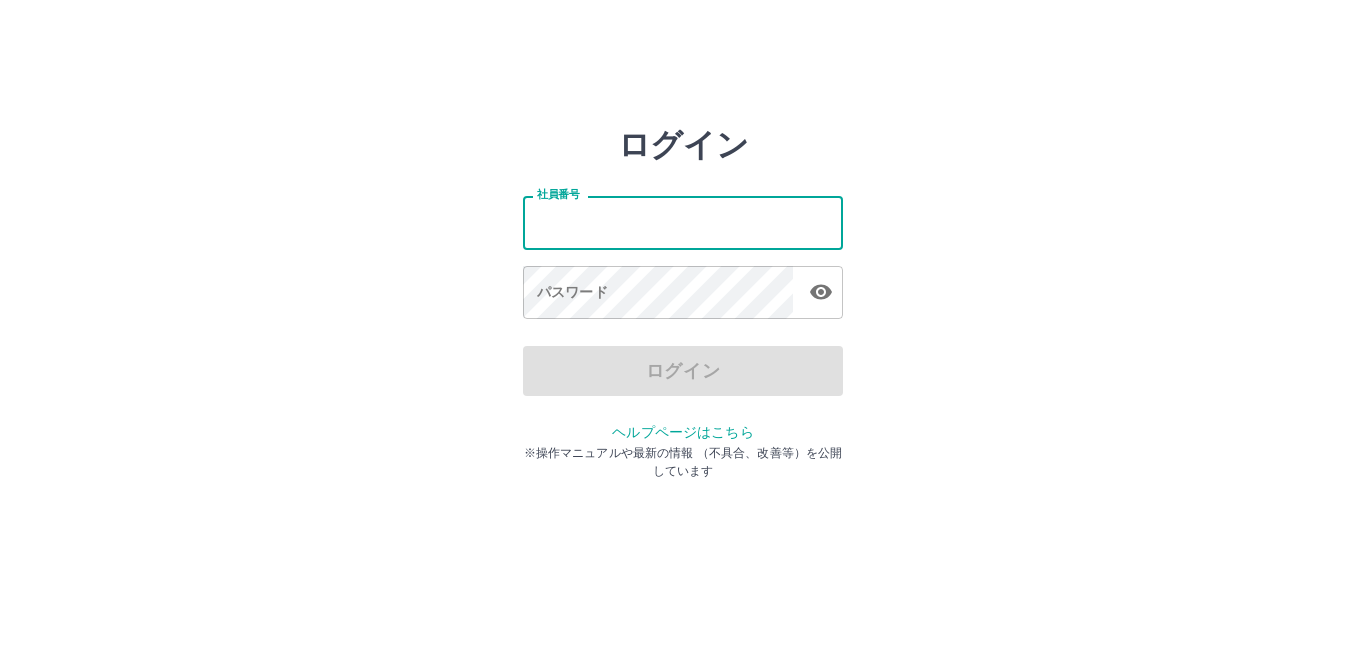 click on "社員番号" at bounding box center (683, 222) 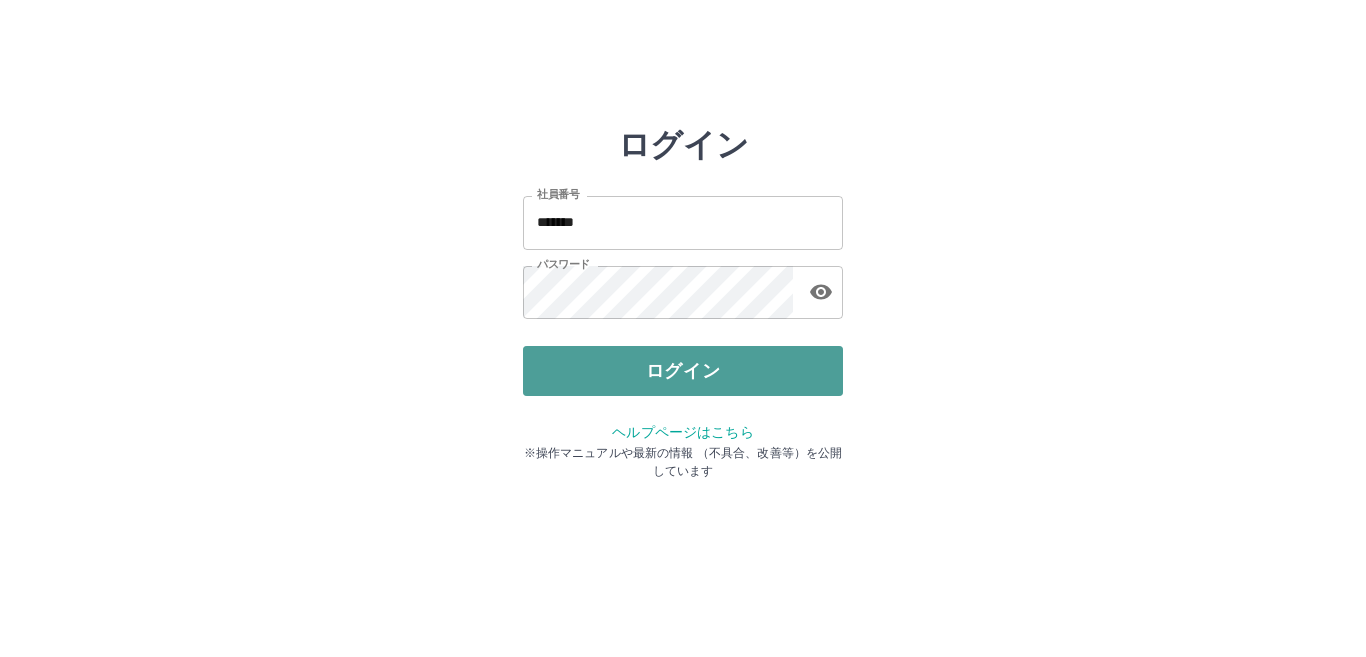click on "ログイン" at bounding box center [683, 371] 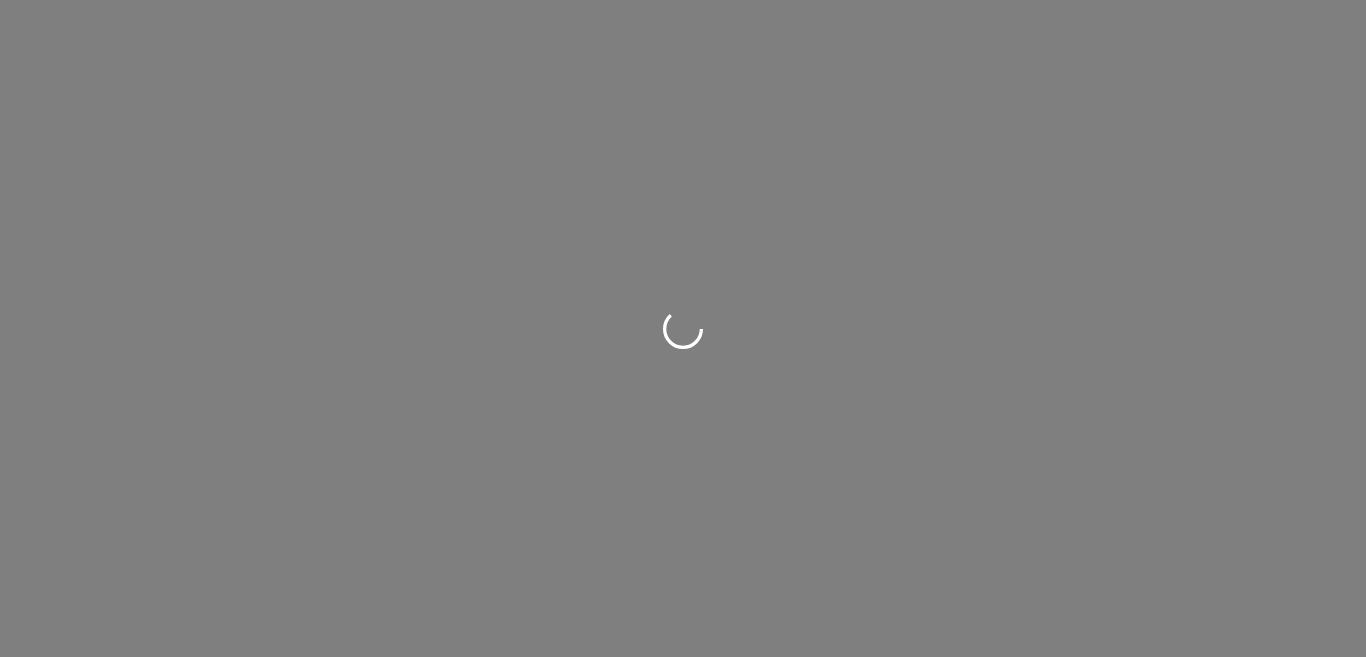 scroll, scrollTop: 0, scrollLeft: 0, axis: both 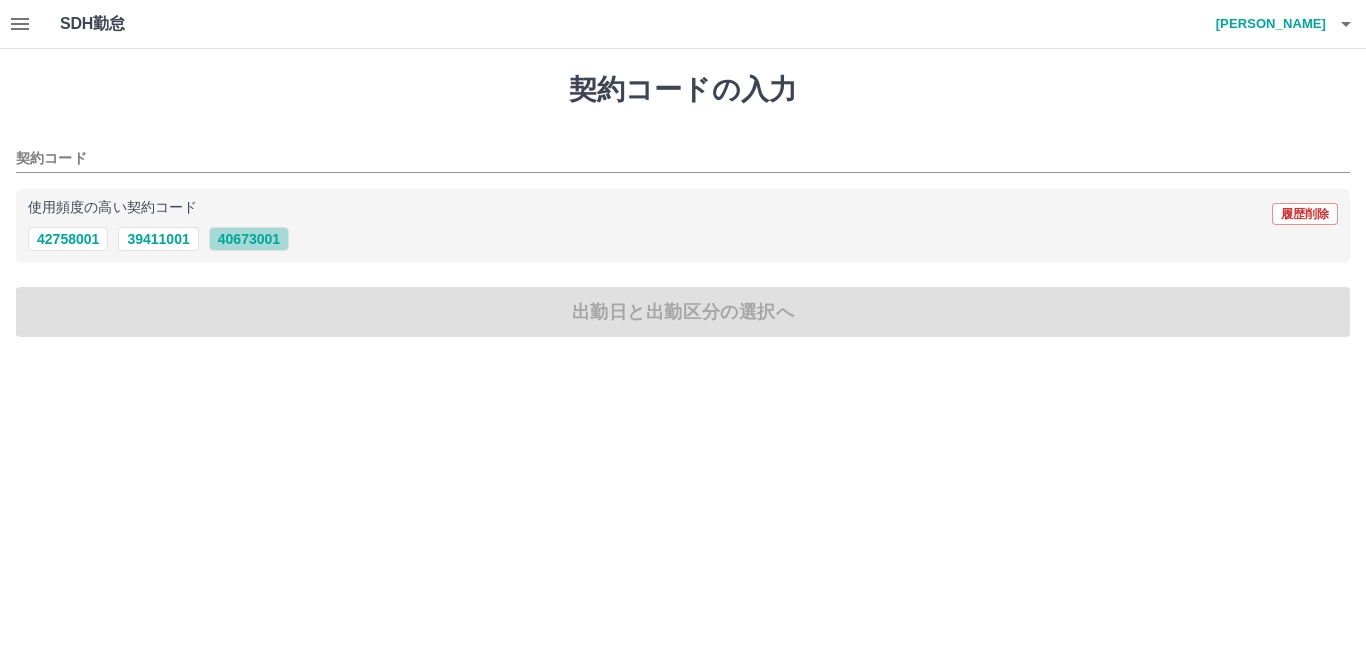 click on "40673001" at bounding box center (249, 239) 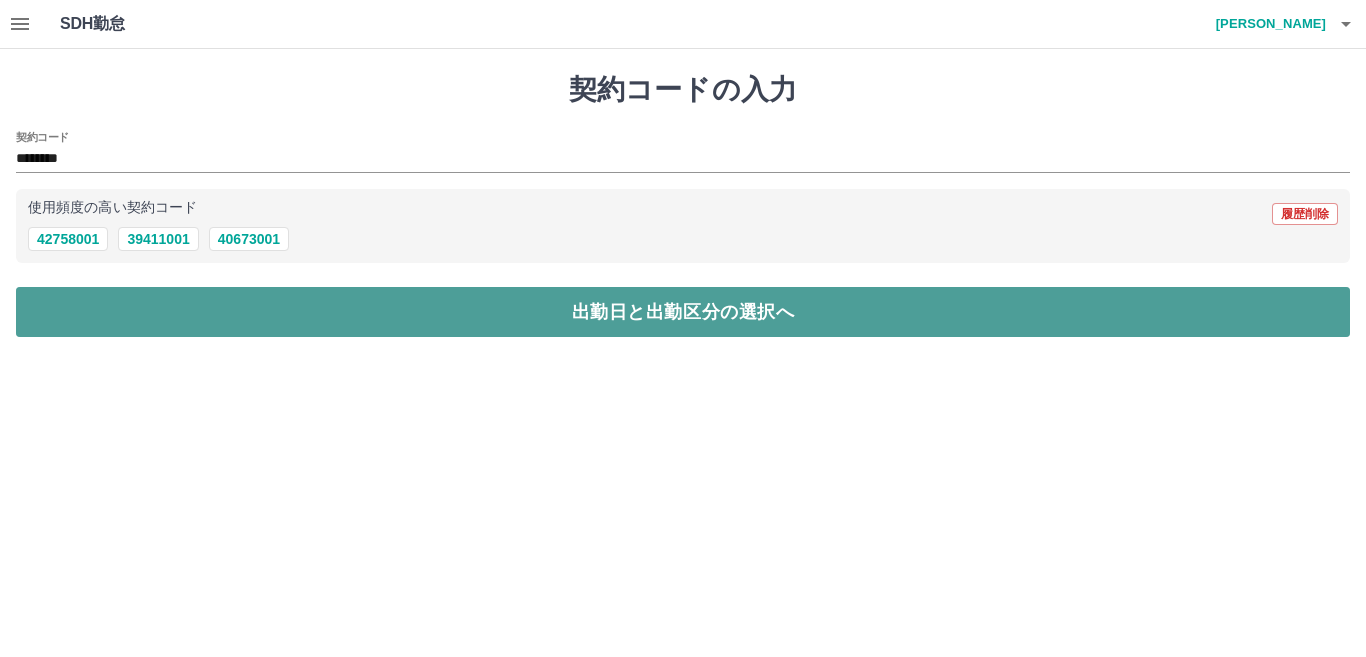 click on "出勤日と出勤区分の選択へ" at bounding box center (683, 312) 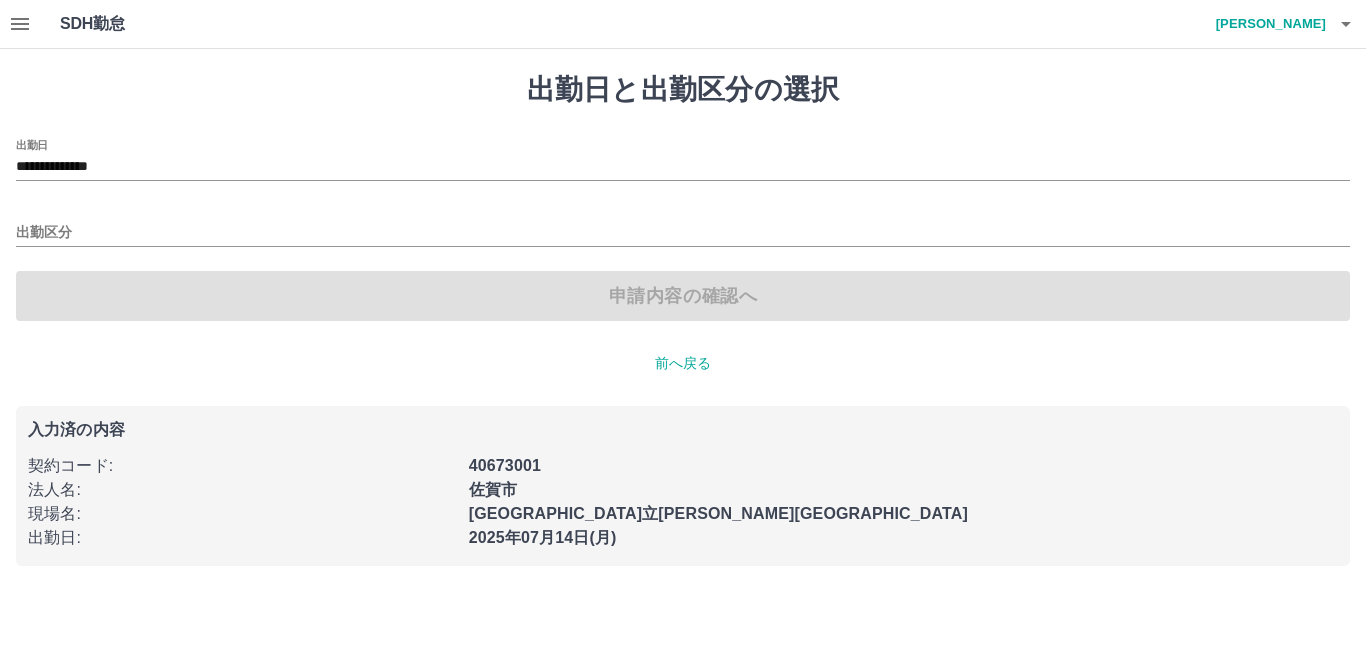 click on "**********" at bounding box center (683, 160) 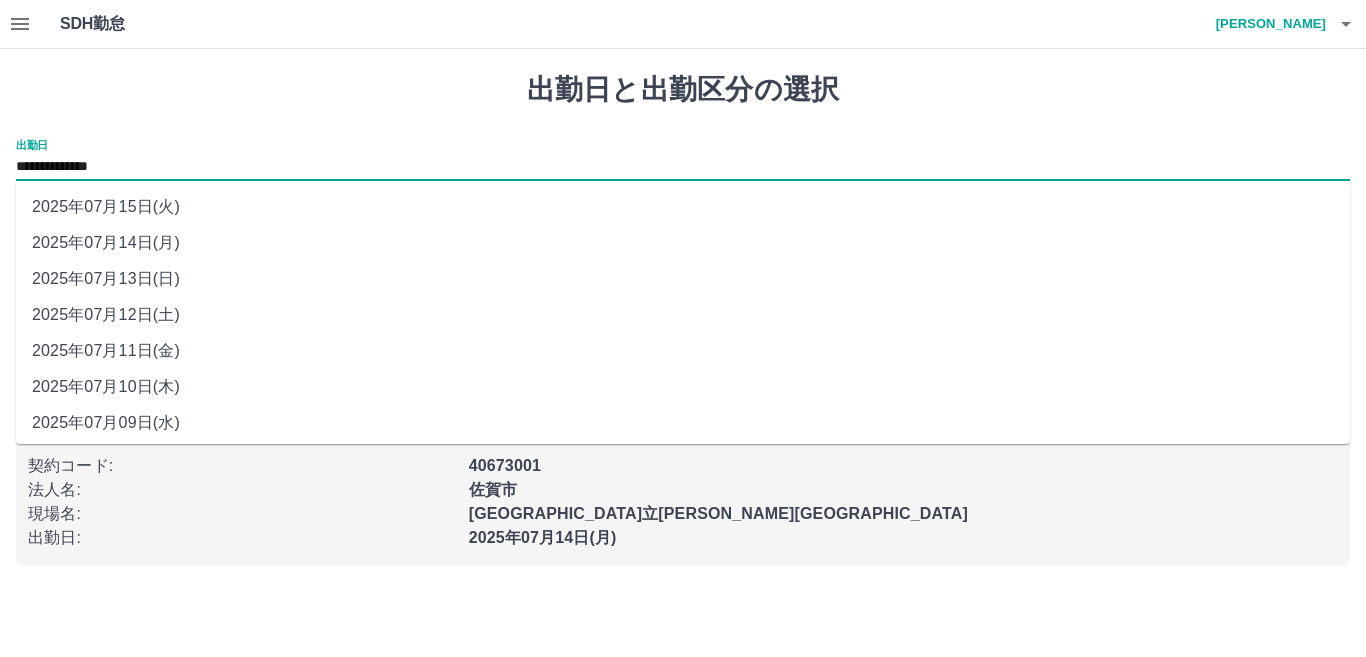 click on "**********" at bounding box center [683, 167] 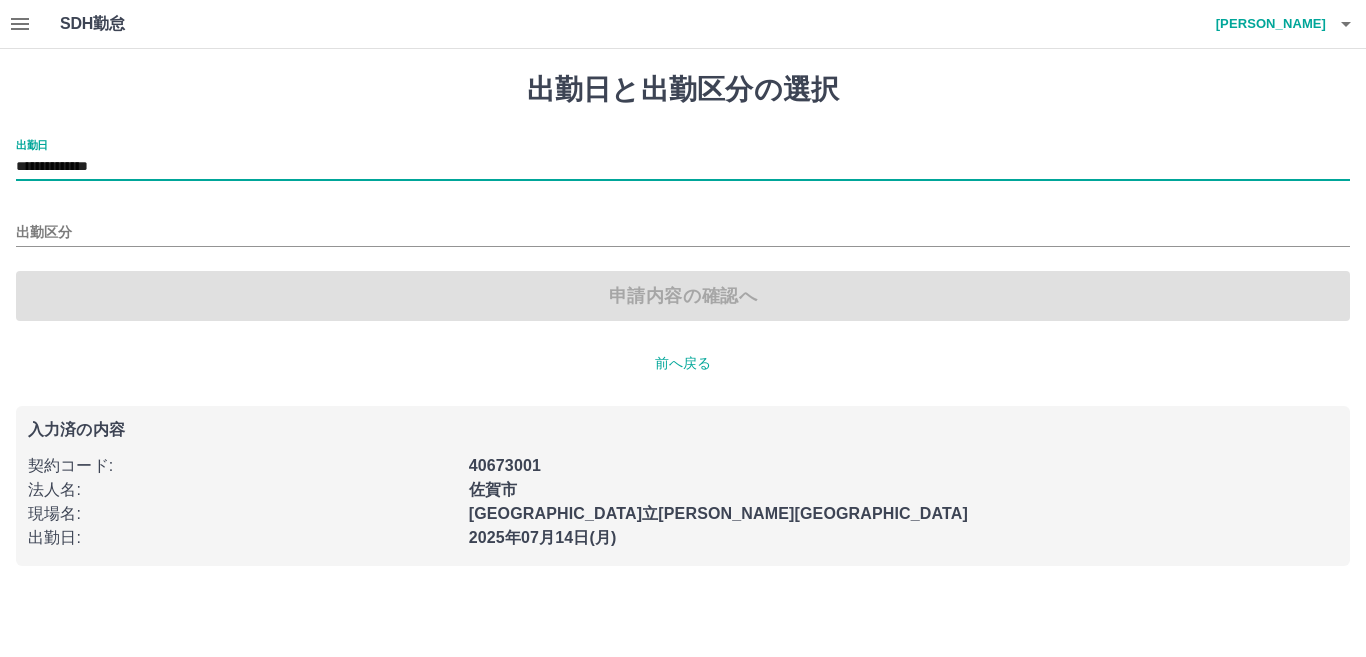 click on "出勤区分" at bounding box center [683, 226] 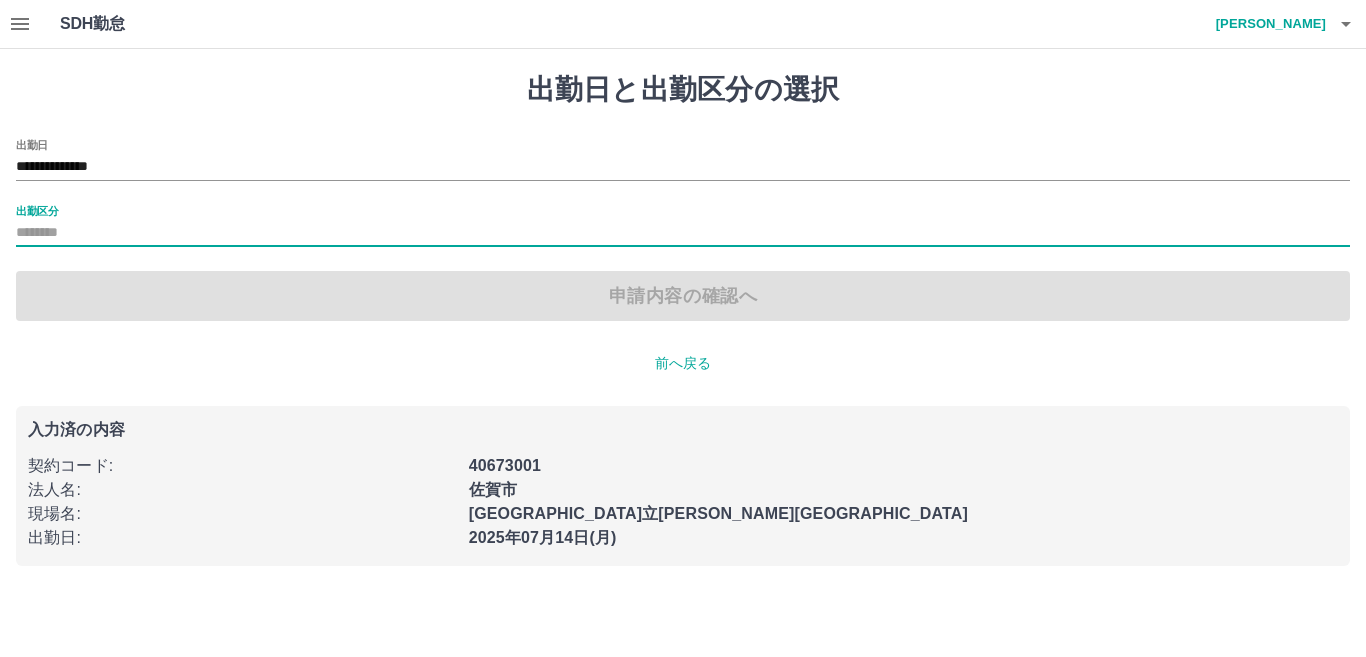click on "出勤区分" at bounding box center [683, 226] 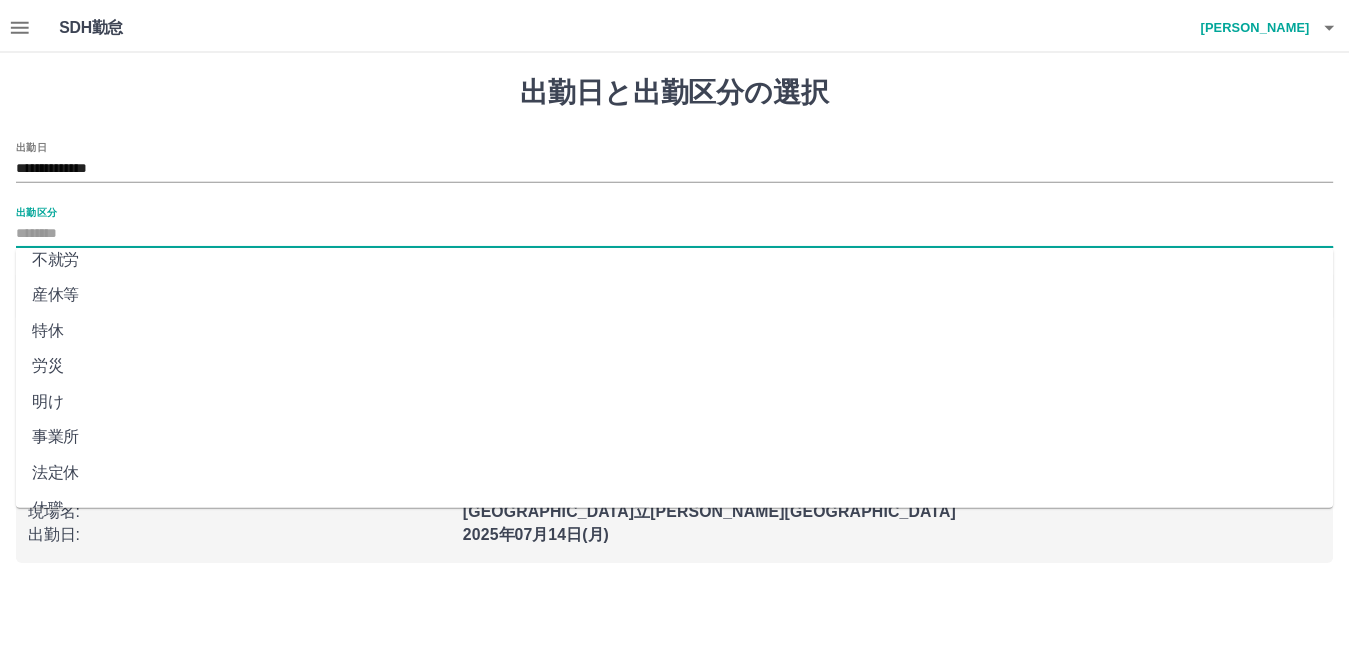 scroll, scrollTop: 401, scrollLeft: 0, axis: vertical 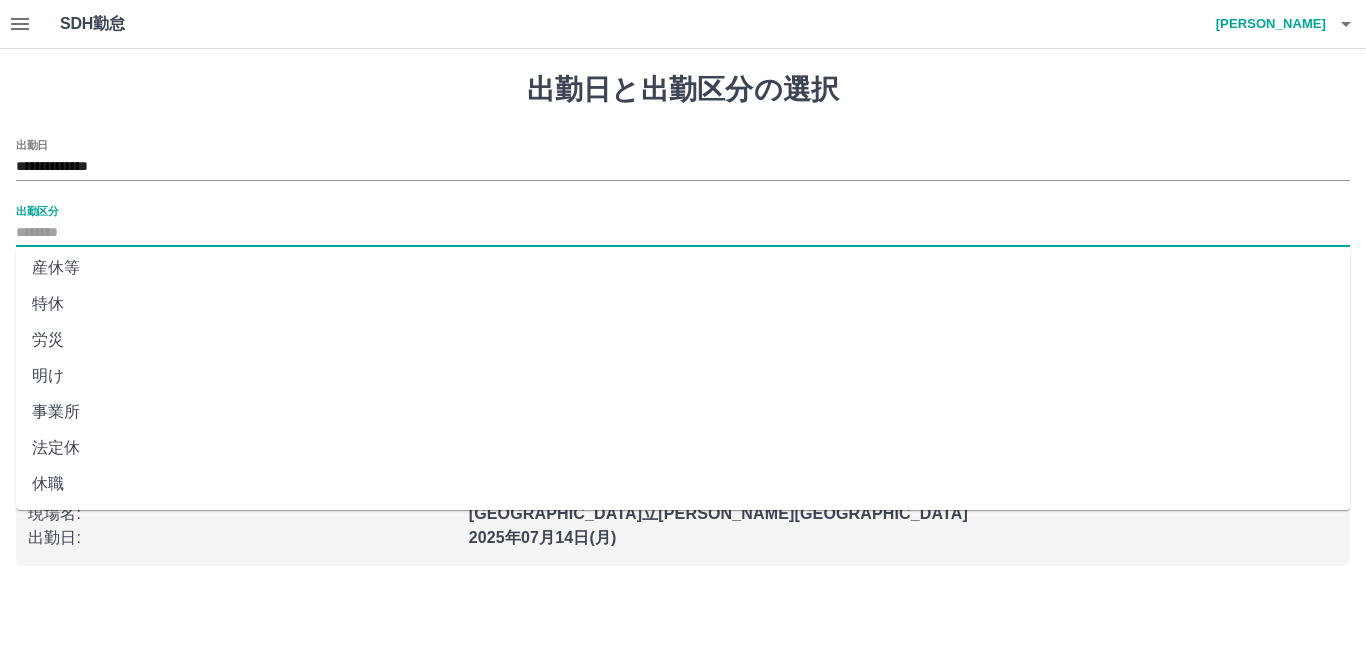 click on "法定休" at bounding box center (683, 448) 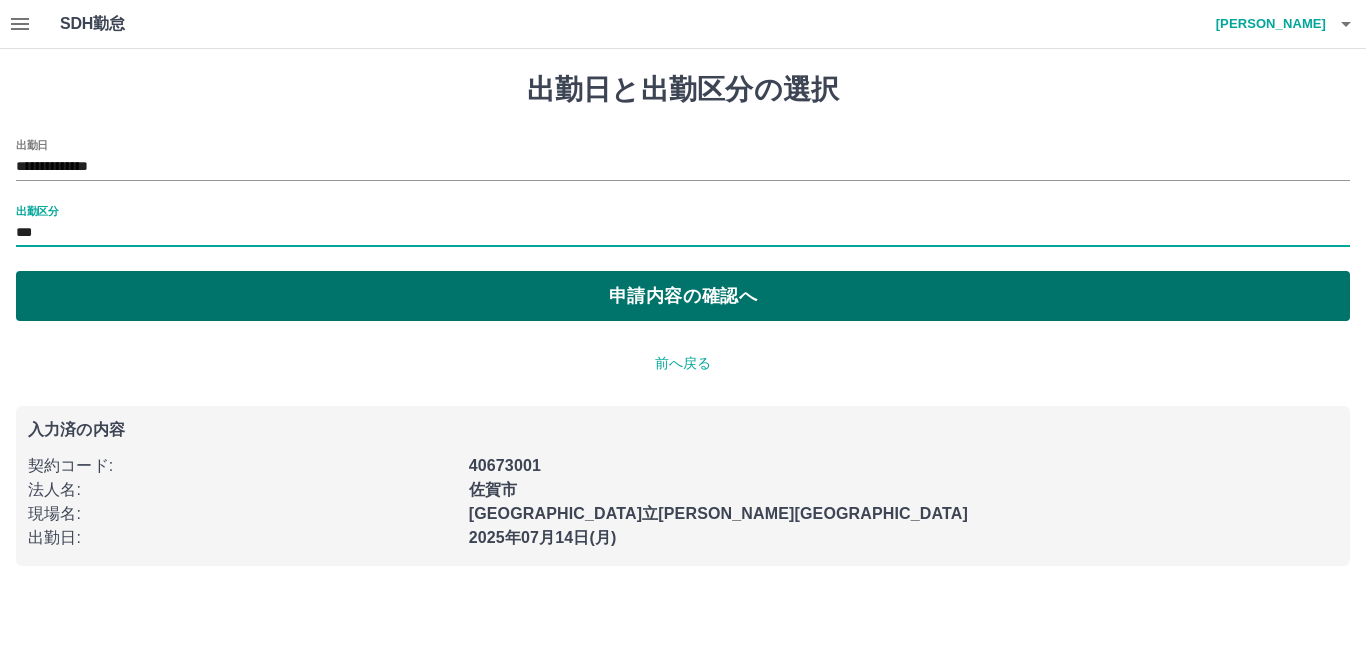 click on "申請内容の確認へ" at bounding box center (683, 296) 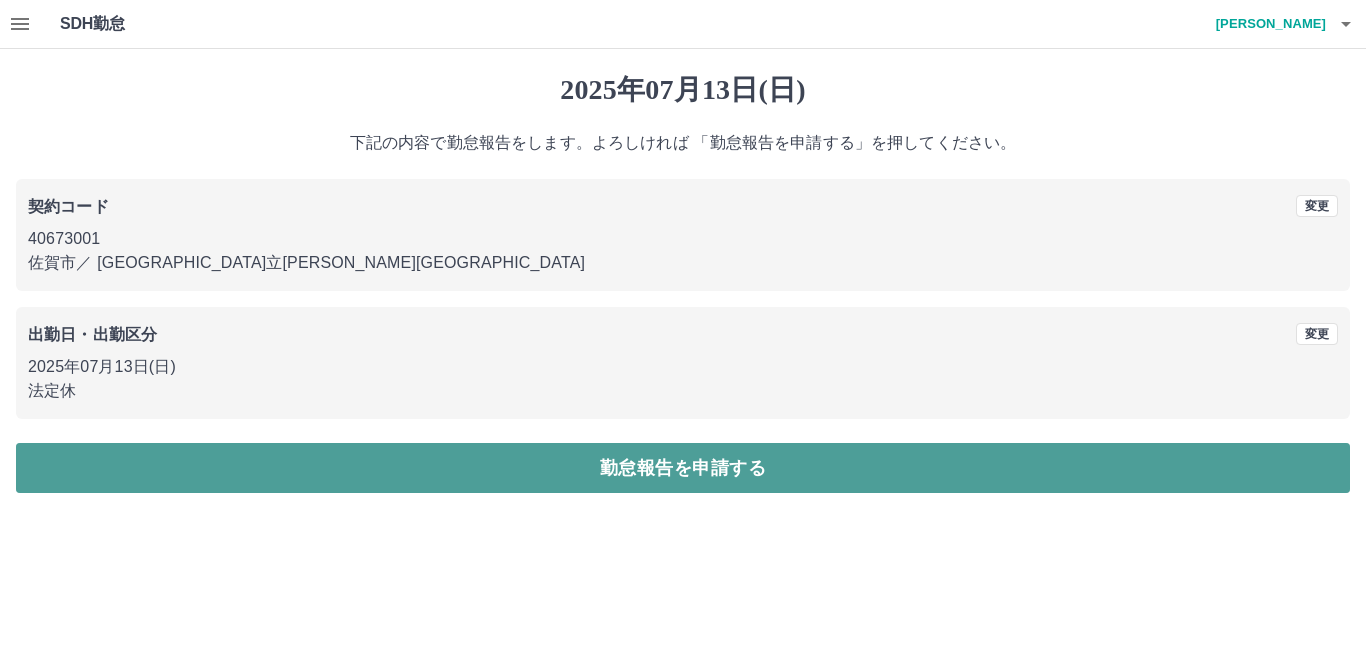 click on "勤怠報告を申請する" at bounding box center [683, 468] 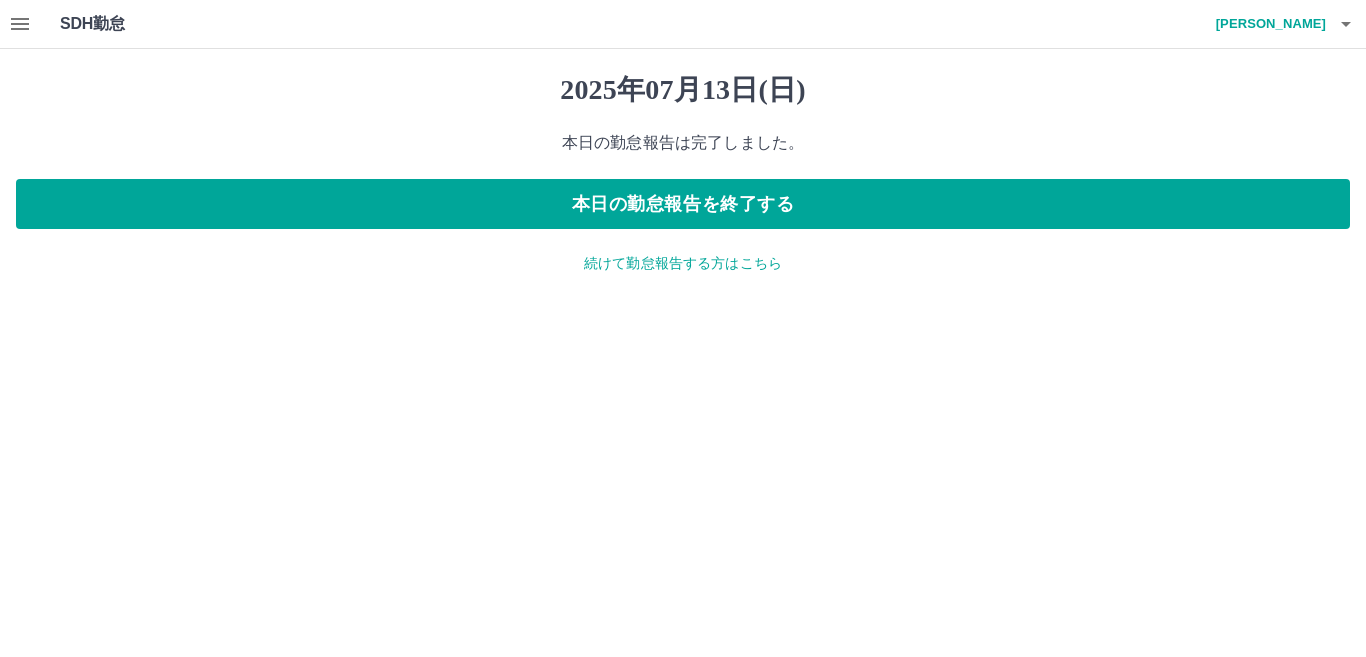 click on "続けて勤怠報告する方はこちら" at bounding box center [683, 263] 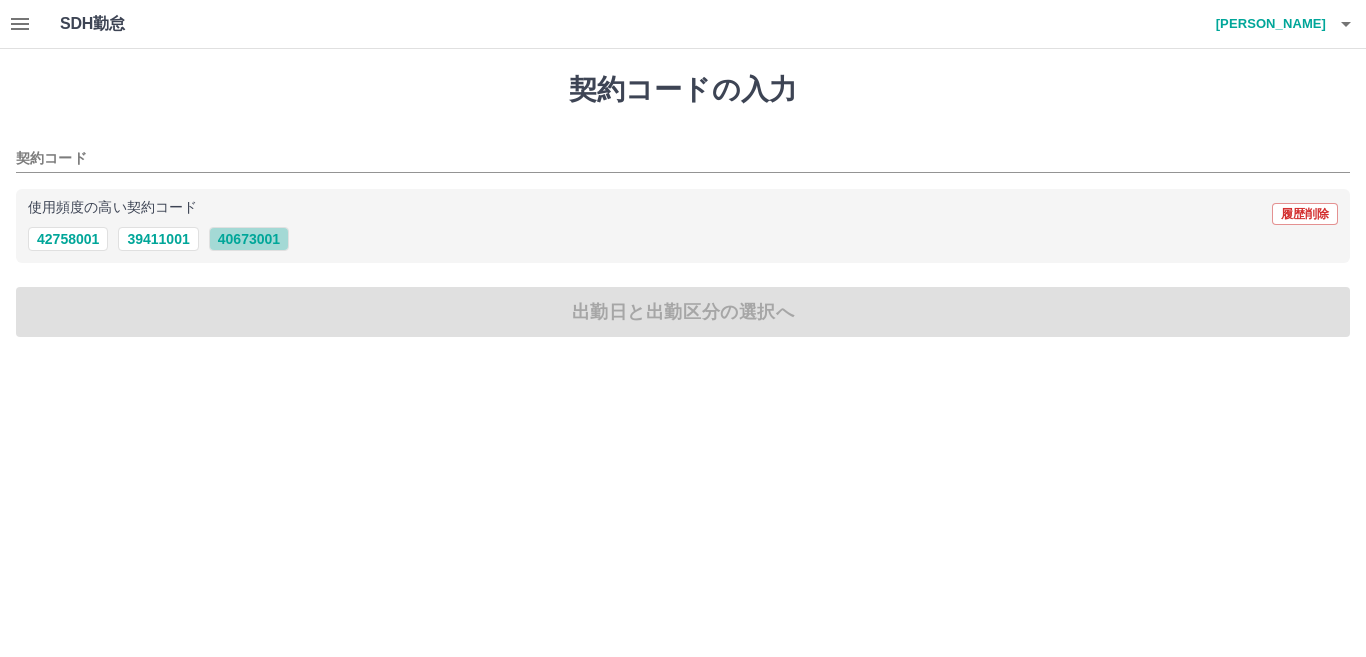 click on "40673001" at bounding box center (249, 239) 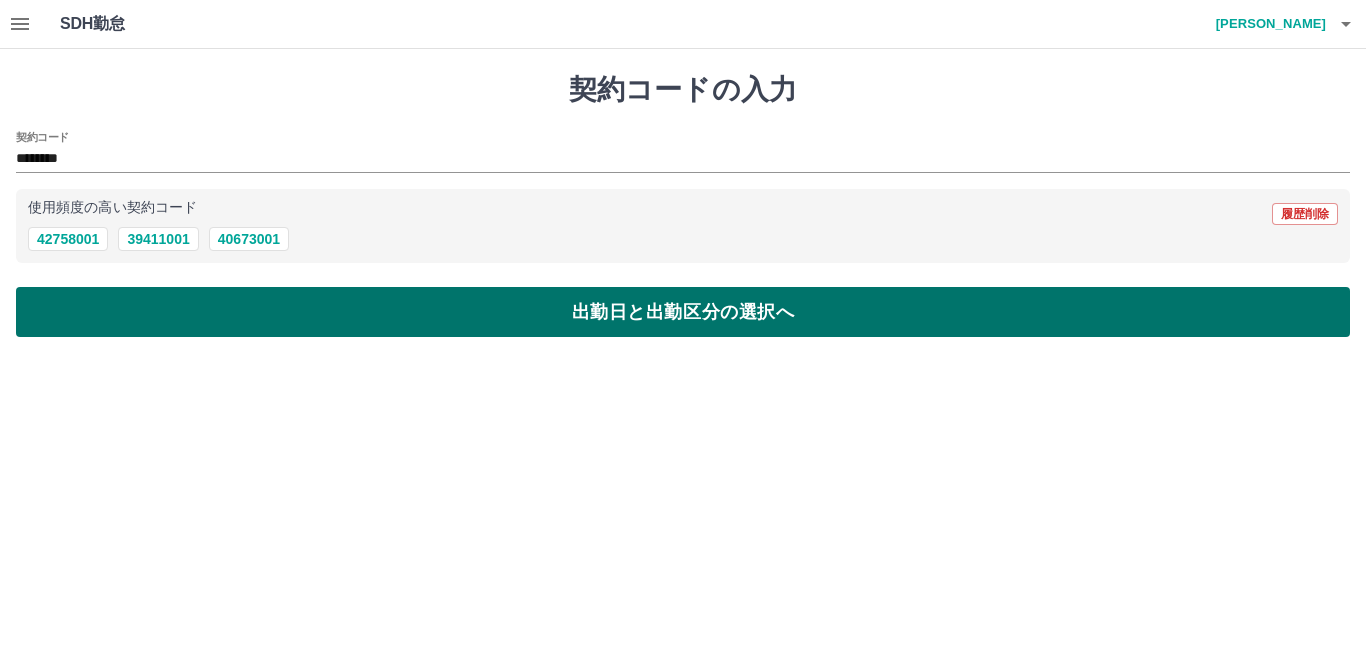 click on "出勤日と出勤区分の選択へ" at bounding box center [683, 312] 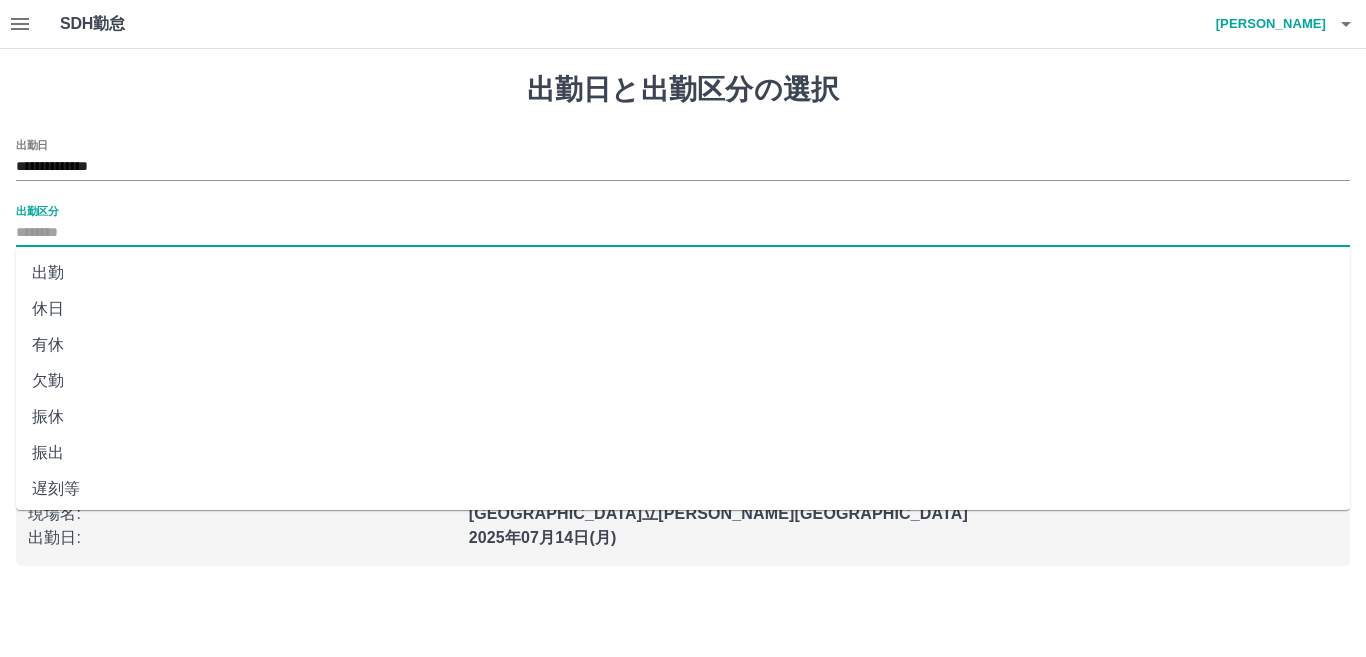 click on "出勤区分" at bounding box center [683, 233] 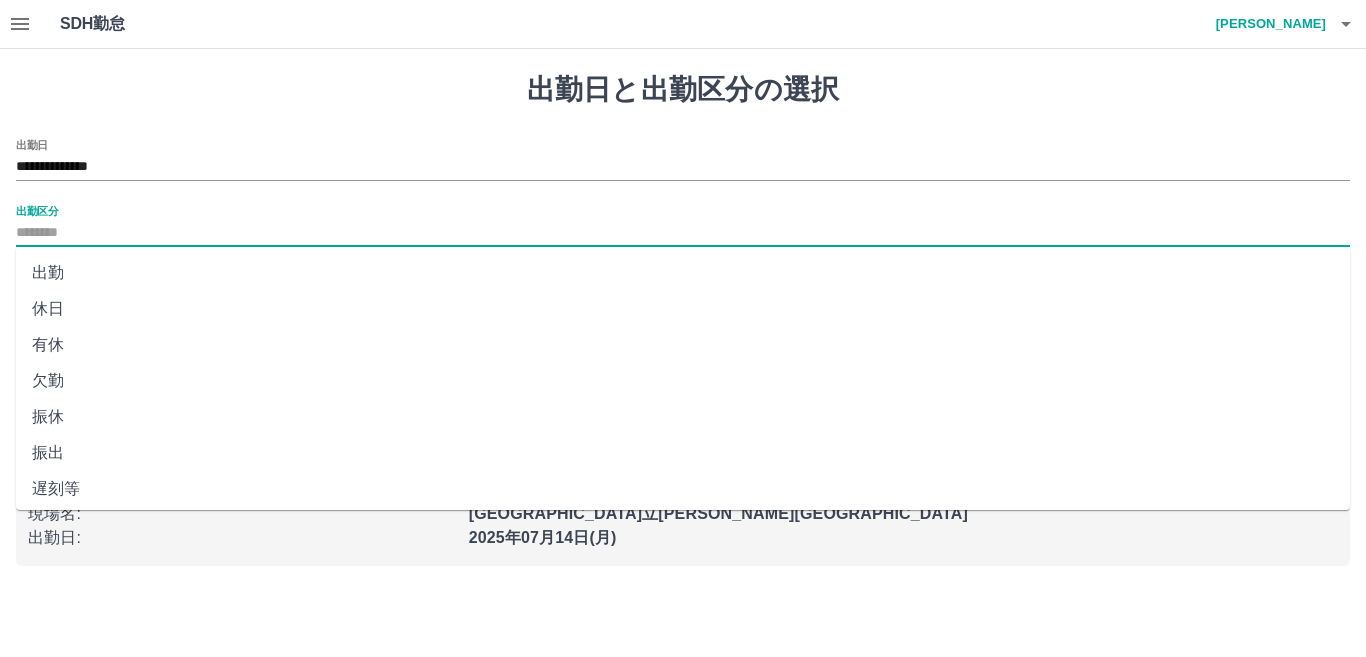click on "出勤" at bounding box center [683, 273] 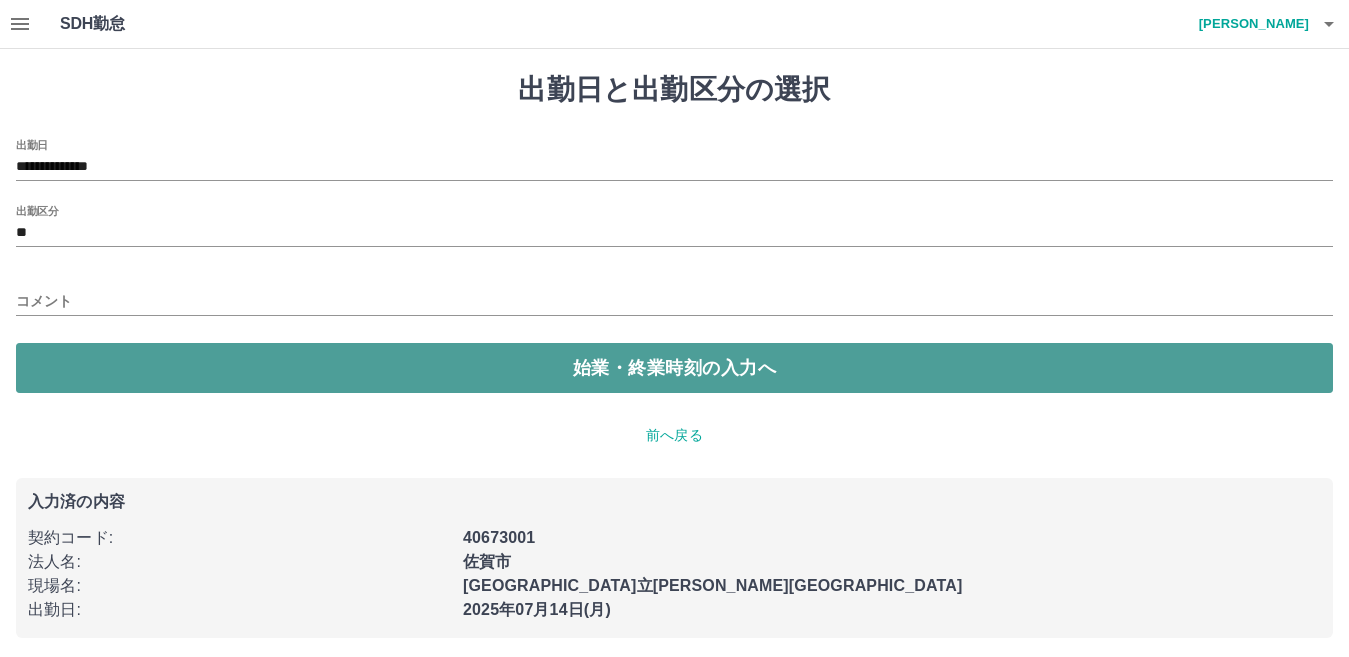 click on "始業・終業時刻の入力へ" at bounding box center (674, 368) 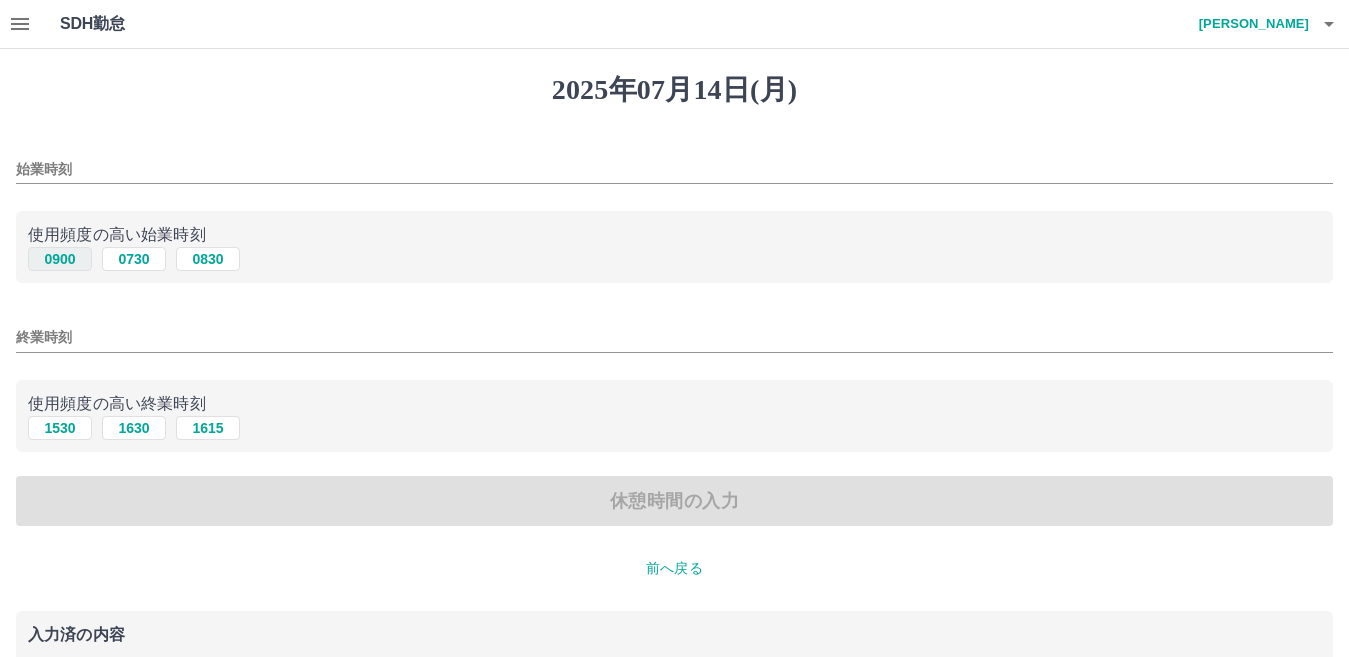 click on "0900" at bounding box center [60, 259] 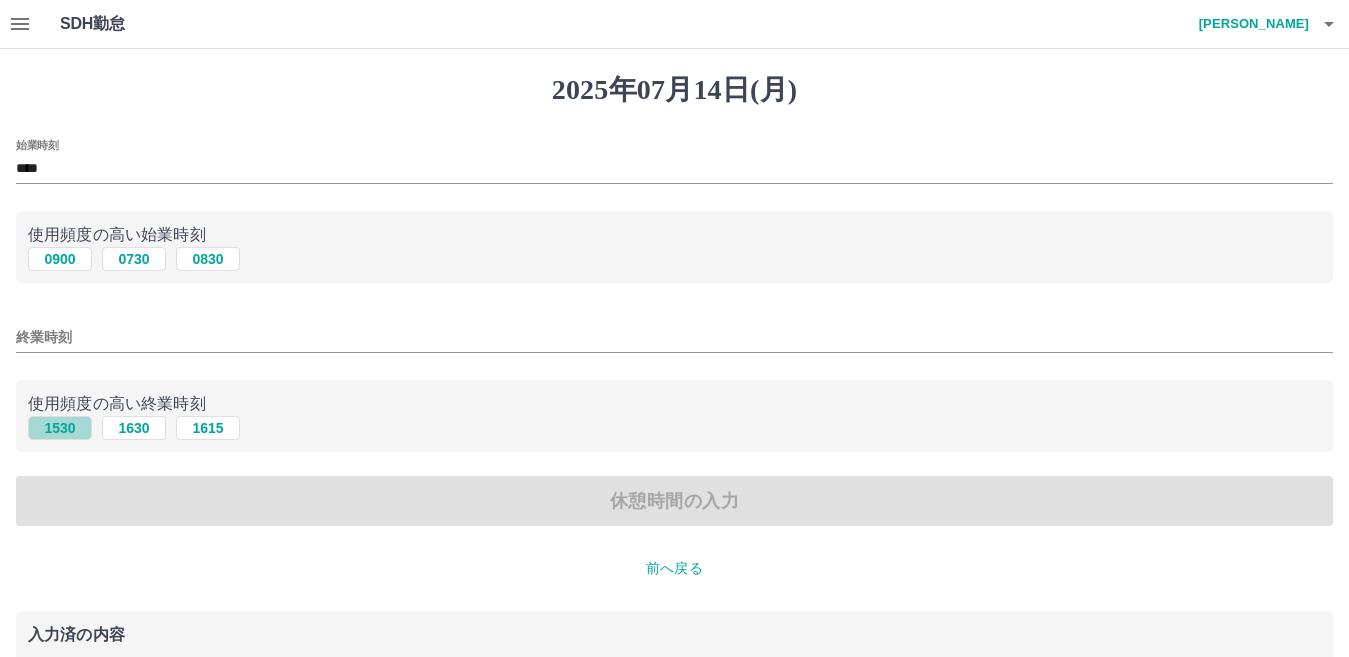 click on "1530" at bounding box center (60, 428) 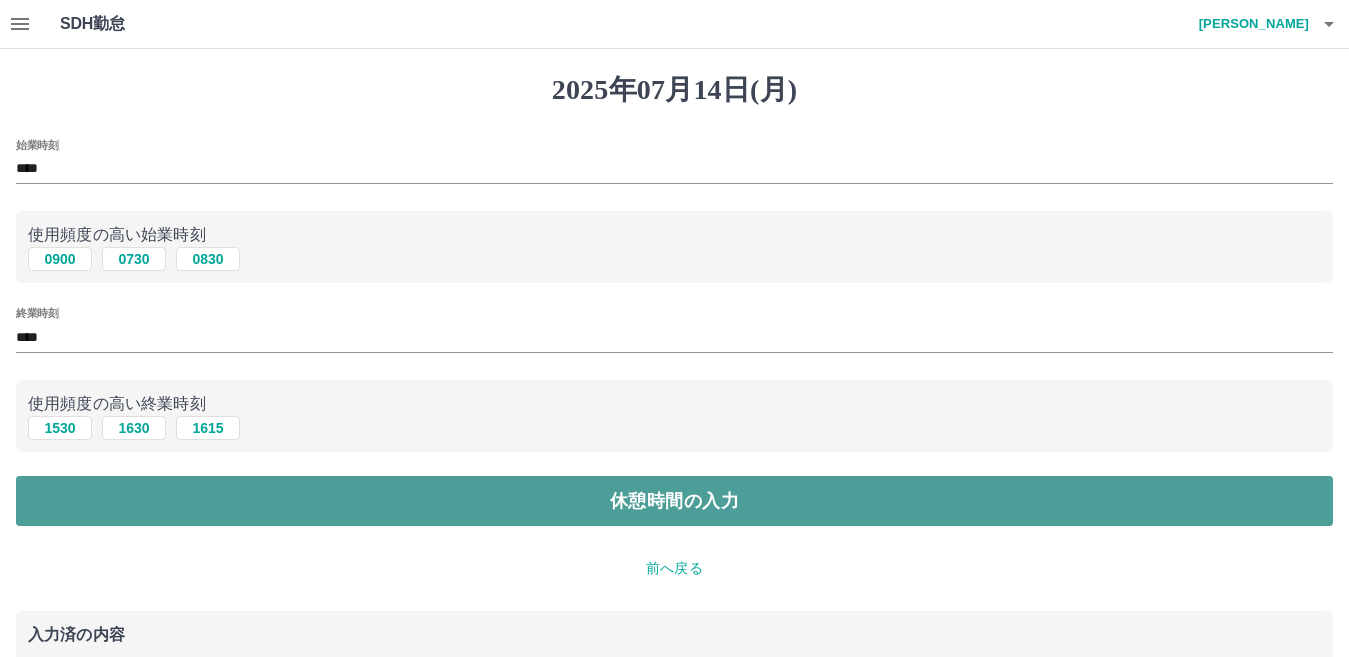 click on "休憩時間の入力" at bounding box center (674, 501) 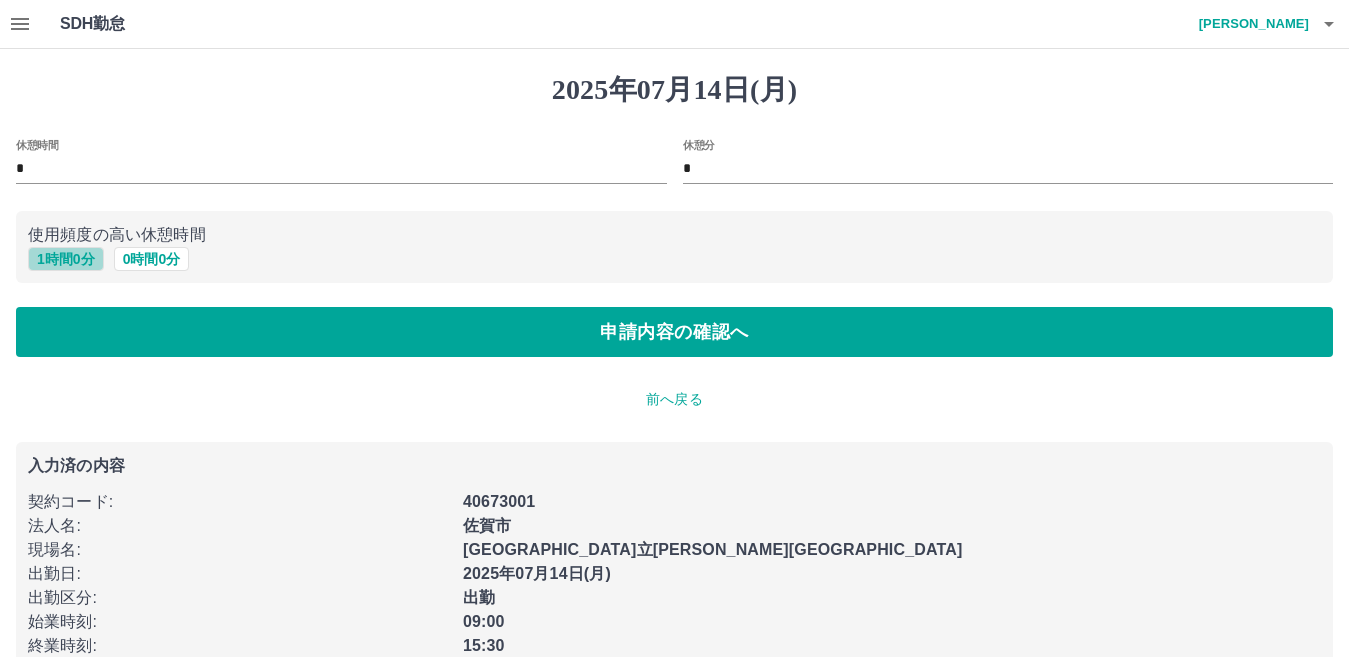 click on "1 時間 0 分" at bounding box center [66, 259] 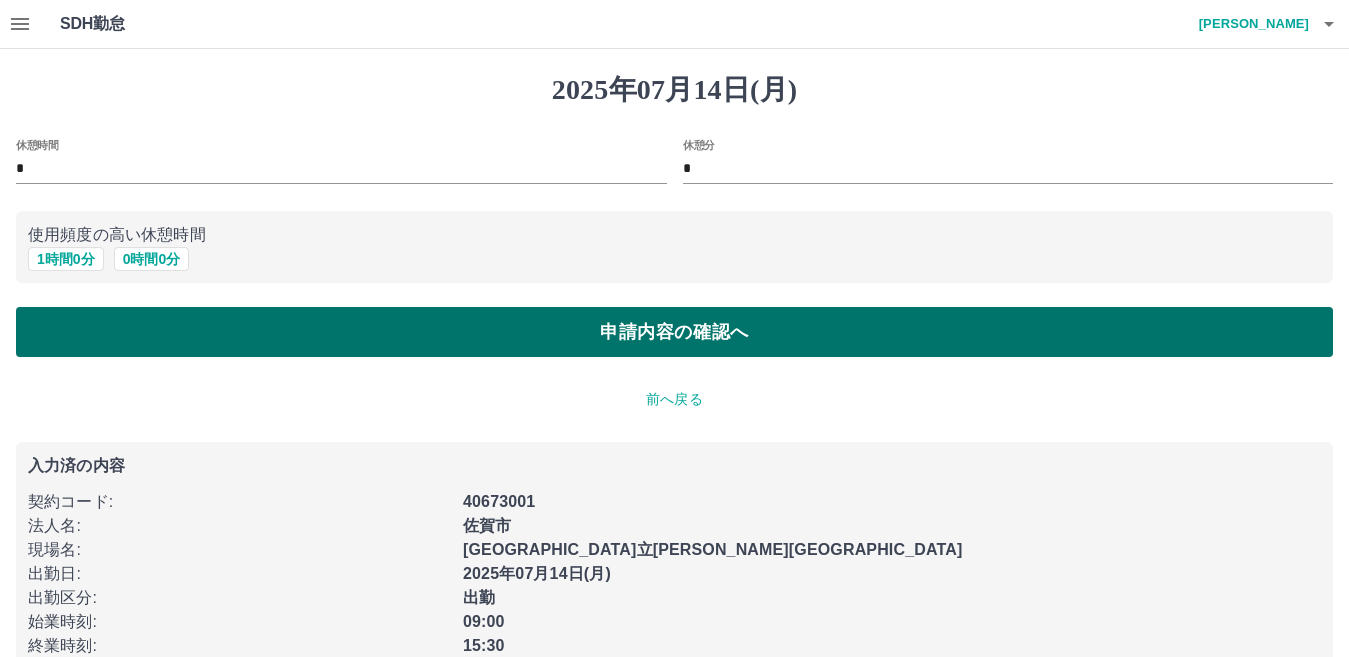 click on "申請内容の確認へ" at bounding box center (674, 332) 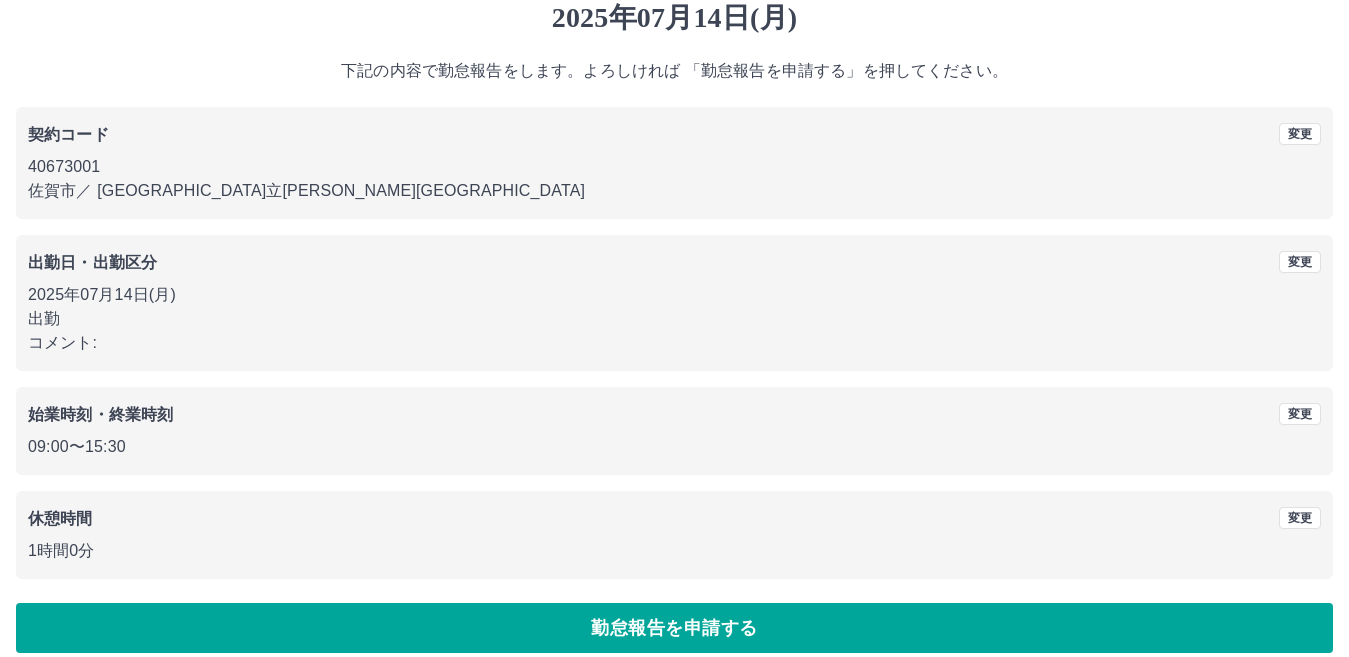 scroll, scrollTop: 92, scrollLeft: 0, axis: vertical 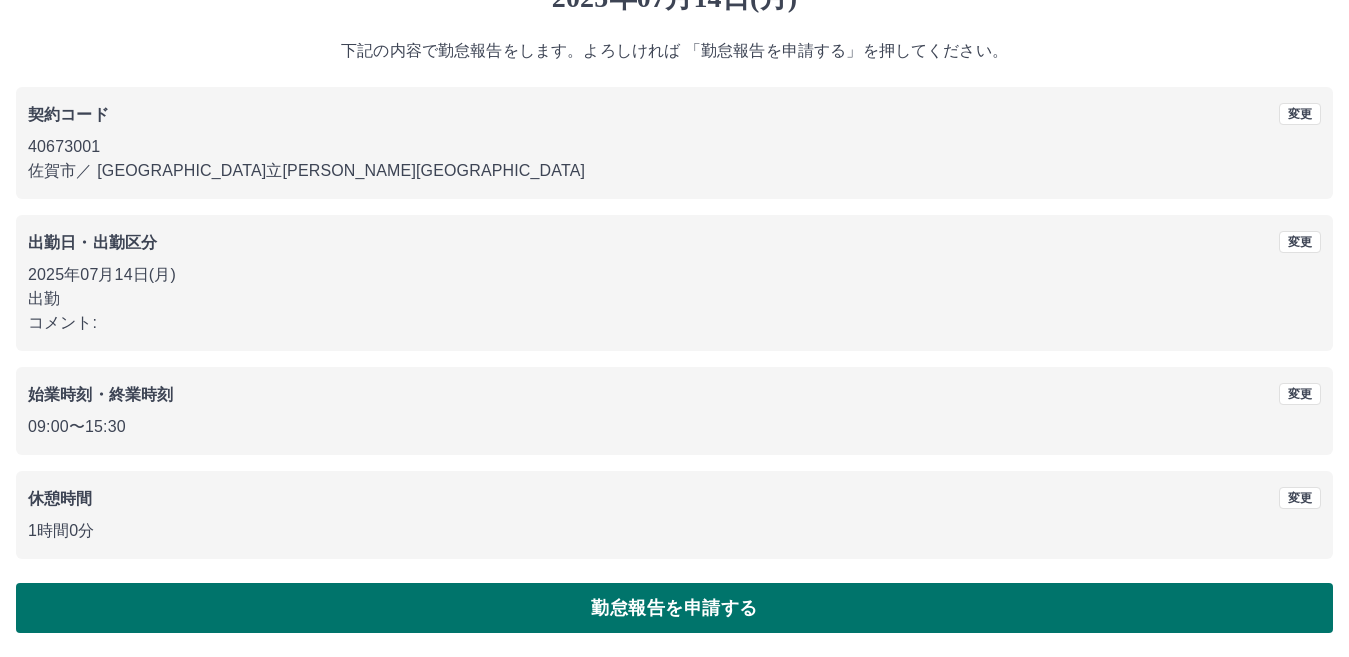 click on "勤怠報告を申請する" at bounding box center [674, 608] 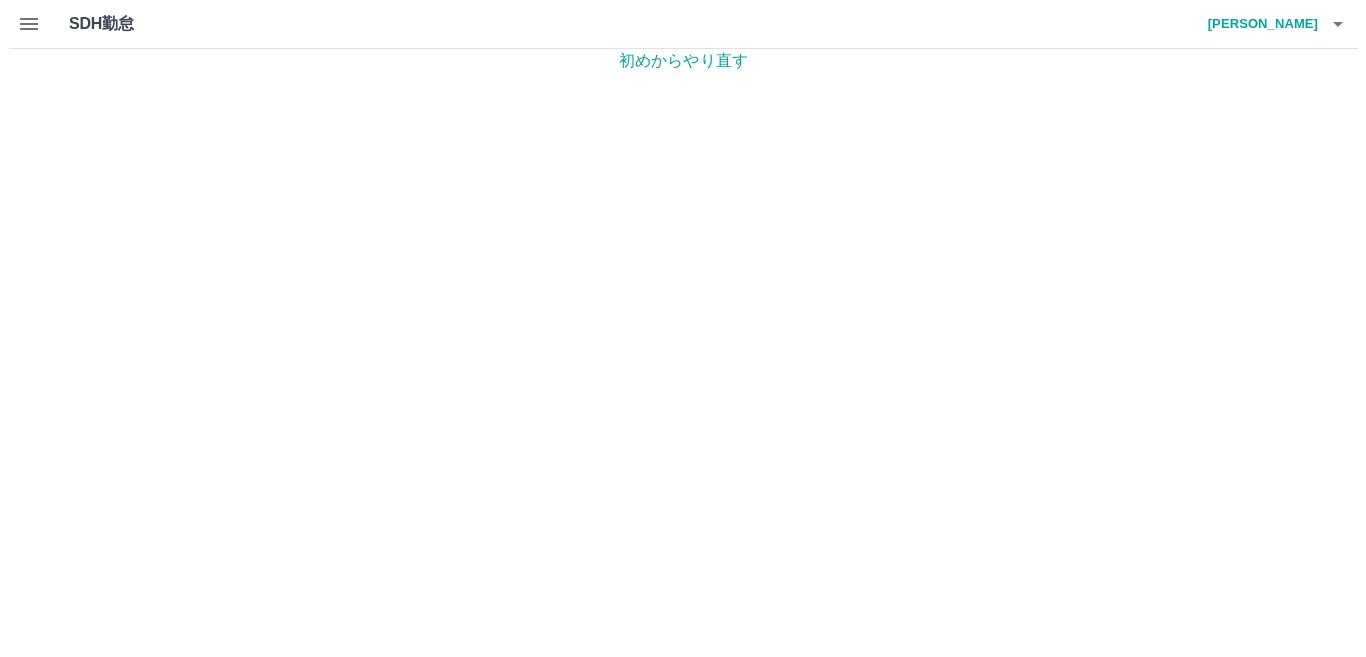 scroll, scrollTop: 0, scrollLeft: 0, axis: both 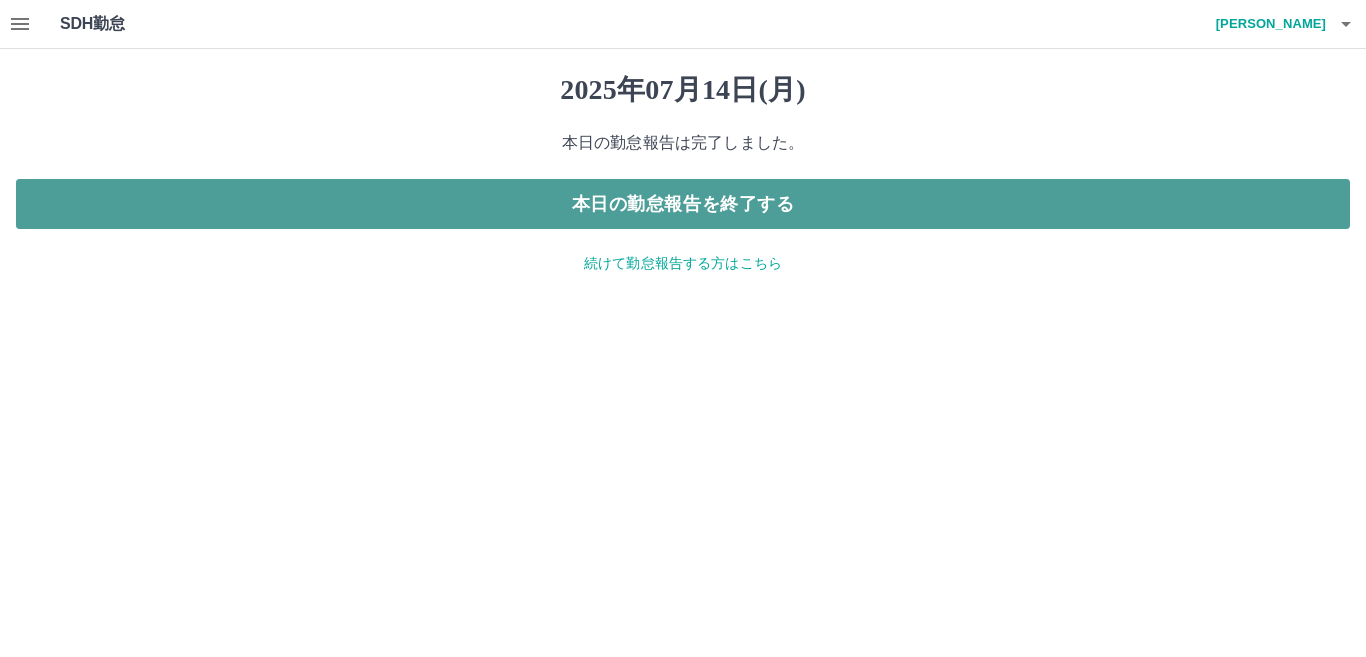 click on "本日の勤怠報告を終了する" at bounding box center [683, 204] 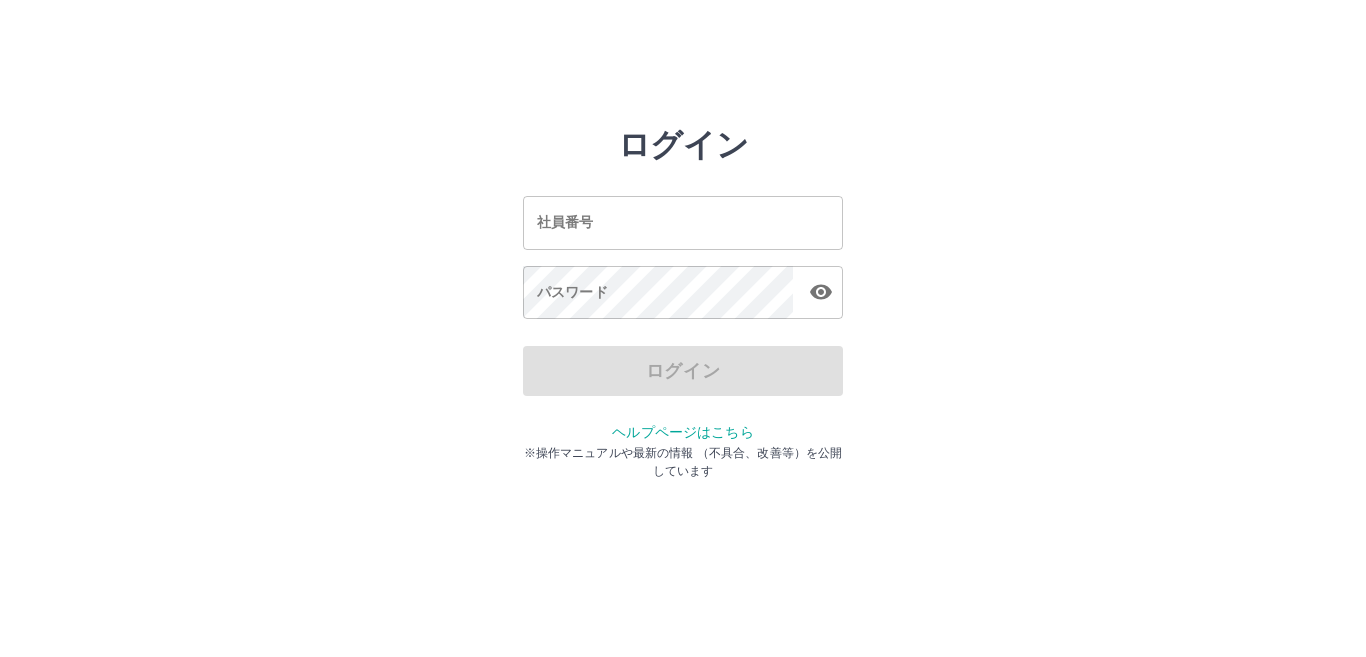 scroll, scrollTop: 0, scrollLeft: 0, axis: both 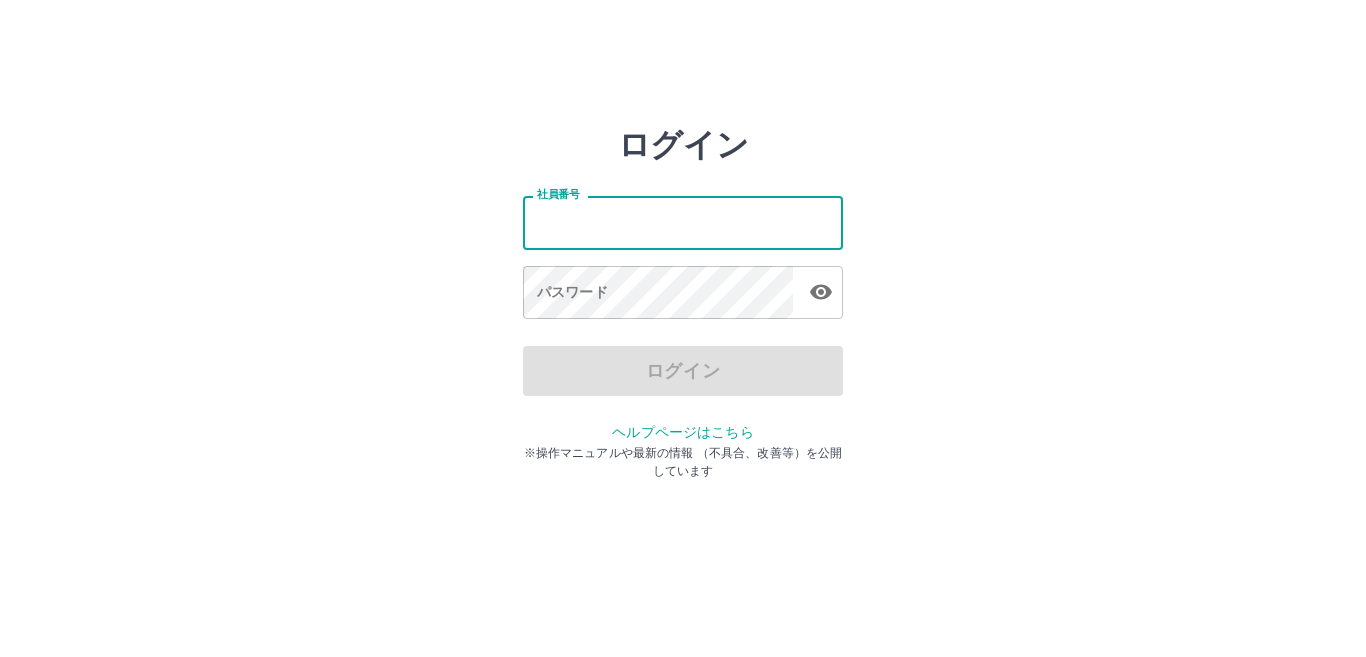click on "社員番号" at bounding box center [683, 222] 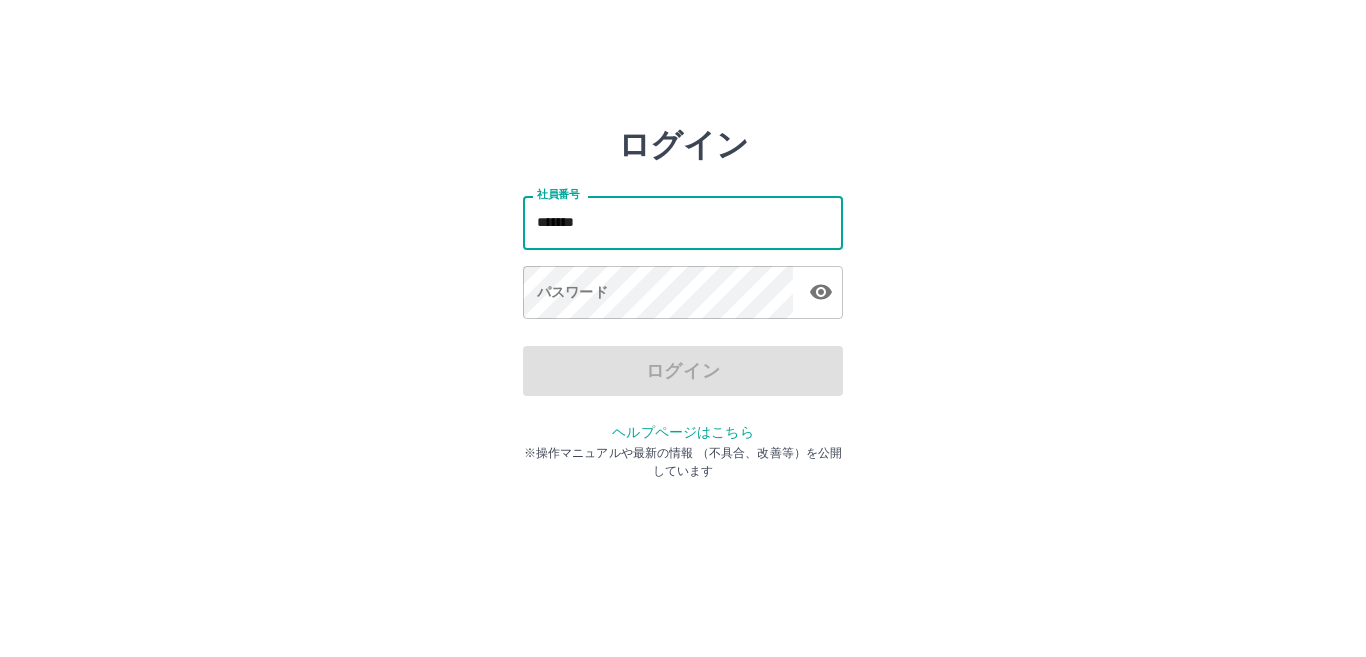 type on "*******" 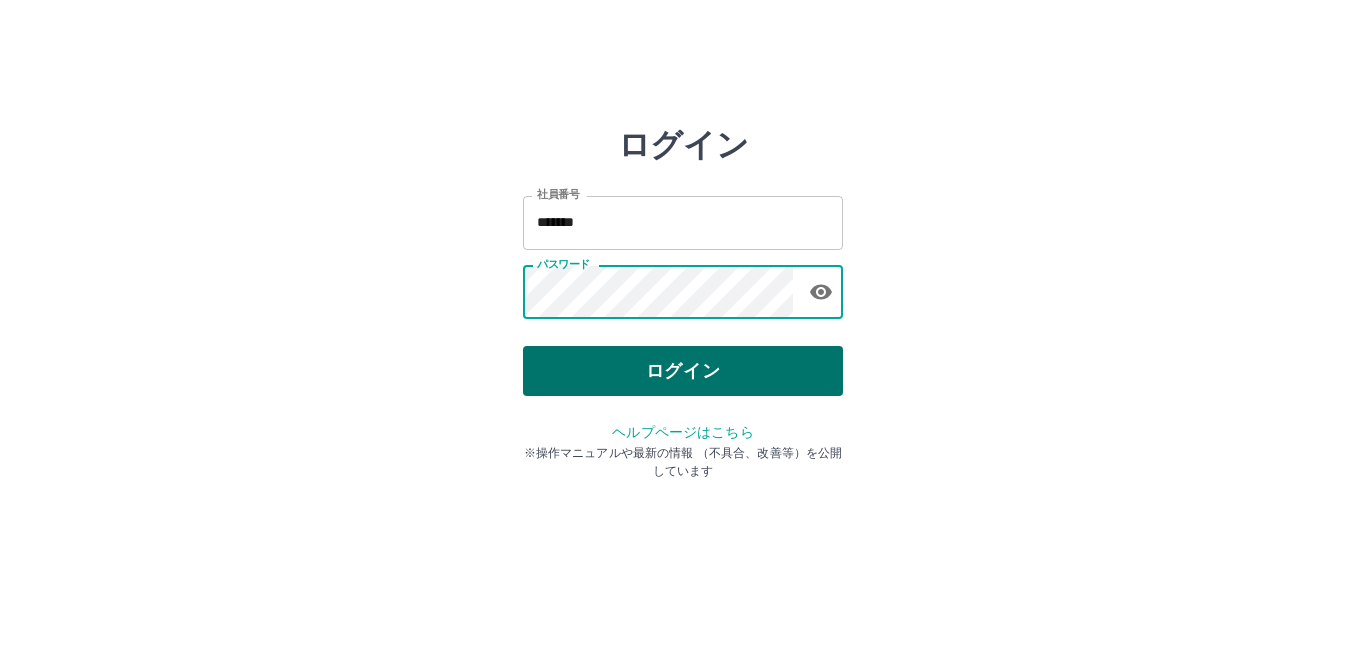click on "ログイン" at bounding box center [683, 371] 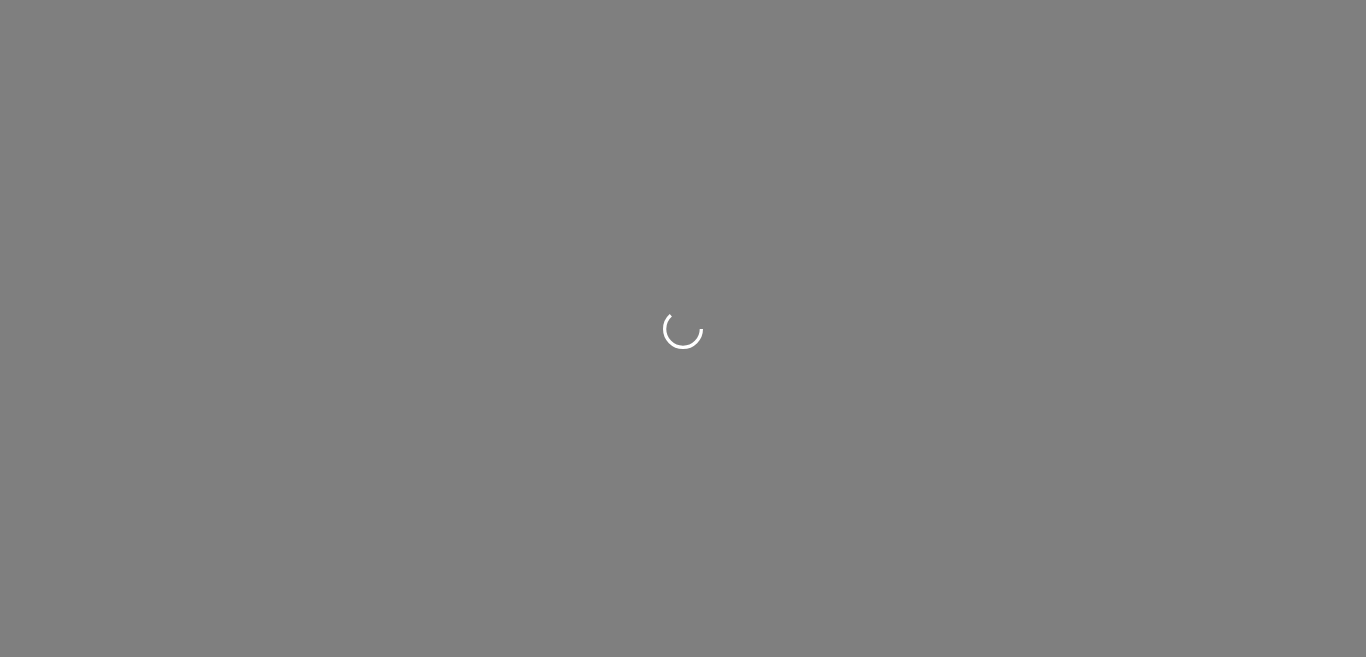scroll, scrollTop: 0, scrollLeft: 0, axis: both 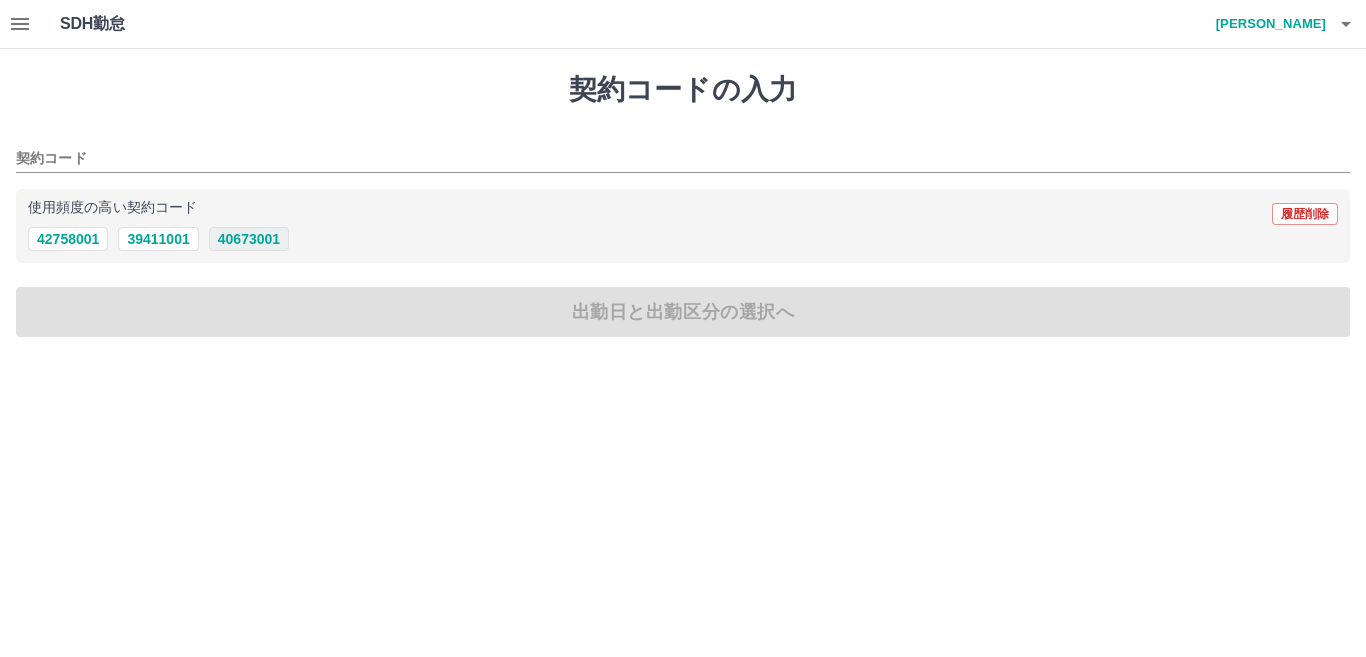 click on "40673001" at bounding box center [249, 239] 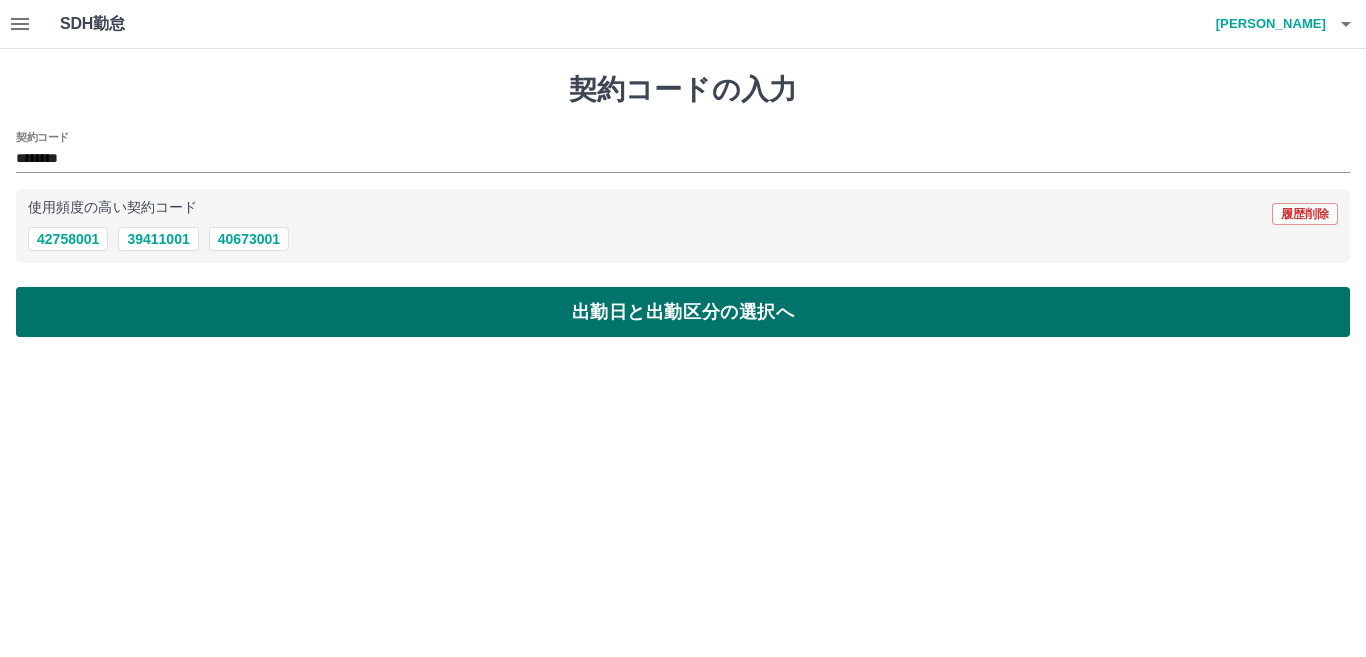 click on "出勤日と出勤区分の選択へ" at bounding box center (683, 312) 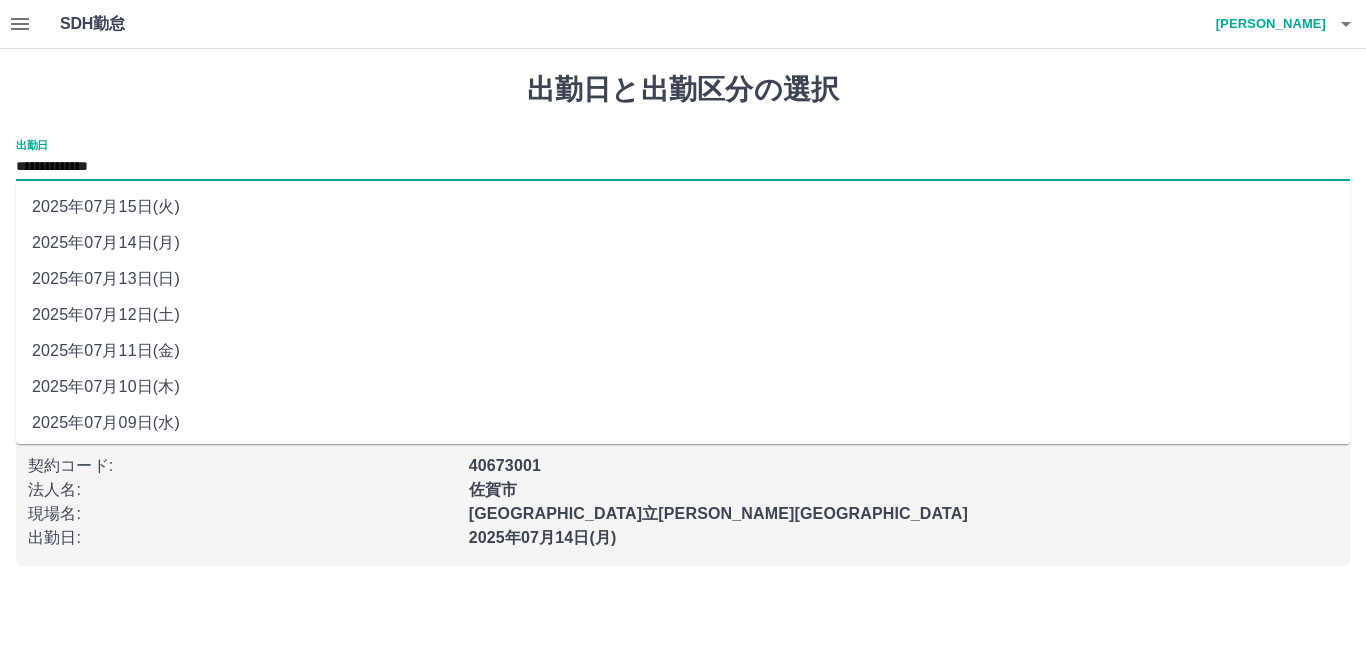 click on "**********" at bounding box center (683, 167) 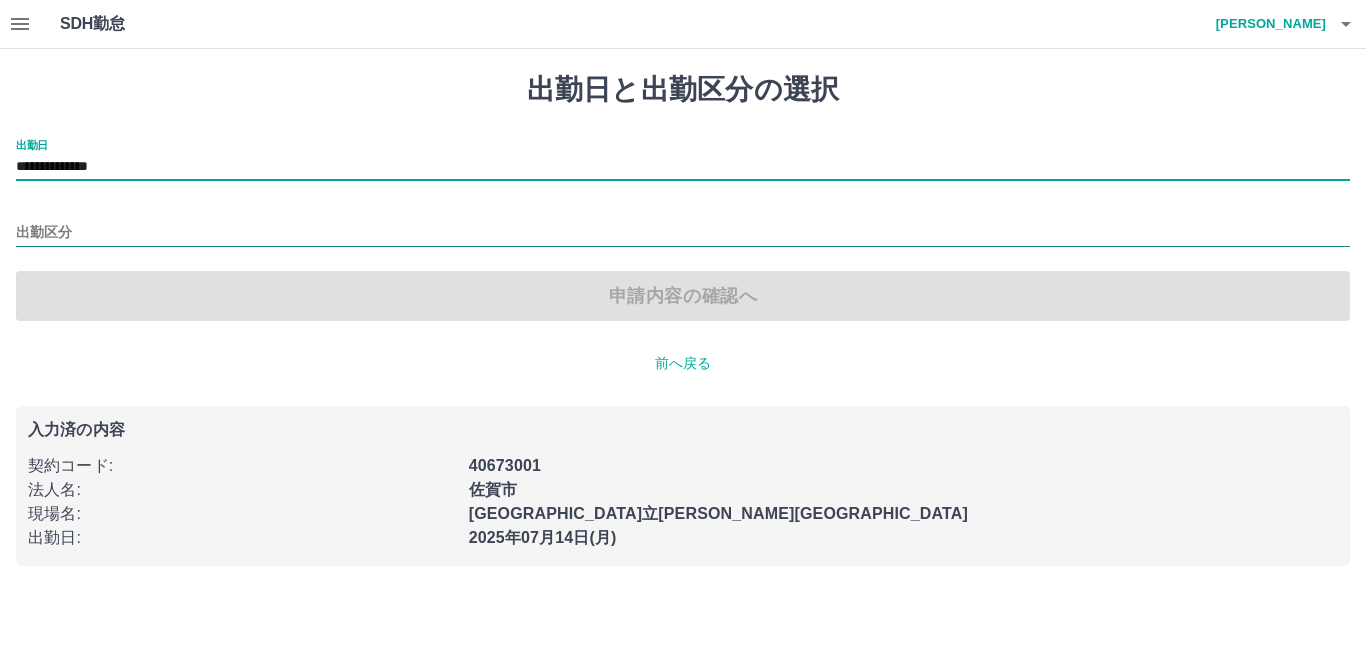 click on "出勤区分" at bounding box center (683, 233) 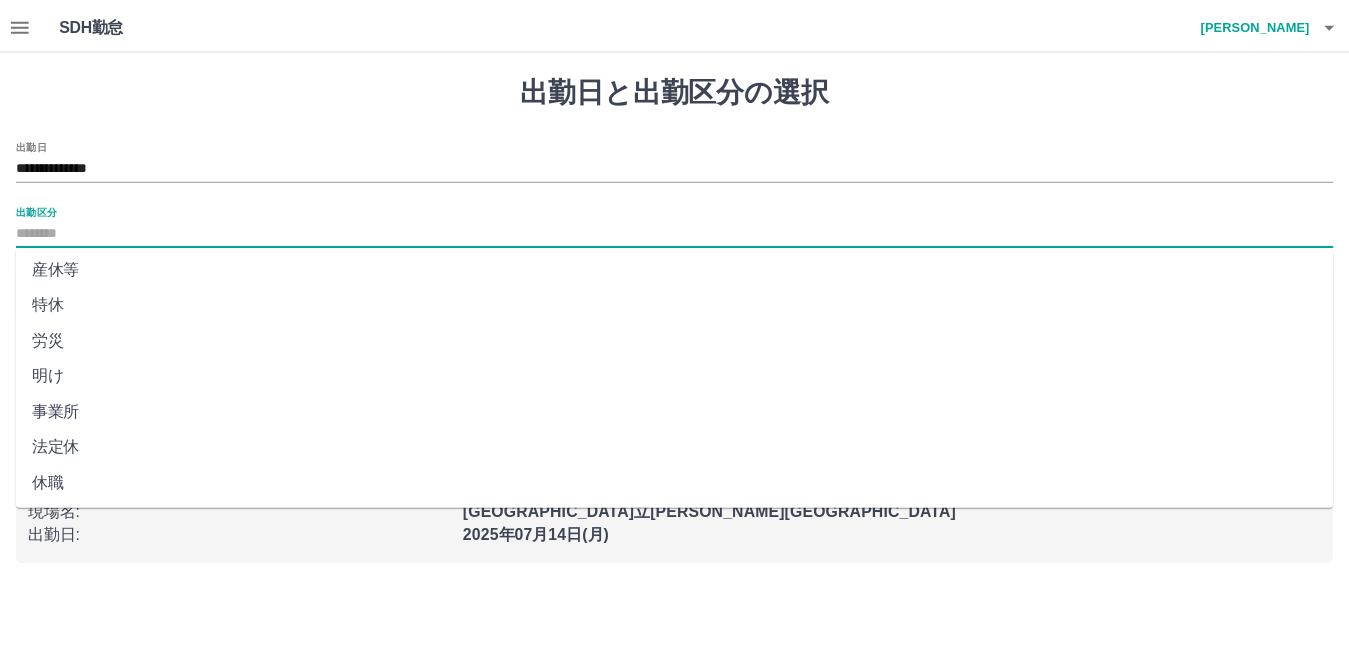 scroll, scrollTop: 401, scrollLeft: 0, axis: vertical 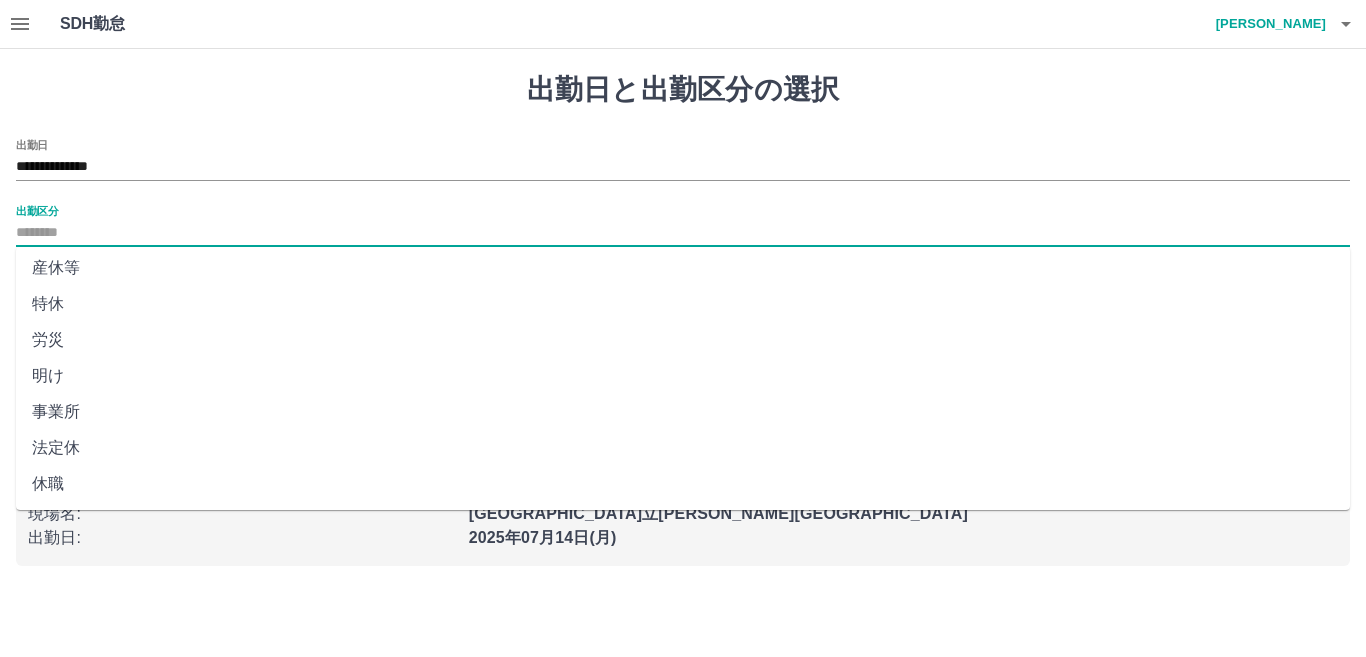 click on "法定休" at bounding box center [683, 448] 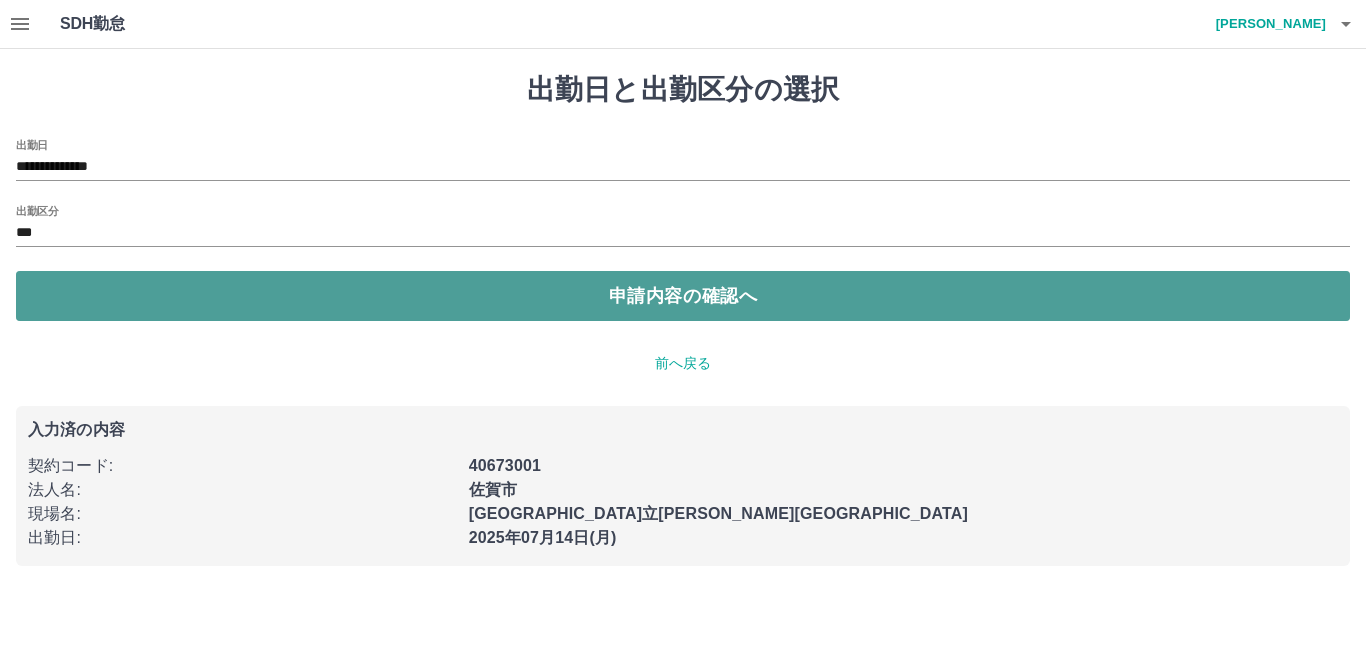 click on "申請内容の確認へ" at bounding box center (683, 296) 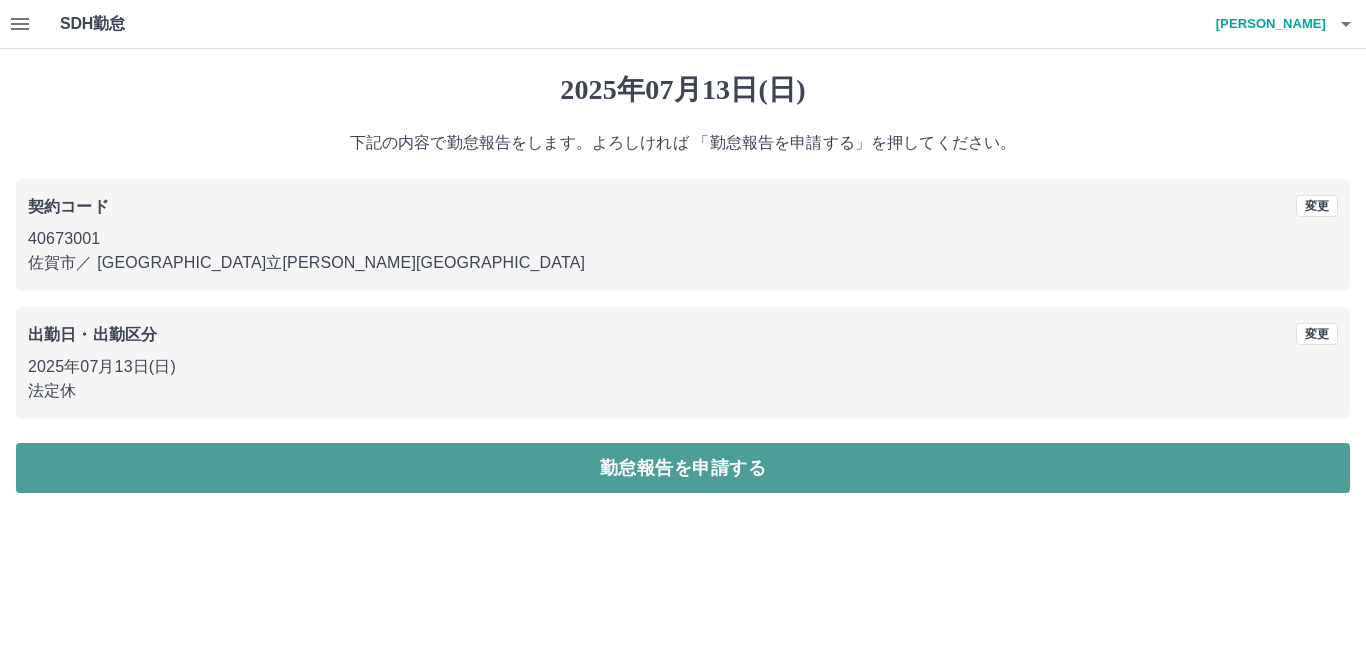 click on "勤怠報告を申請する" at bounding box center (683, 468) 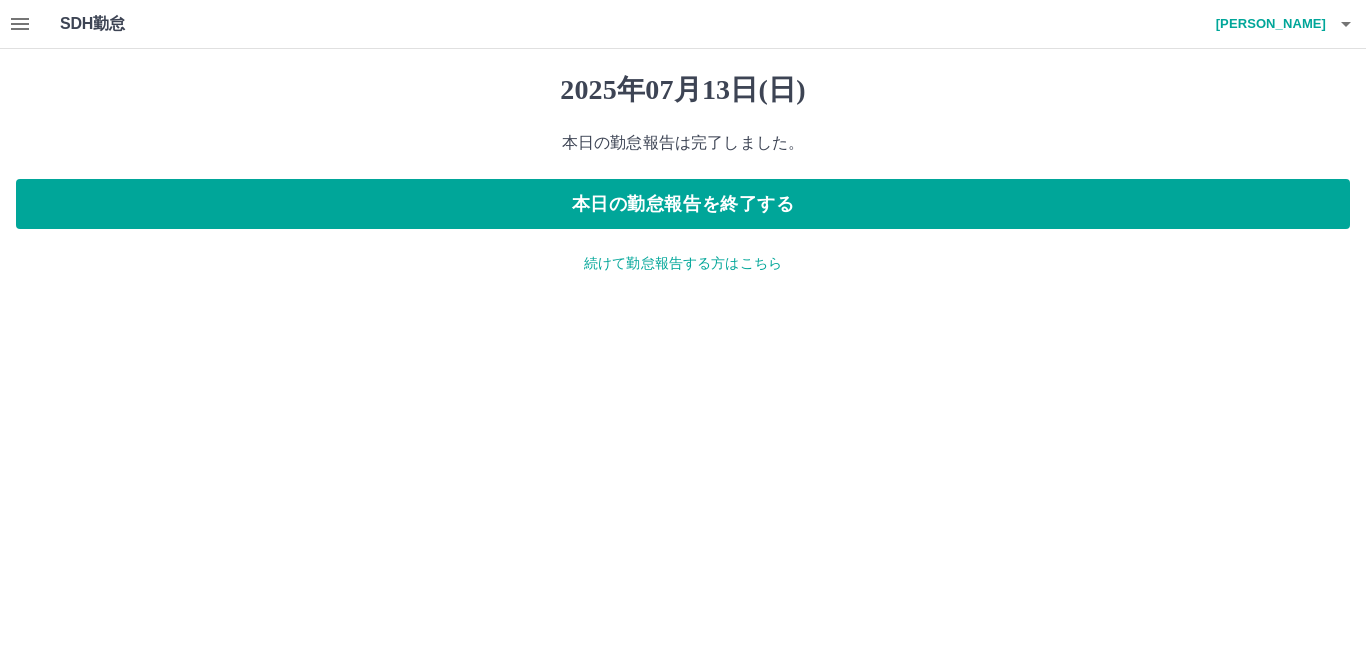 click on "続けて勤怠報告する方はこちら" at bounding box center (683, 263) 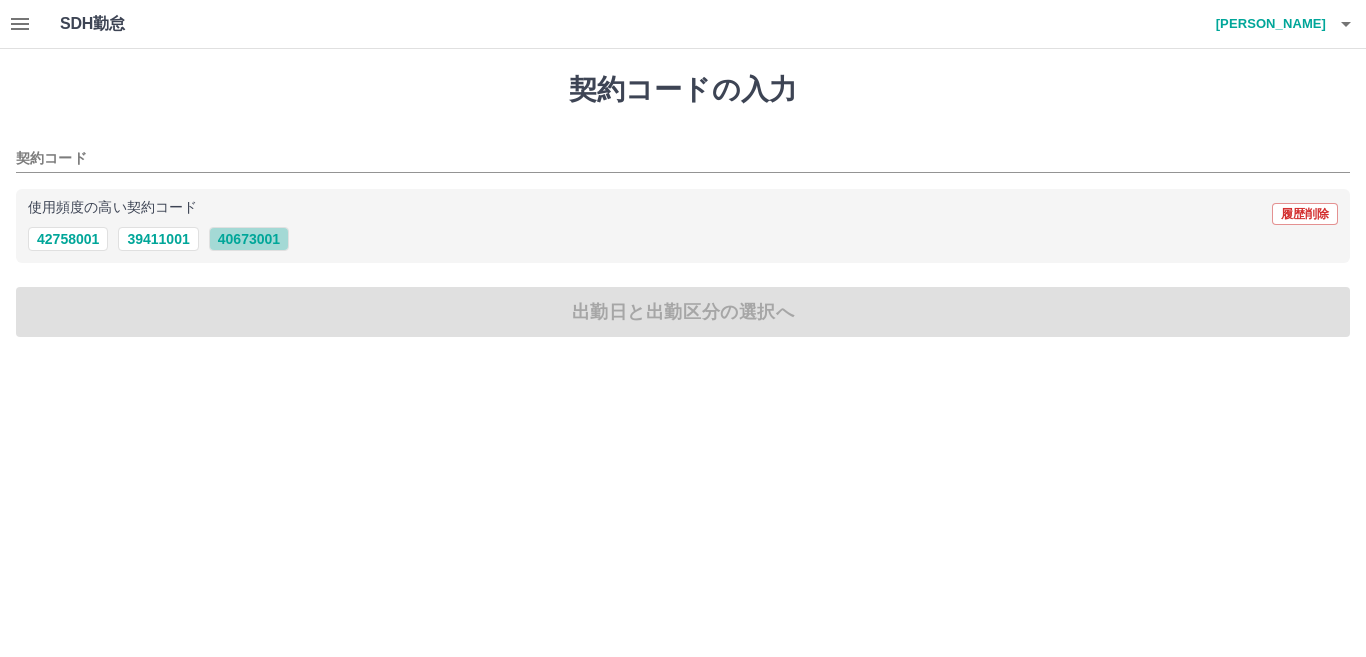 click on "40673001" at bounding box center (249, 239) 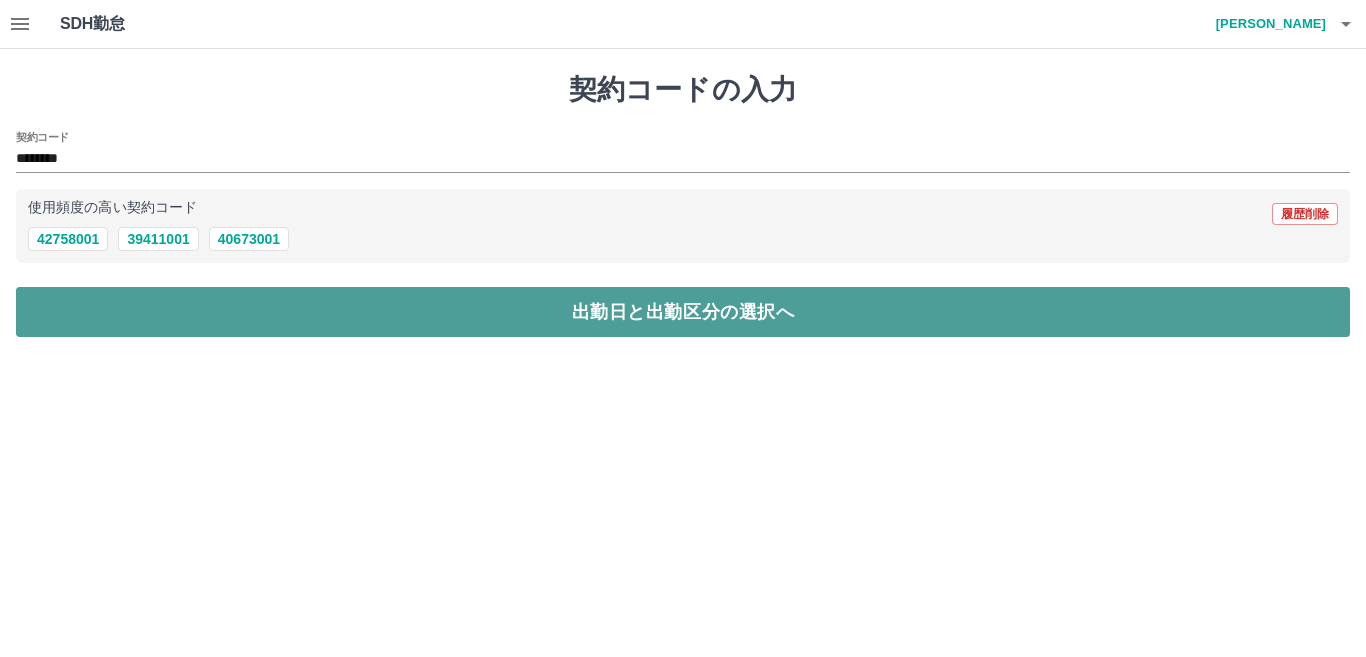 click on "出勤日と出勤区分の選択へ" at bounding box center [683, 312] 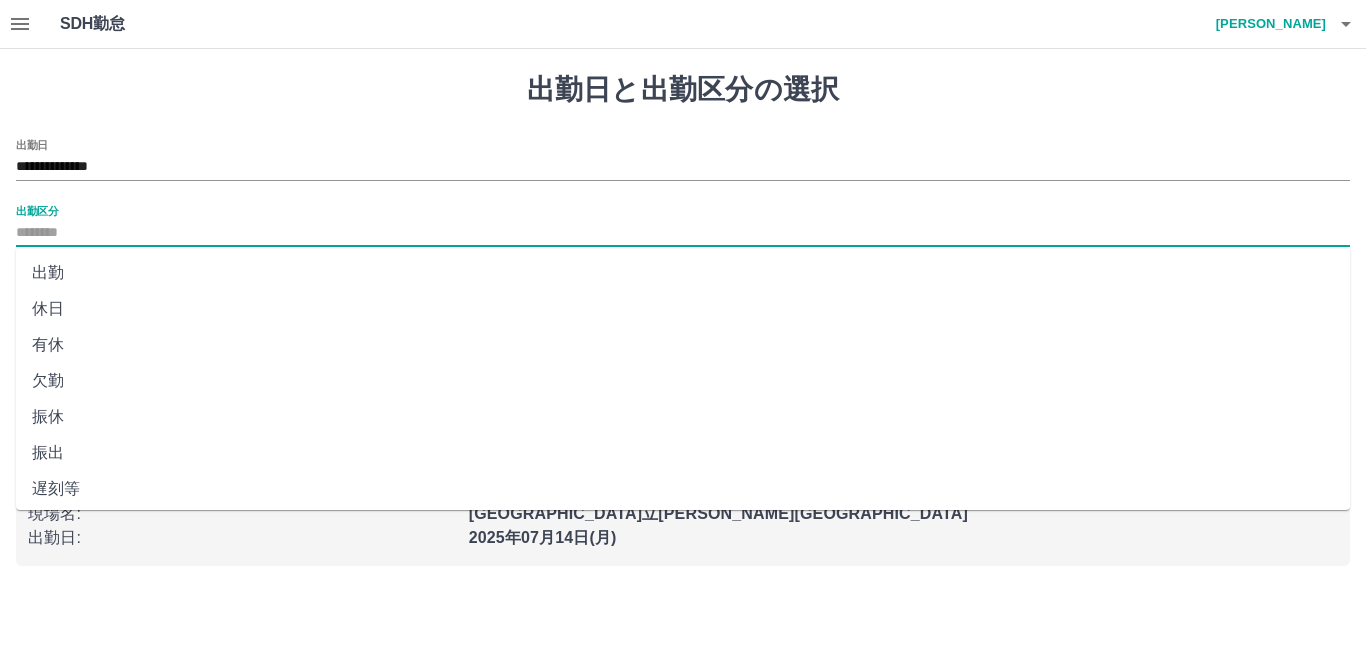 click on "出勤区分" at bounding box center [683, 233] 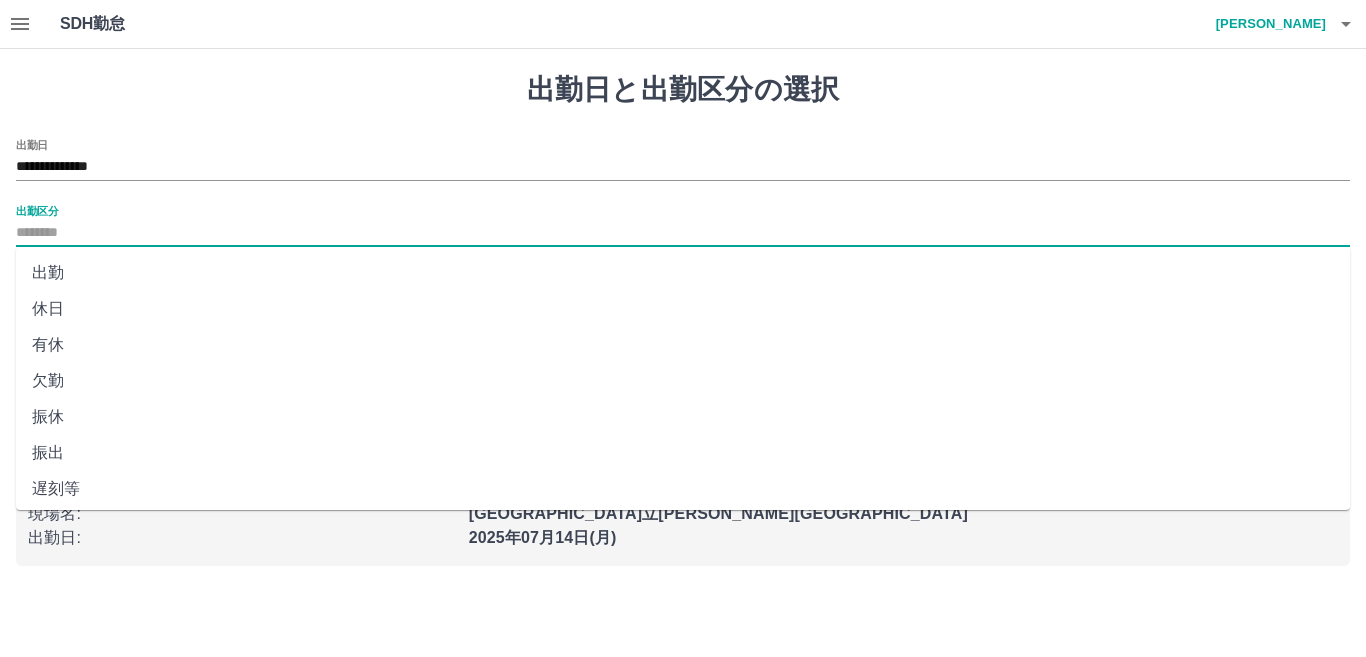 click on "出勤" at bounding box center [683, 273] 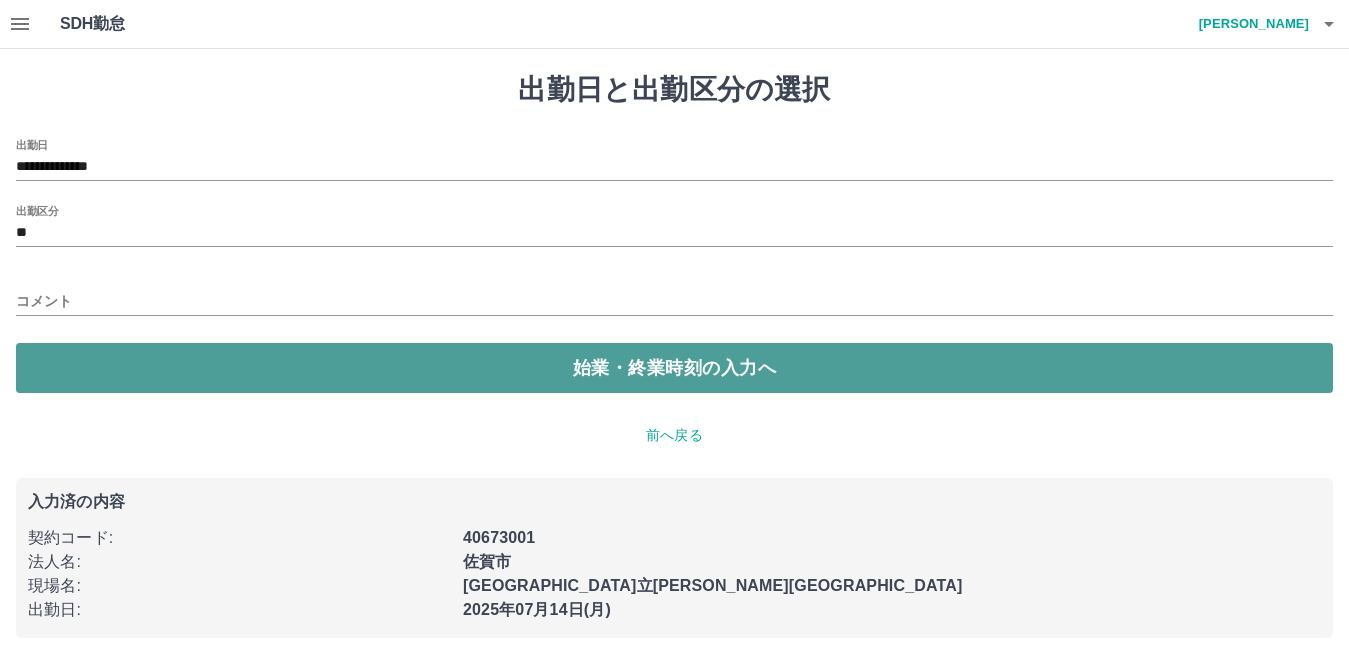 click on "始業・終業時刻の入力へ" at bounding box center (674, 368) 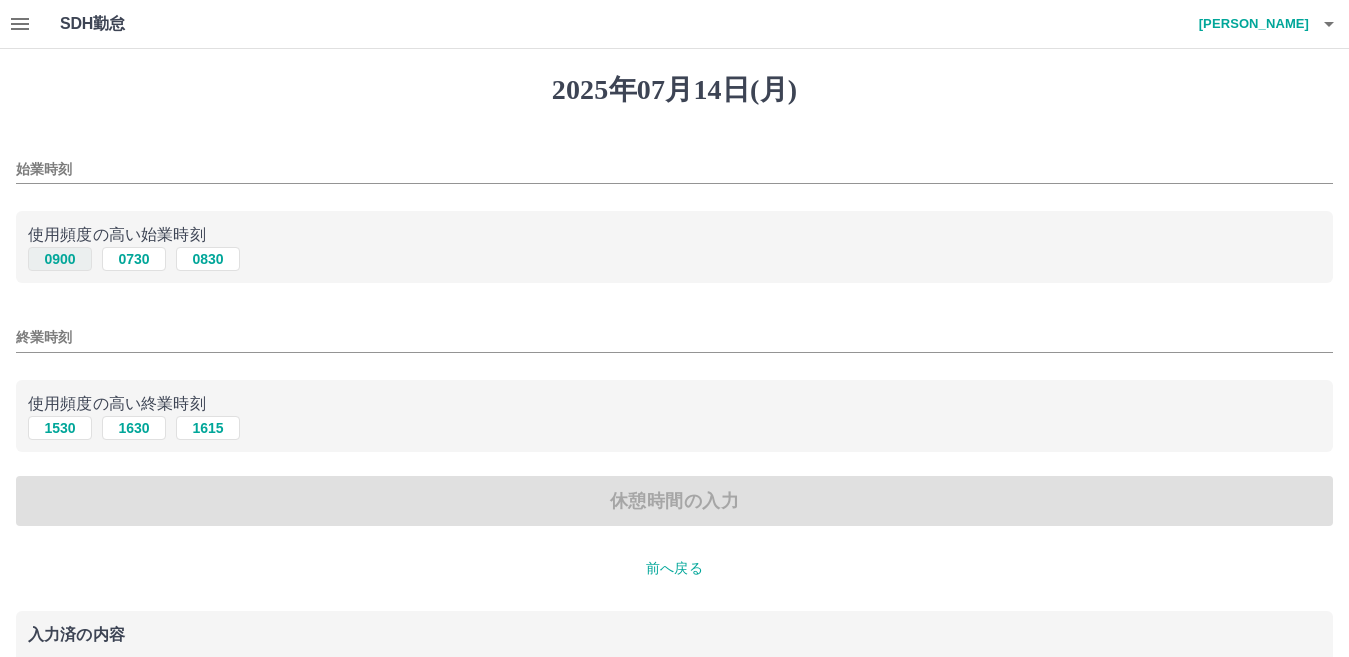 click on "0900" at bounding box center [60, 259] 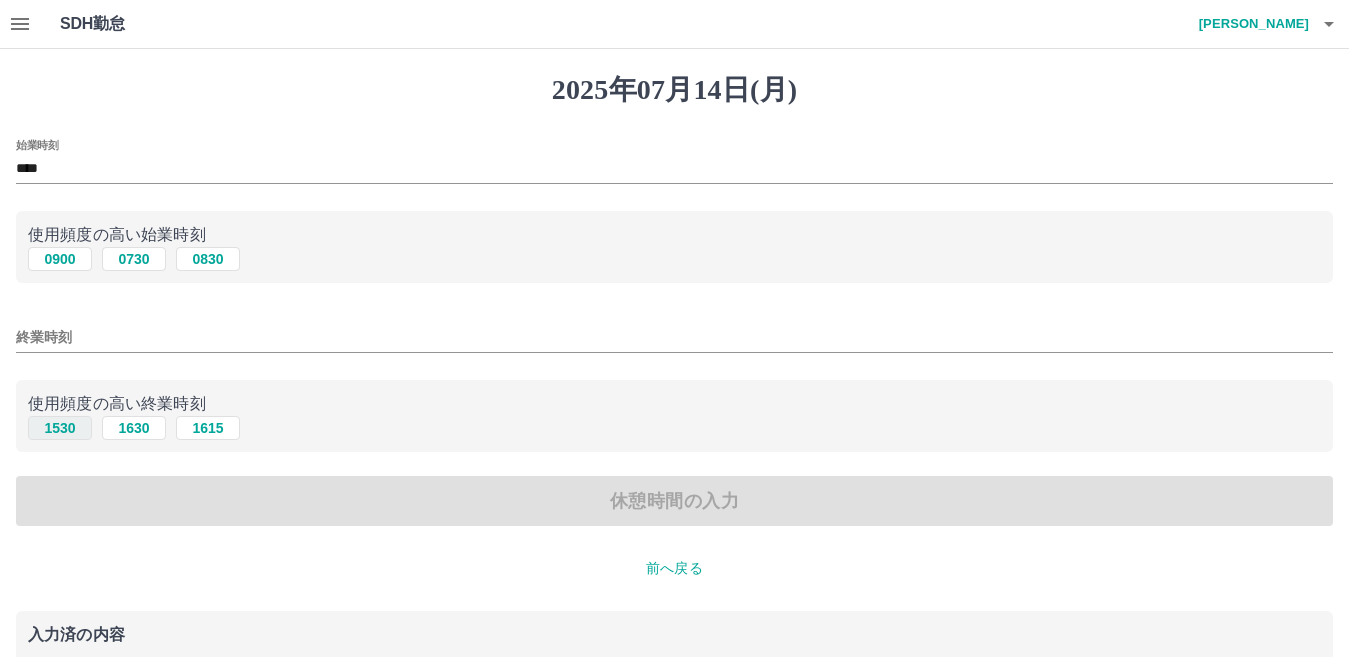 click on "1530" at bounding box center [60, 428] 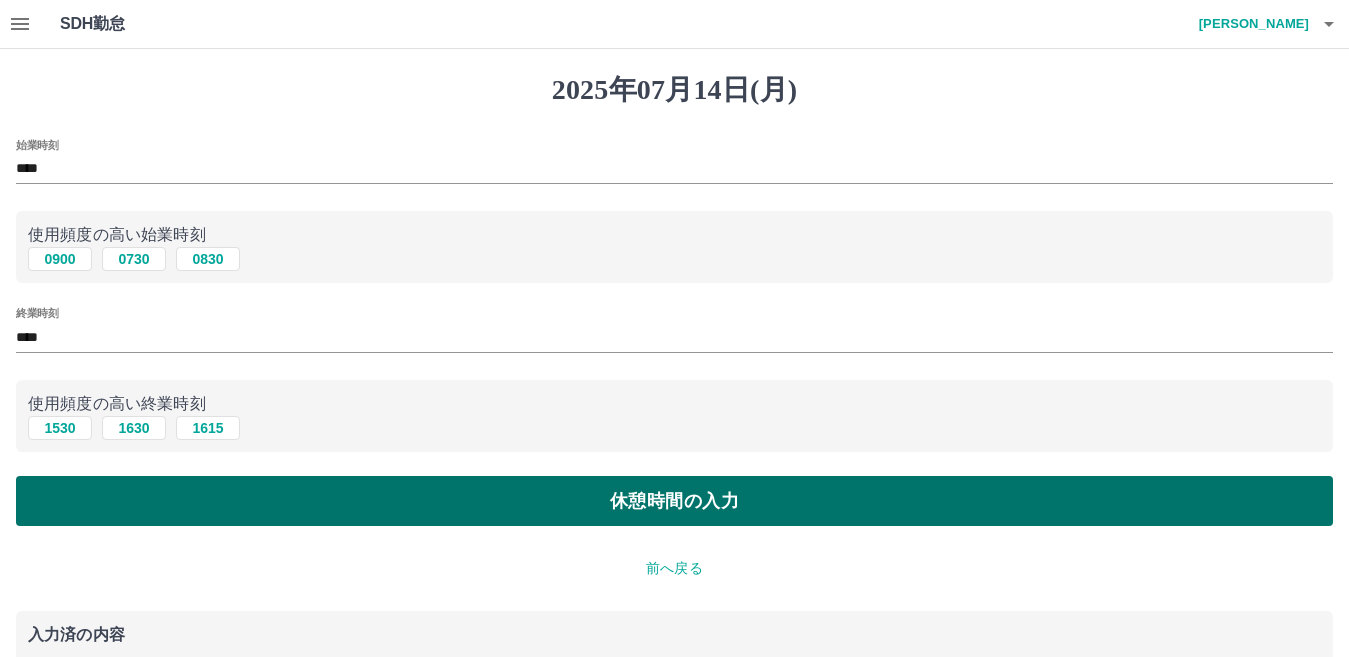 click on "休憩時間の入力" at bounding box center [674, 501] 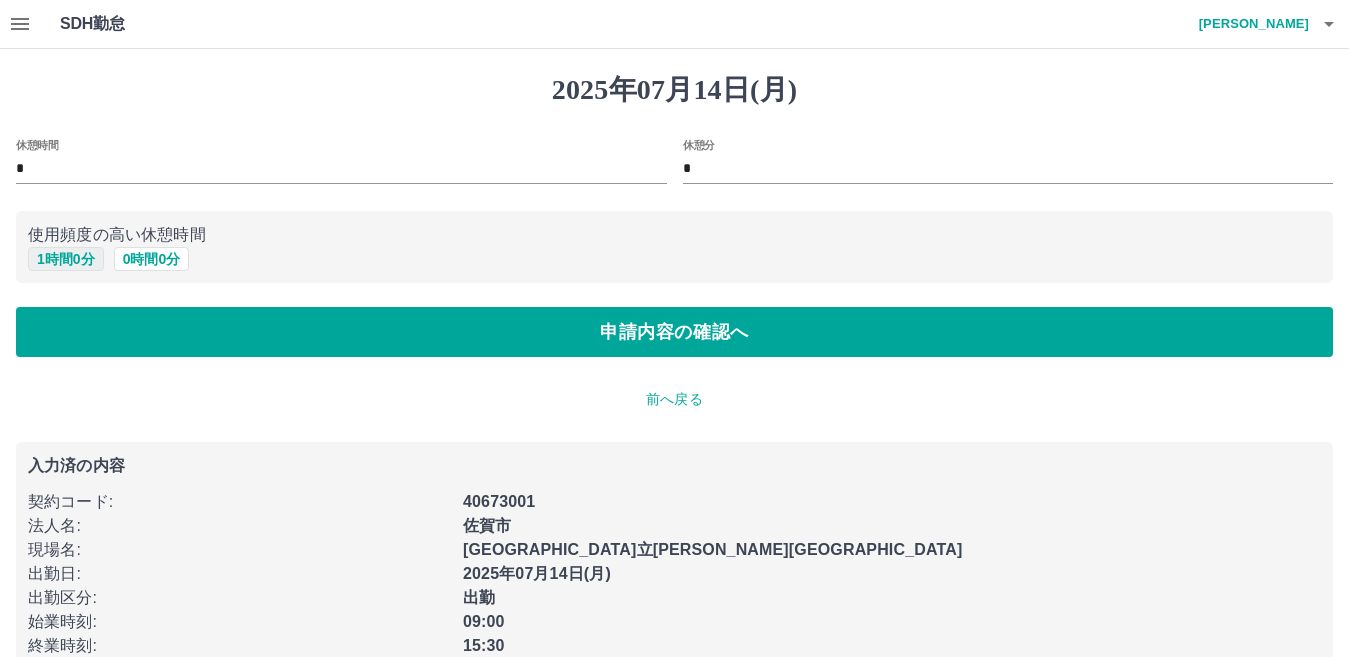 click on "1 時間 0 分" at bounding box center [66, 259] 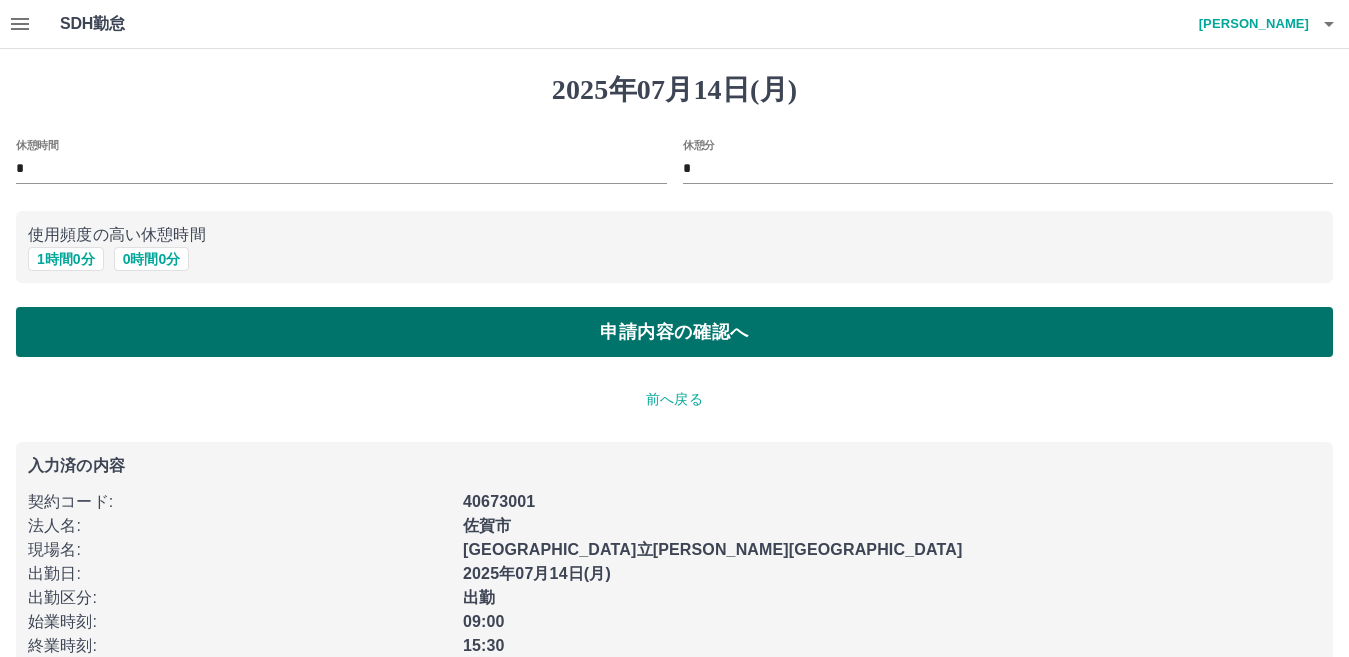 click on "申請内容の確認へ" at bounding box center [674, 332] 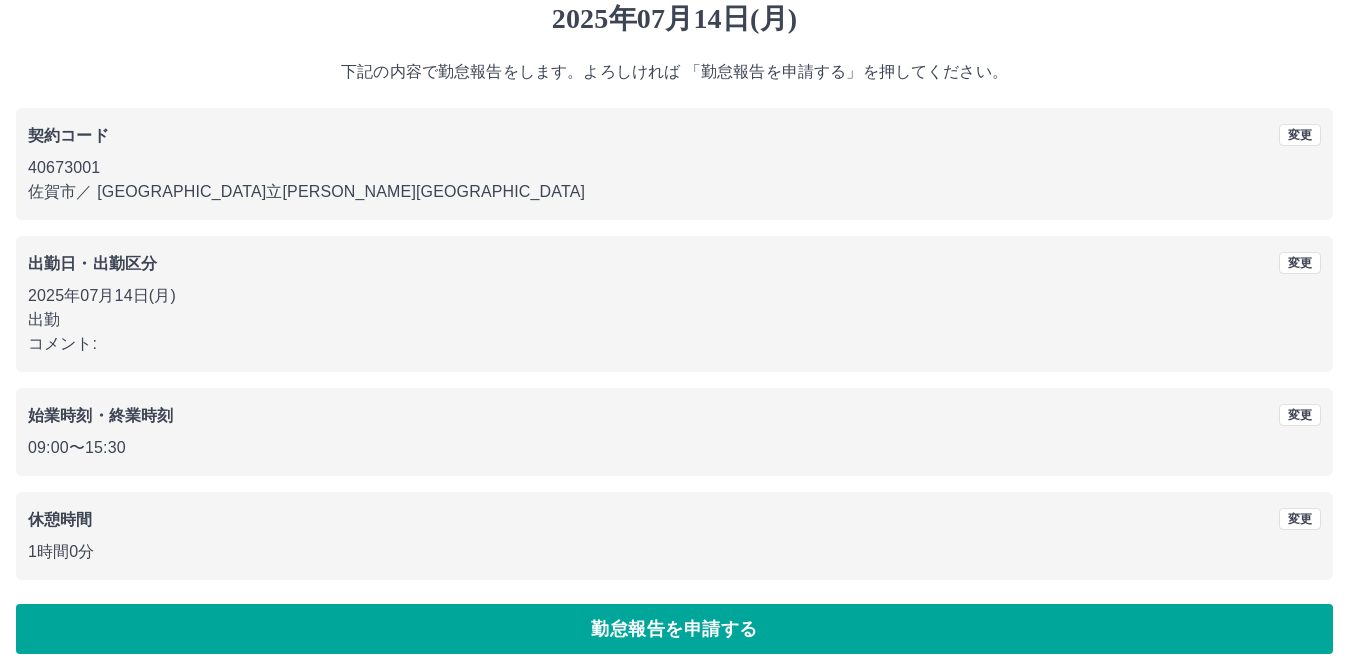 scroll, scrollTop: 92, scrollLeft: 0, axis: vertical 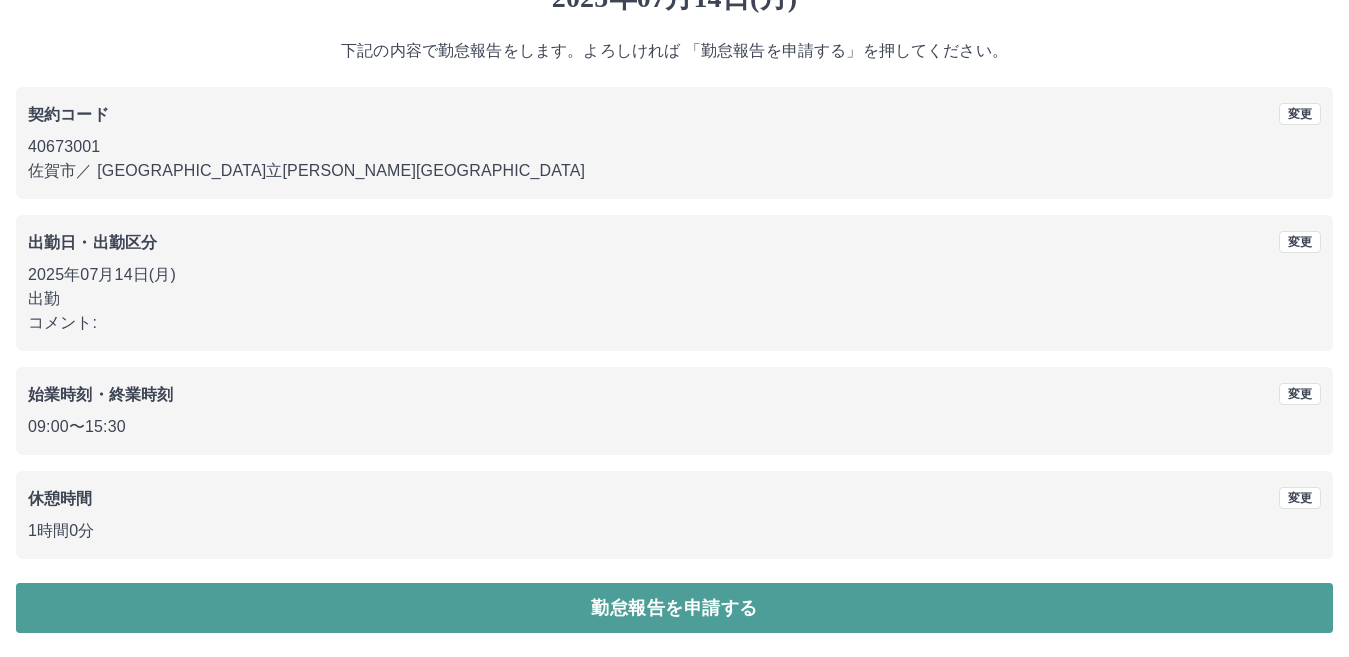click on "勤怠報告を申請する" at bounding box center (674, 608) 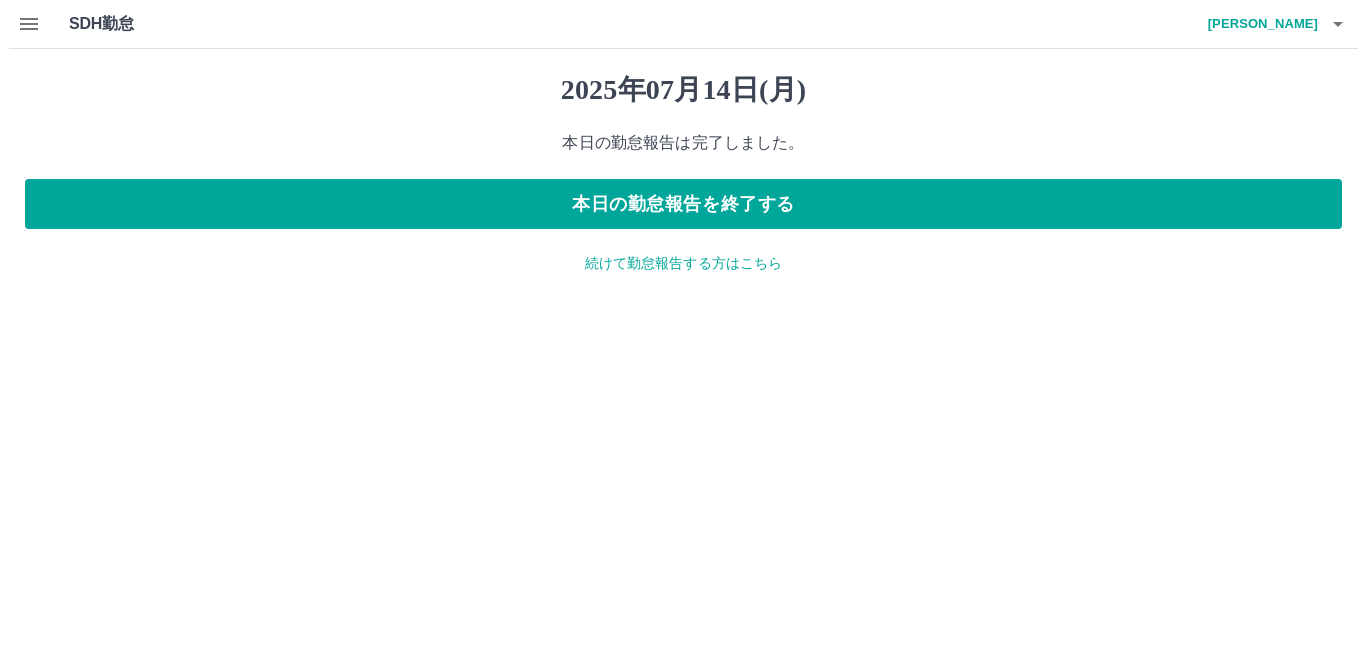 scroll, scrollTop: 0, scrollLeft: 0, axis: both 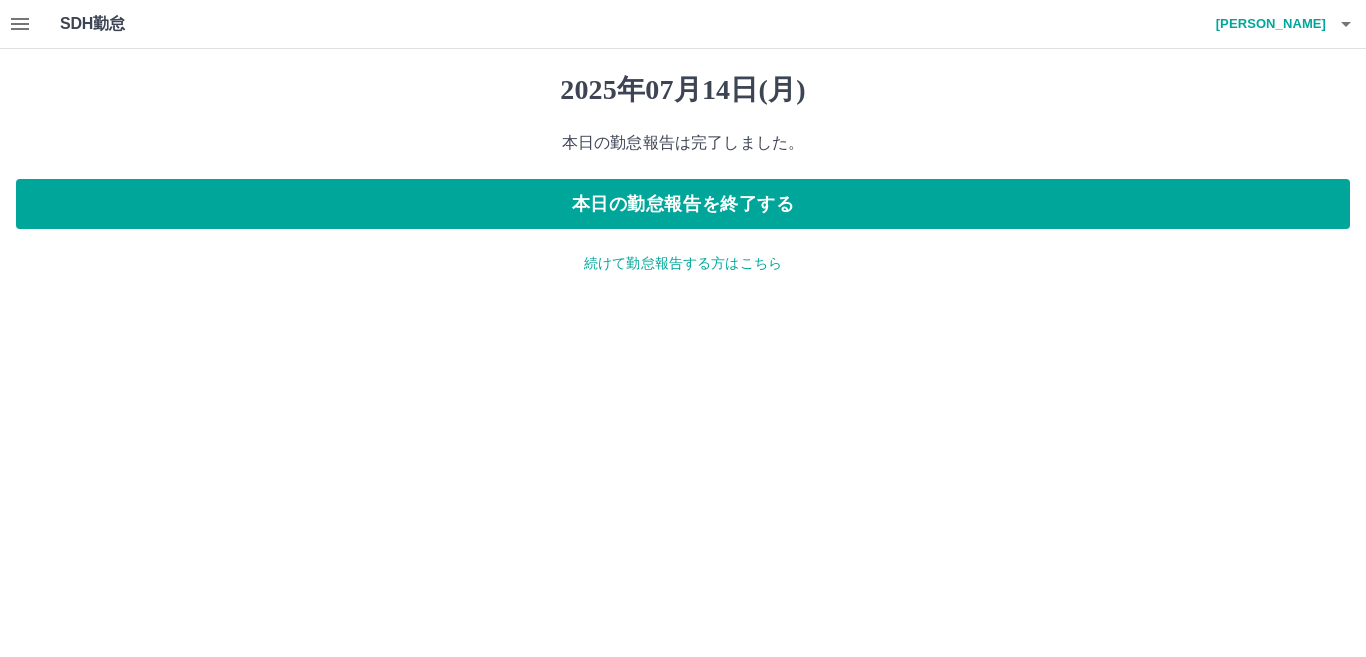 click on "津江　陽子" at bounding box center [1266, 24] 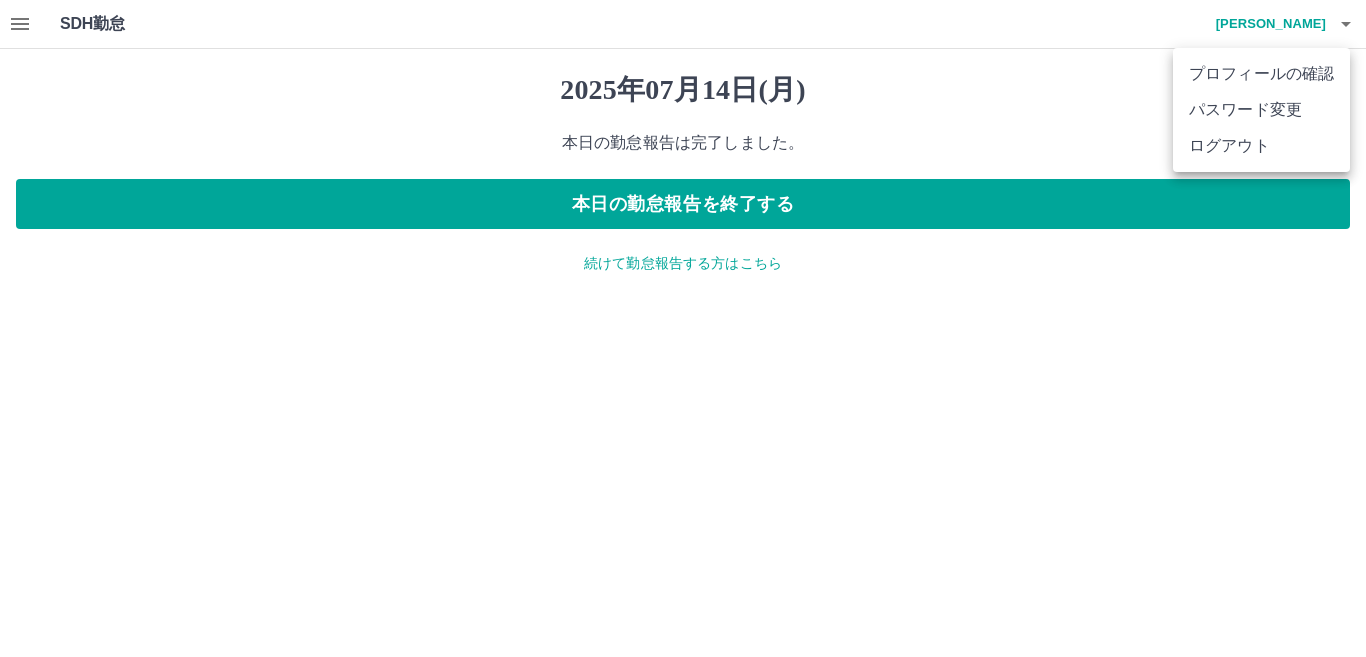 click on "ログアウト" at bounding box center [1261, 146] 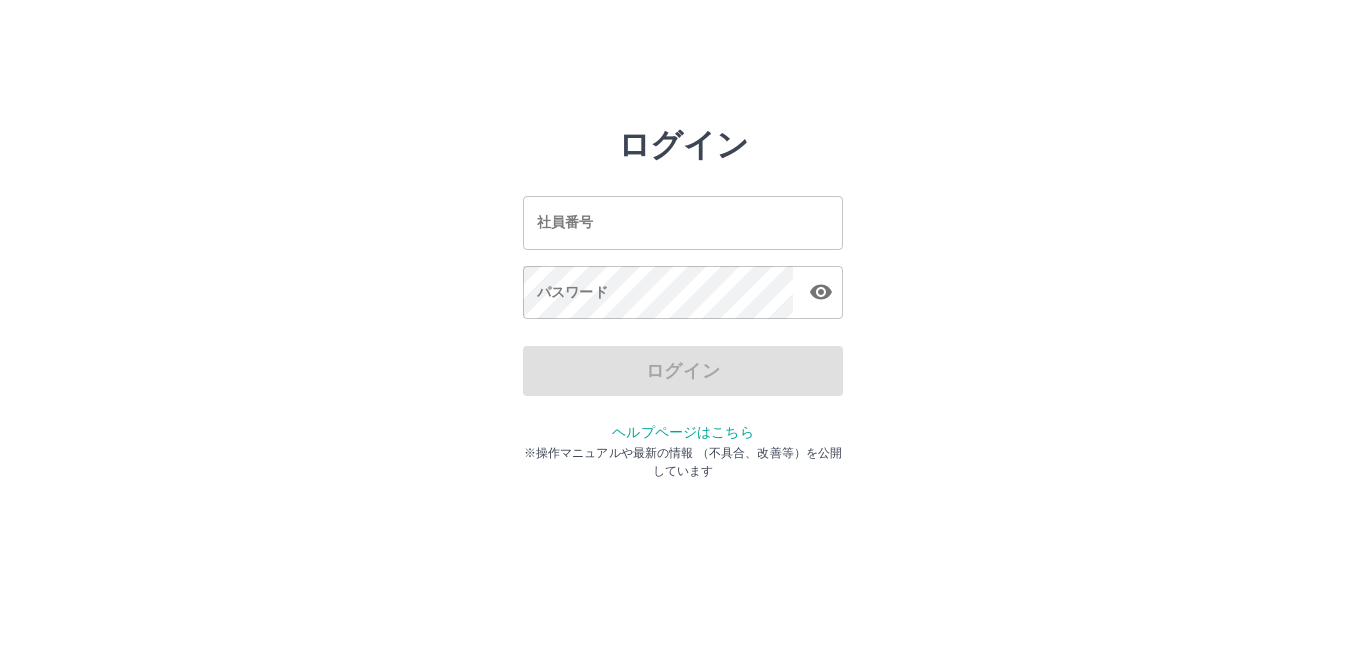 scroll, scrollTop: 0, scrollLeft: 0, axis: both 